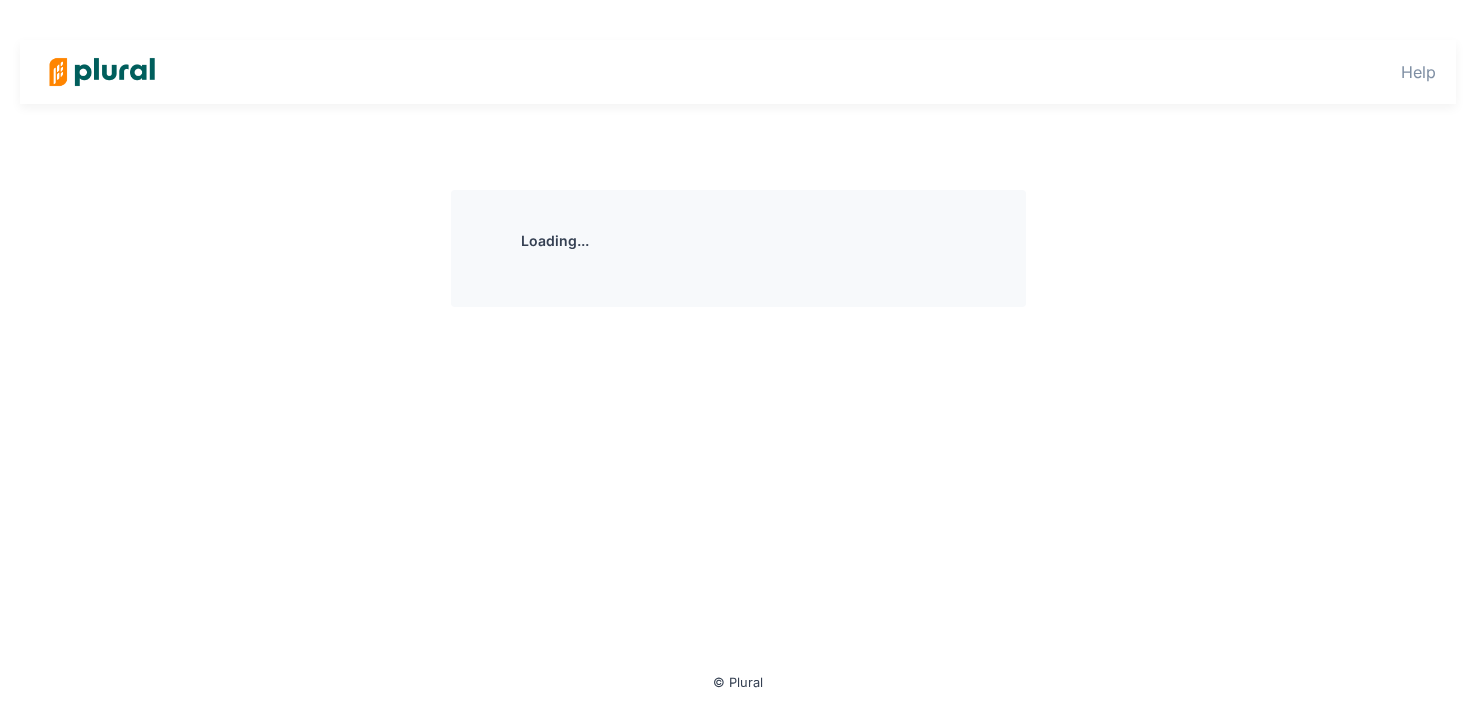 scroll, scrollTop: 0, scrollLeft: 0, axis: both 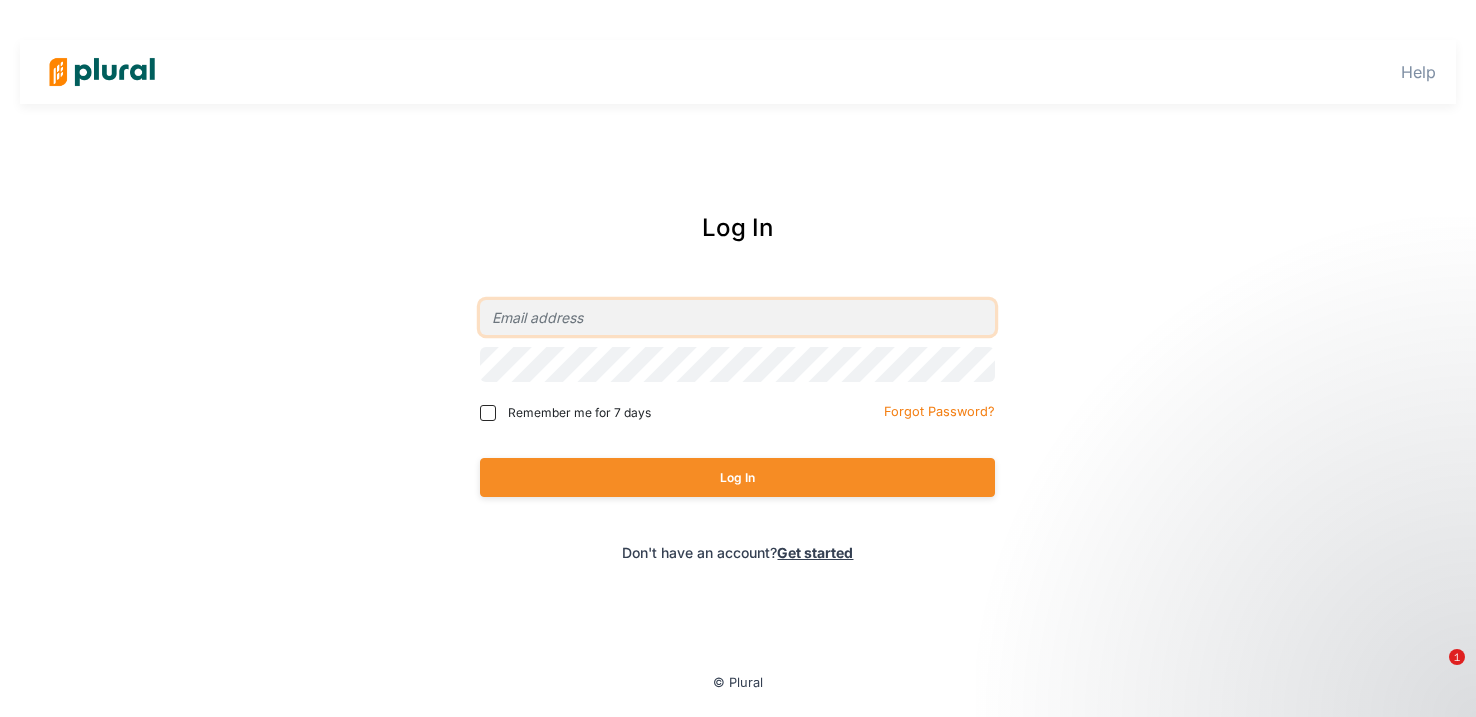 click at bounding box center [737, 317] 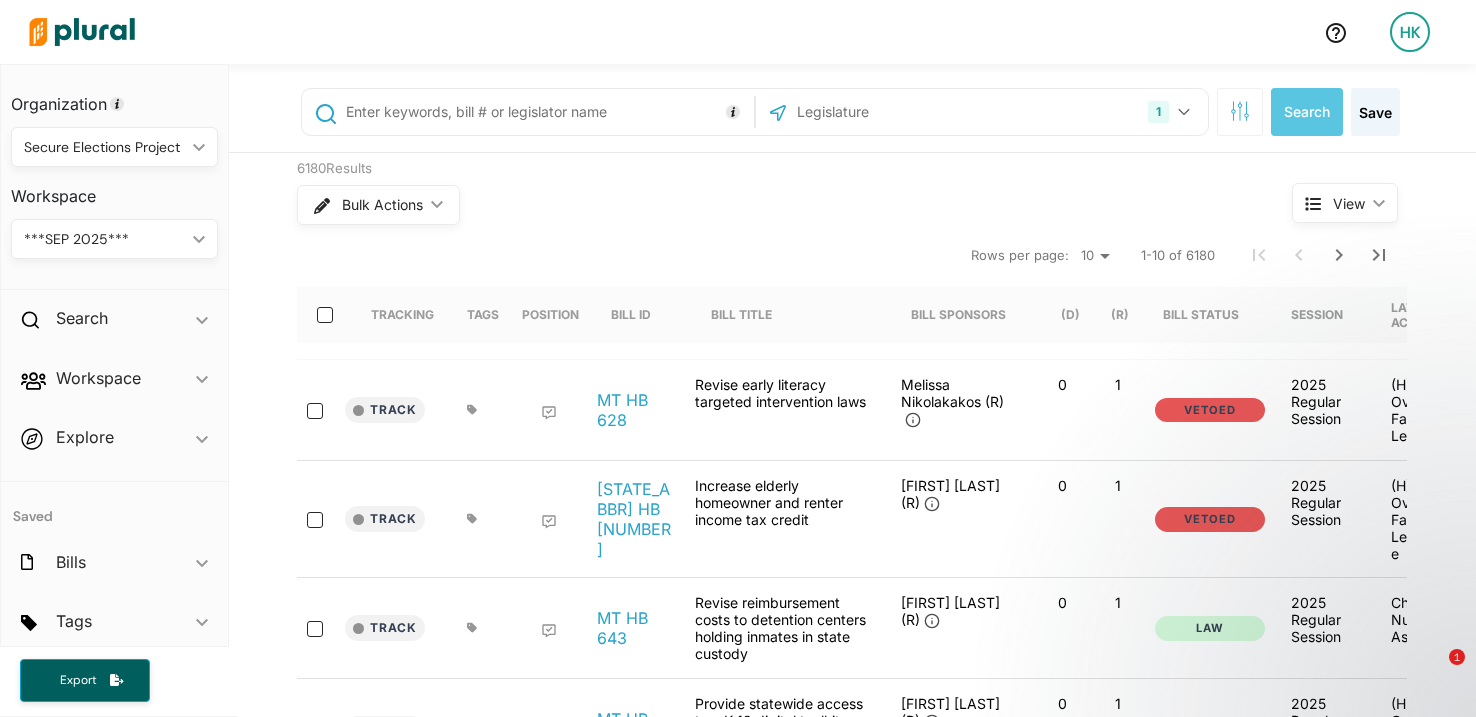 click on "Secure Elections Project" at bounding box center (104, 147) 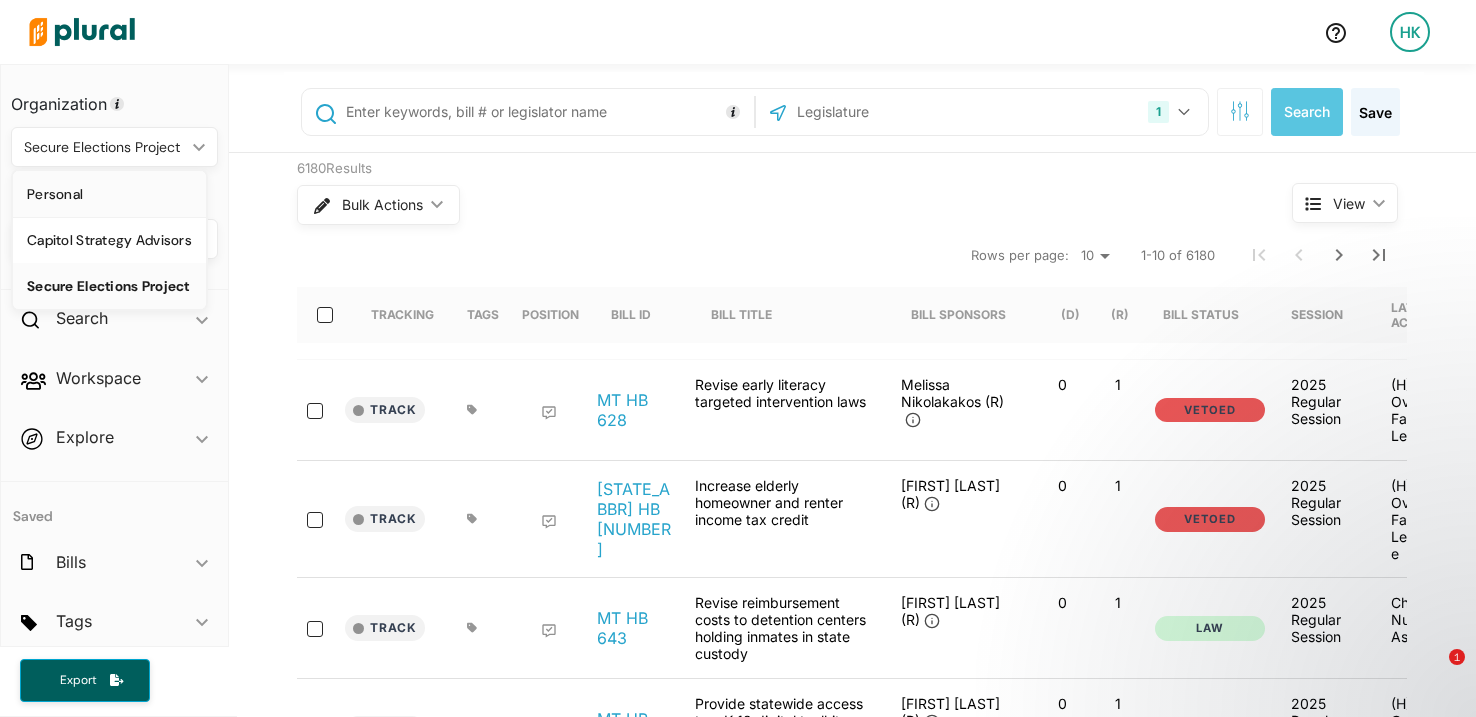 drag, startPoint x: 64, startPoint y: 205, endPoint x: 566, endPoint y: 106, distance: 511.66882 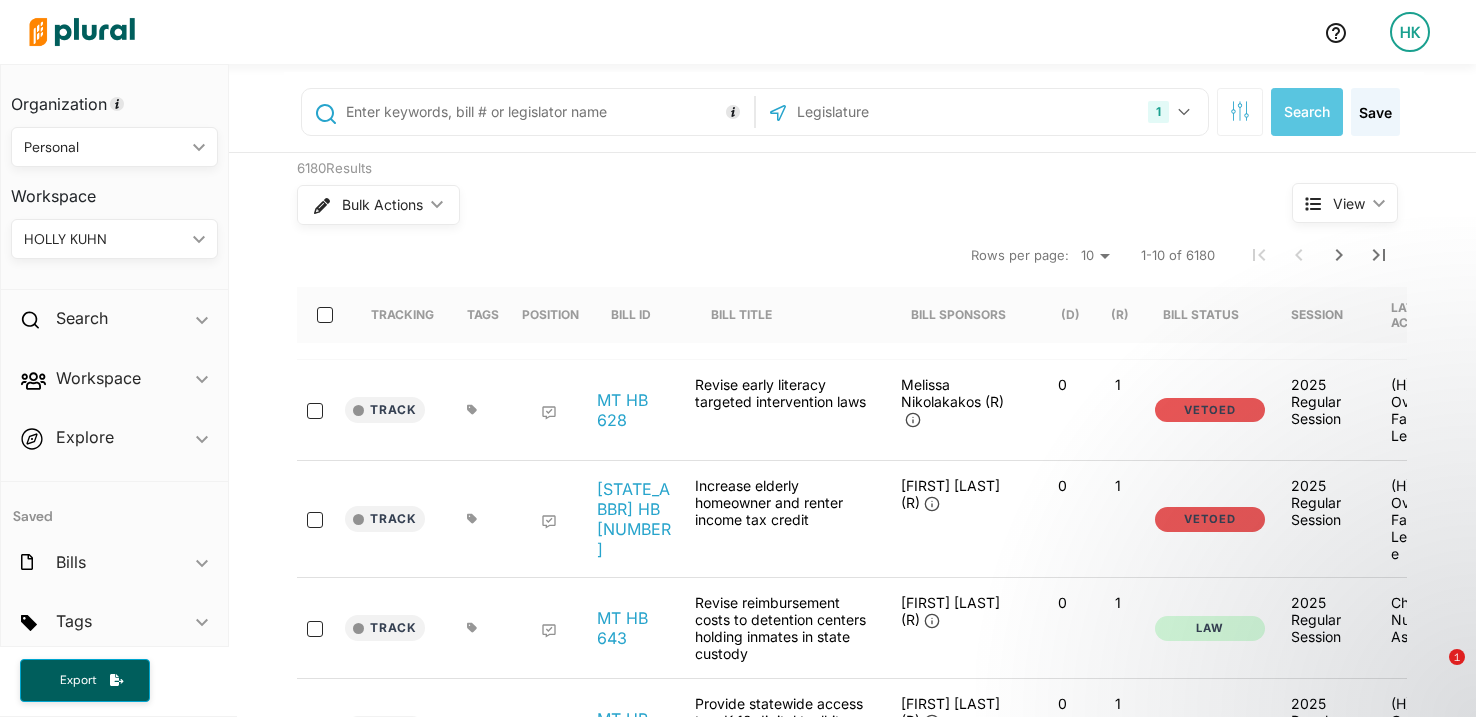 click at bounding box center (902, 112) 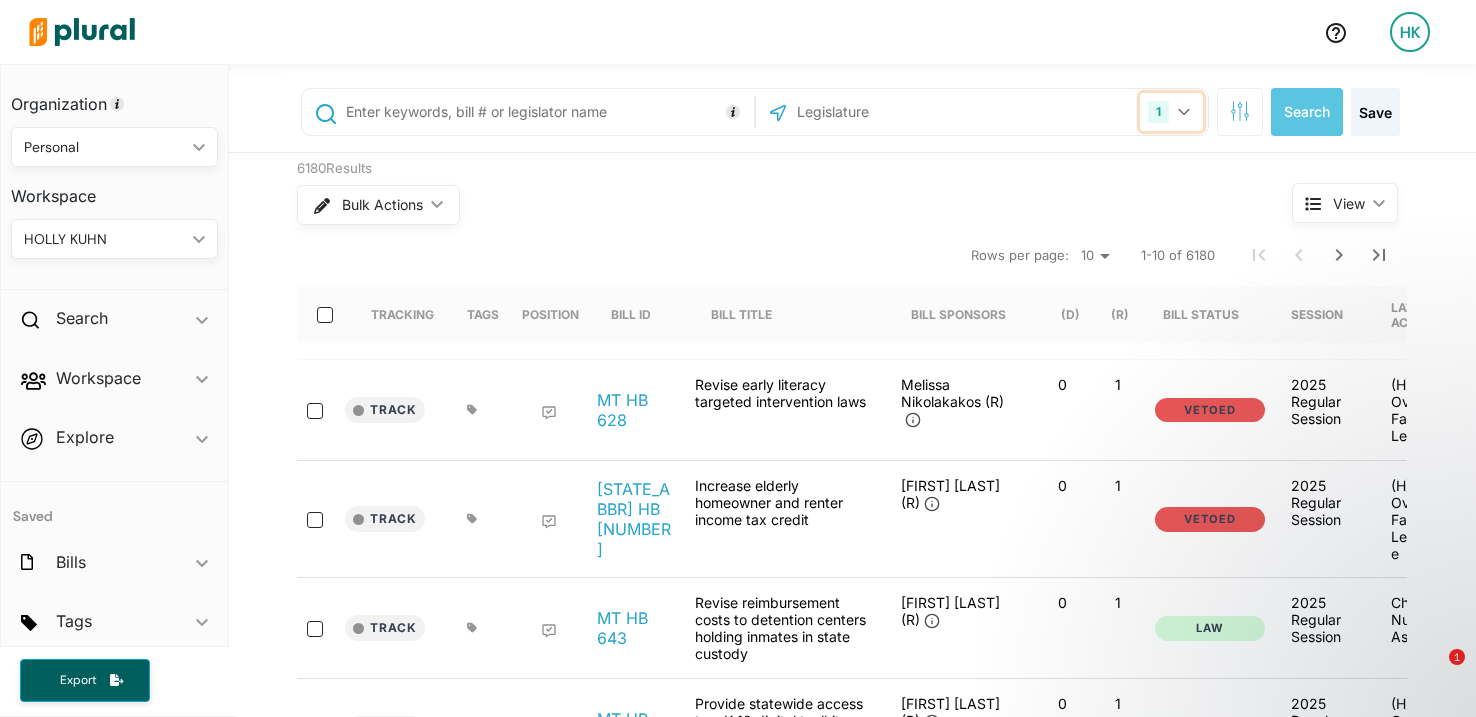 click on "1" at bounding box center [1171, 112] 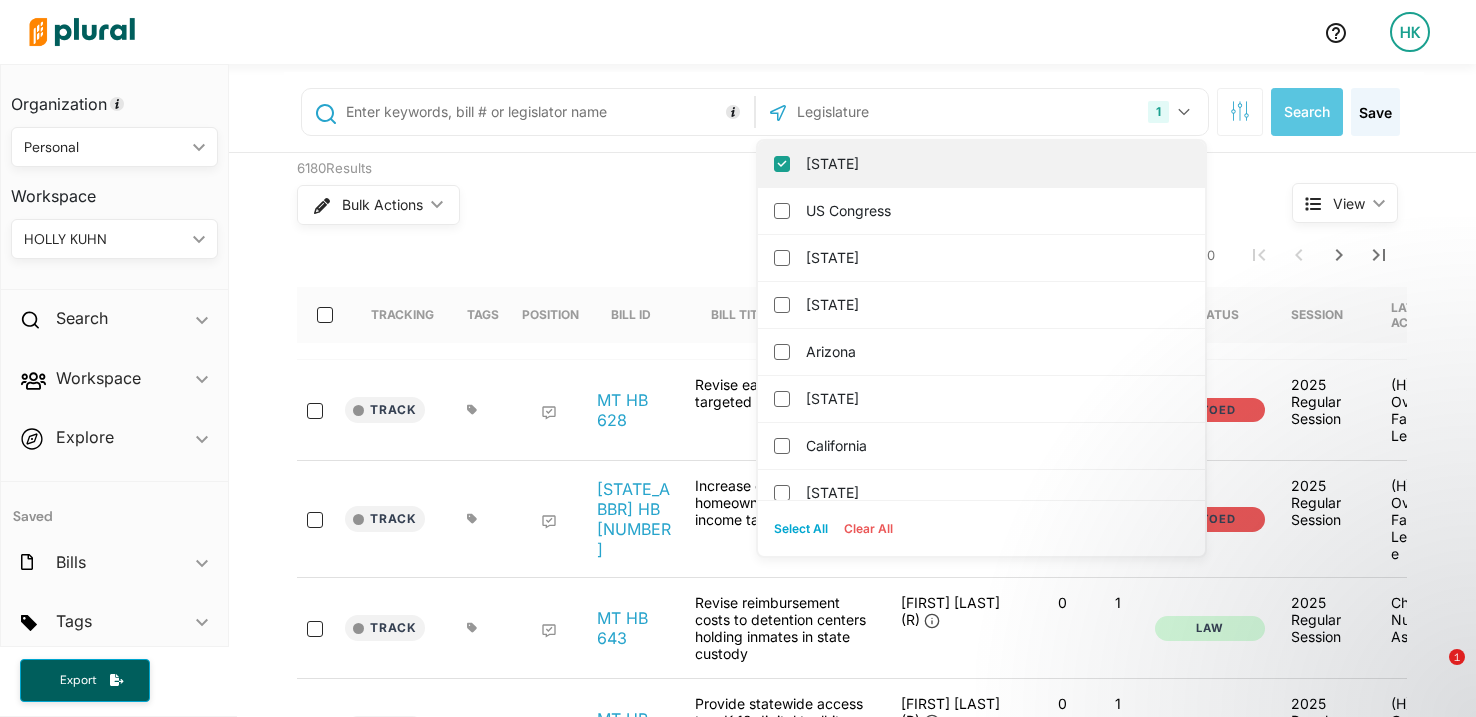 click on "Montana" at bounding box center [981, 164] 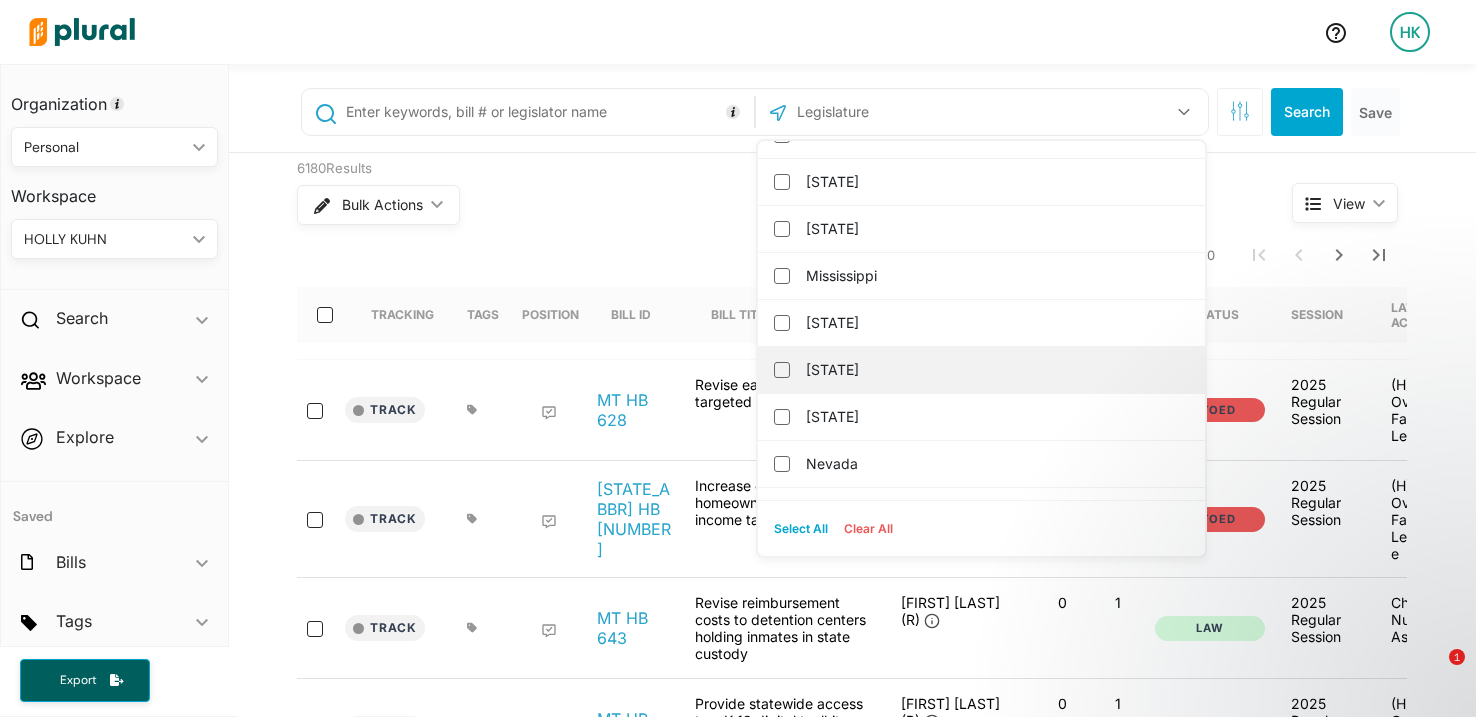 scroll, scrollTop: 1281, scrollLeft: 0, axis: vertical 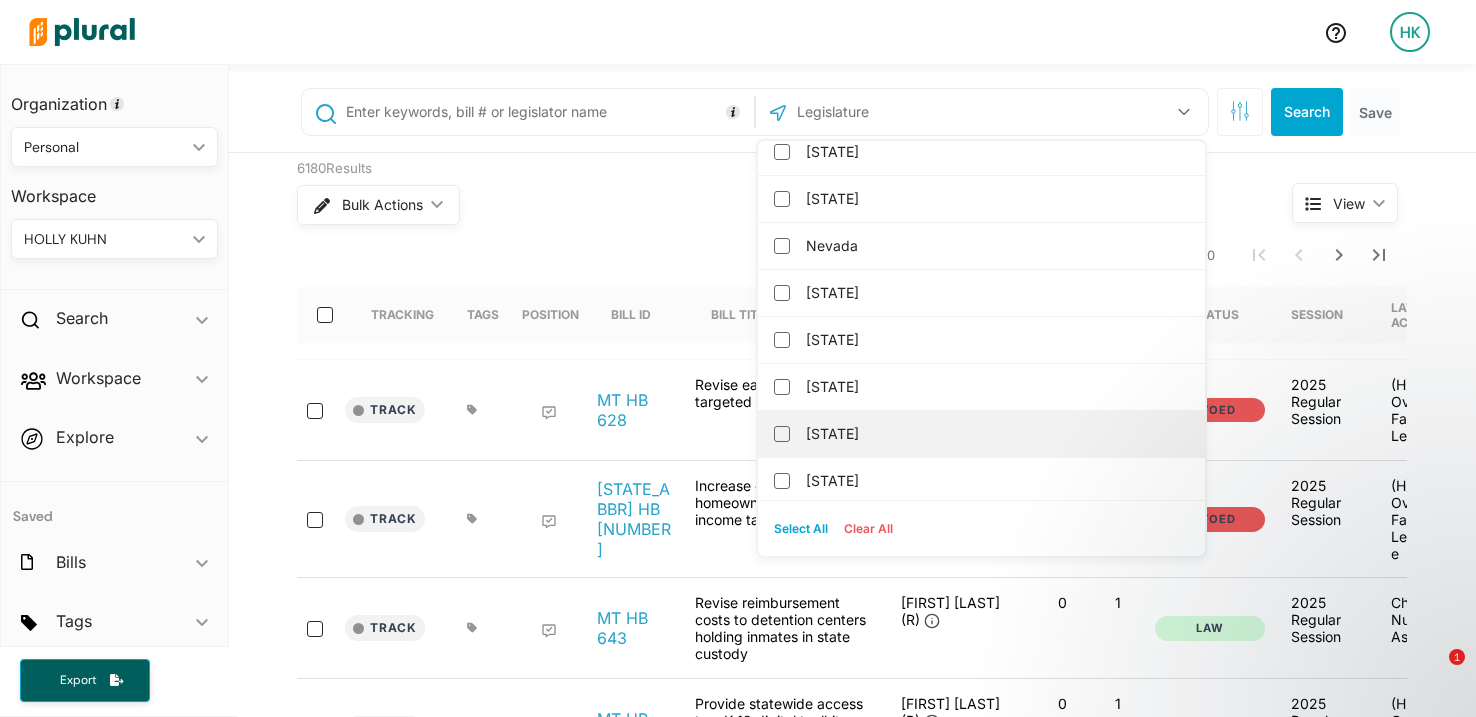 click on "New York" at bounding box center [981, 434] 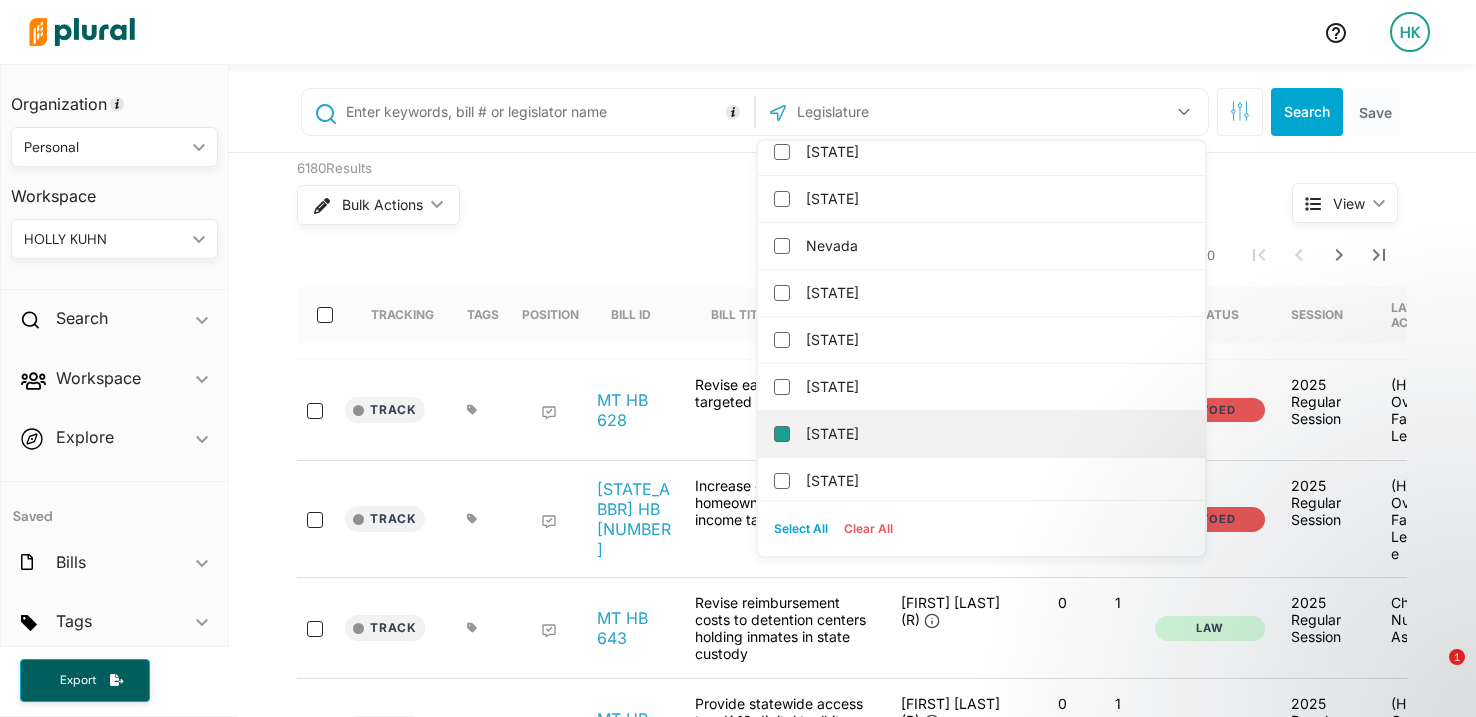 click on "New York" at bounding box center (782, 434) 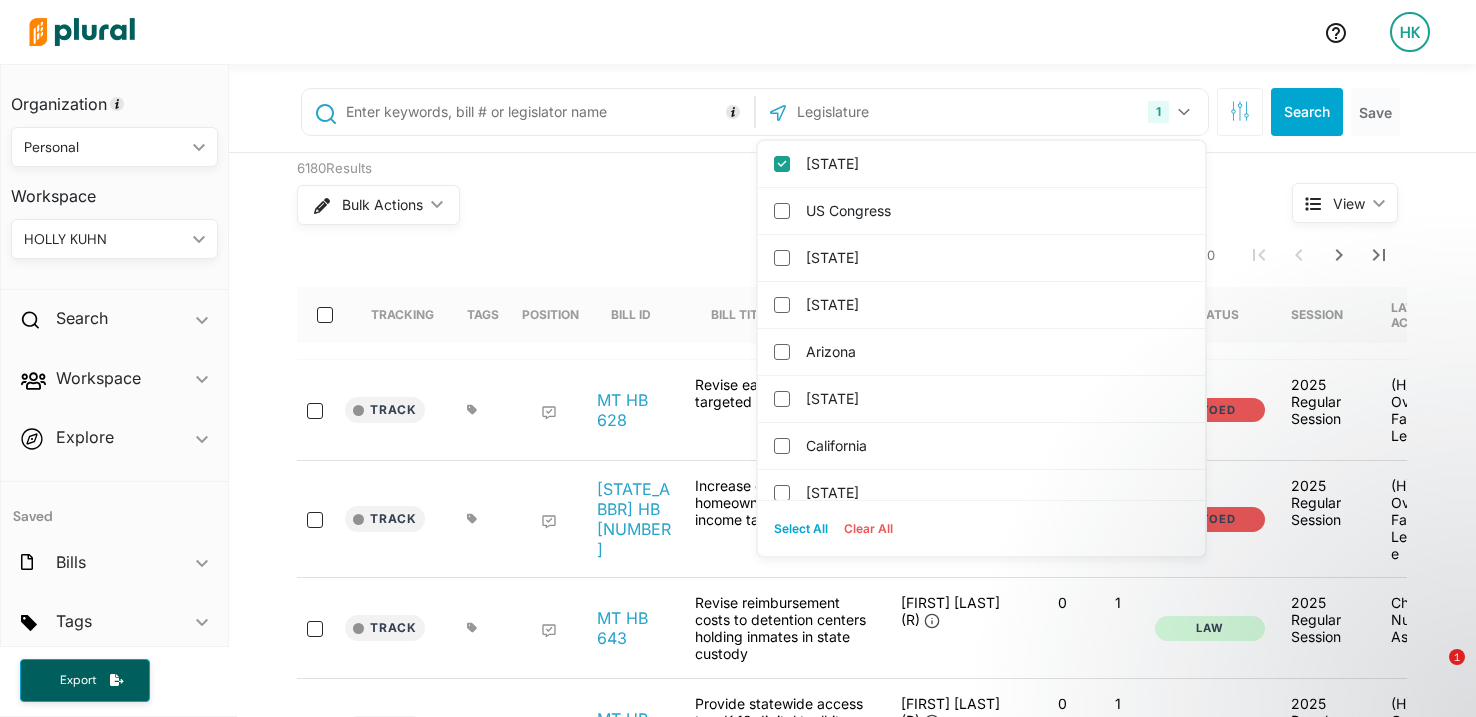 click on "Bulk Actions ic_keyboard_arrow_down" at bounding box center [757, 205] 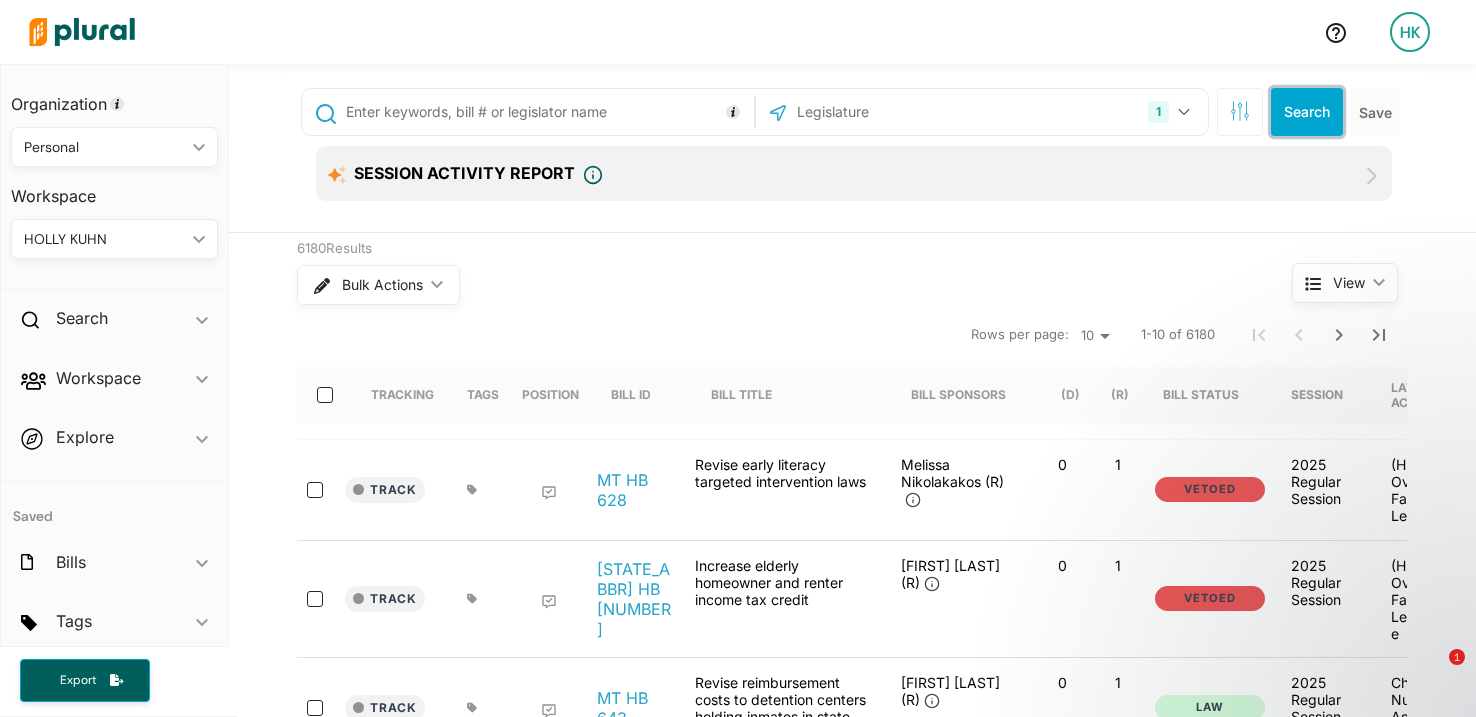 click on "Search" at bounding box center [1307, 112] 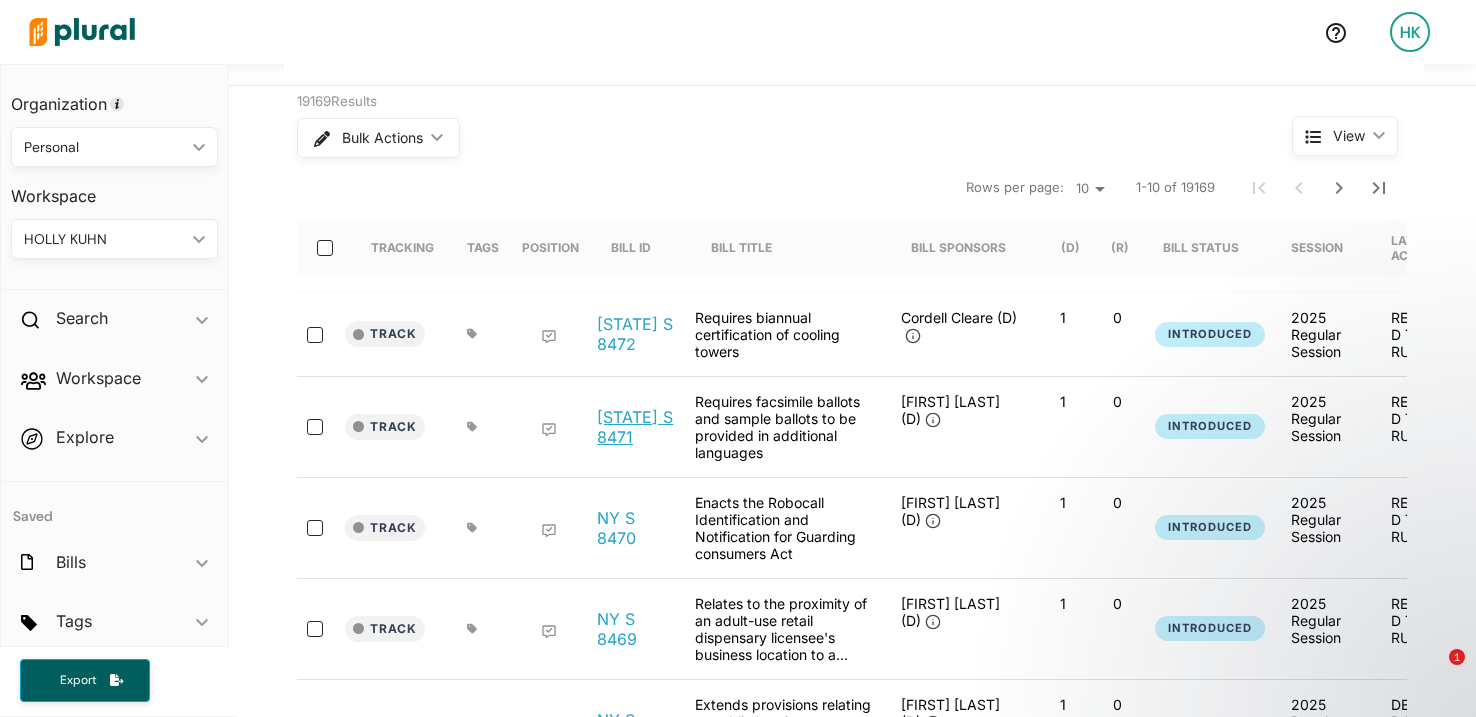 scroll, scrollTop: 161, scrollLeft: 0, axis: vertical 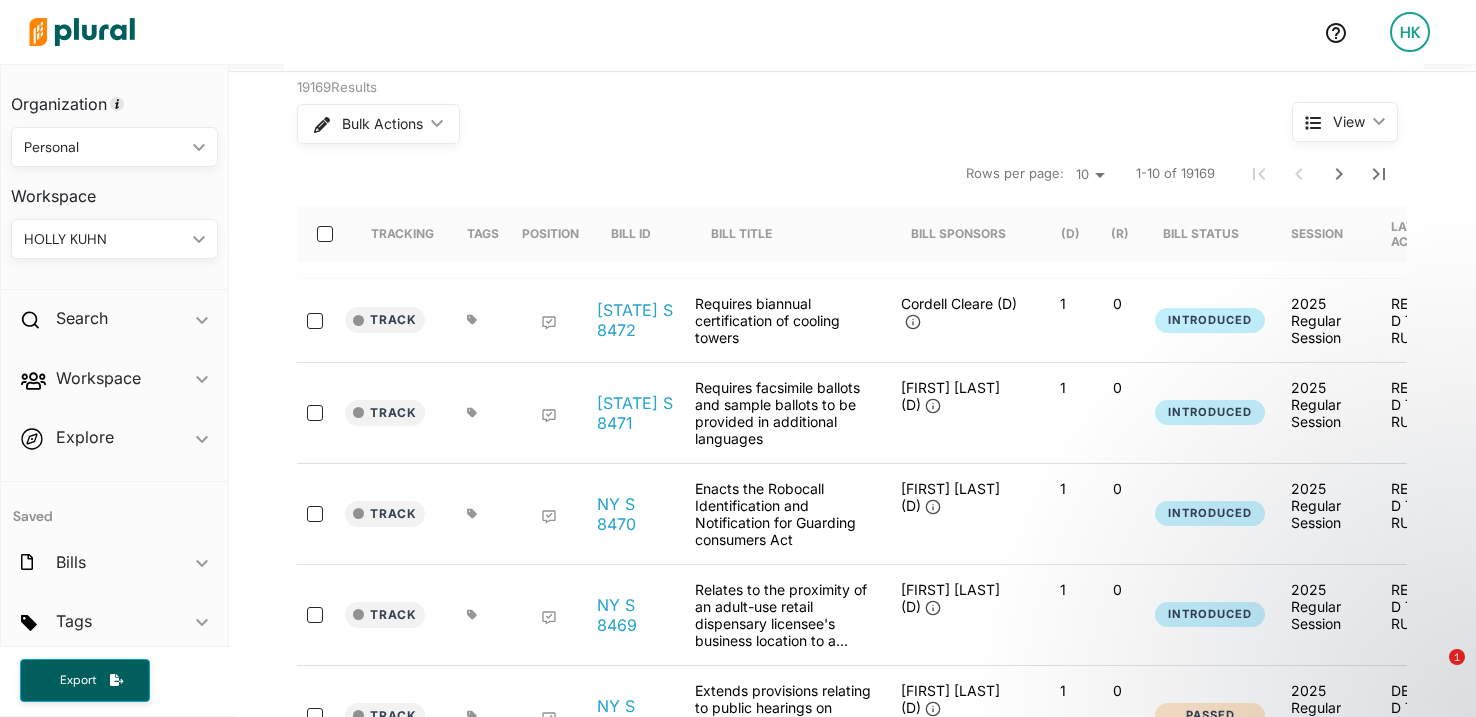 click on "NY S 8471" at bounding box center [635, 413] 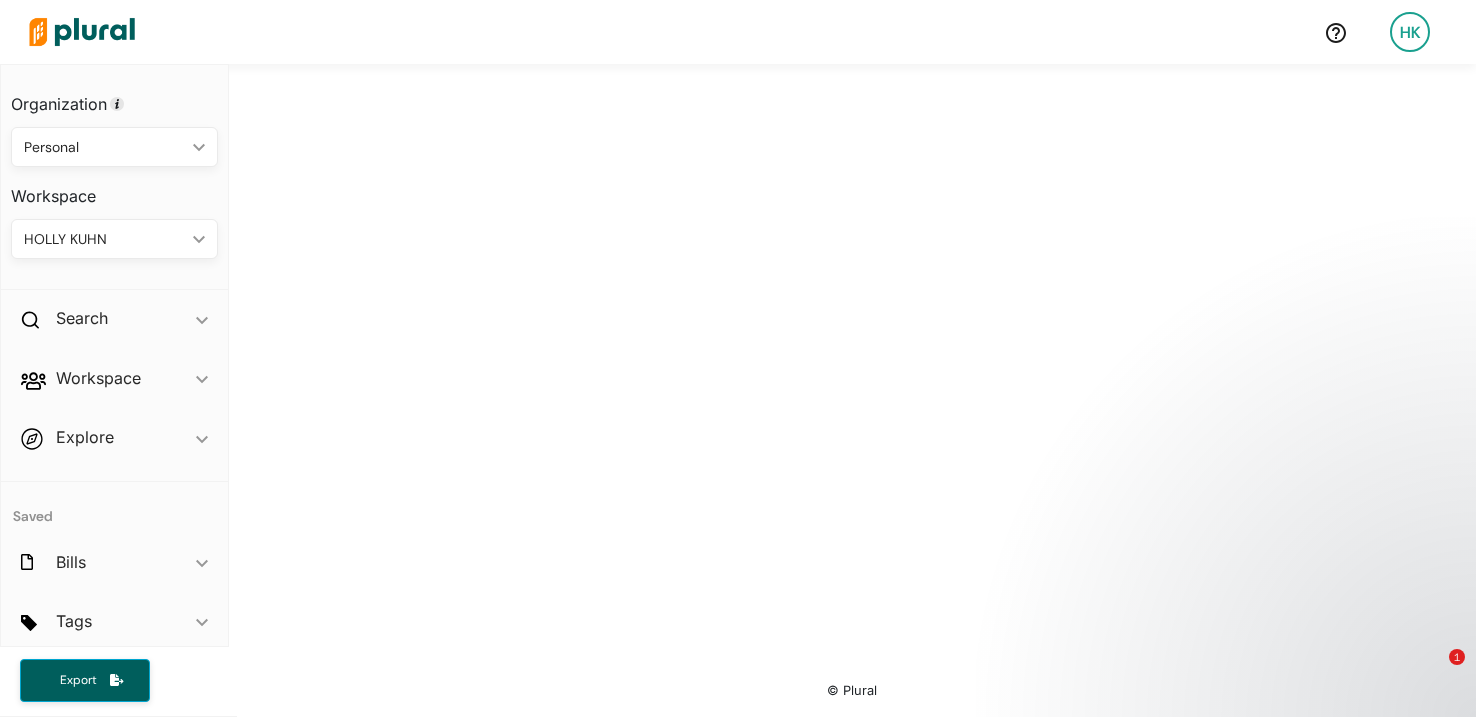 scroll, scrollTop: 0, scrollLeft: 0, axis: both 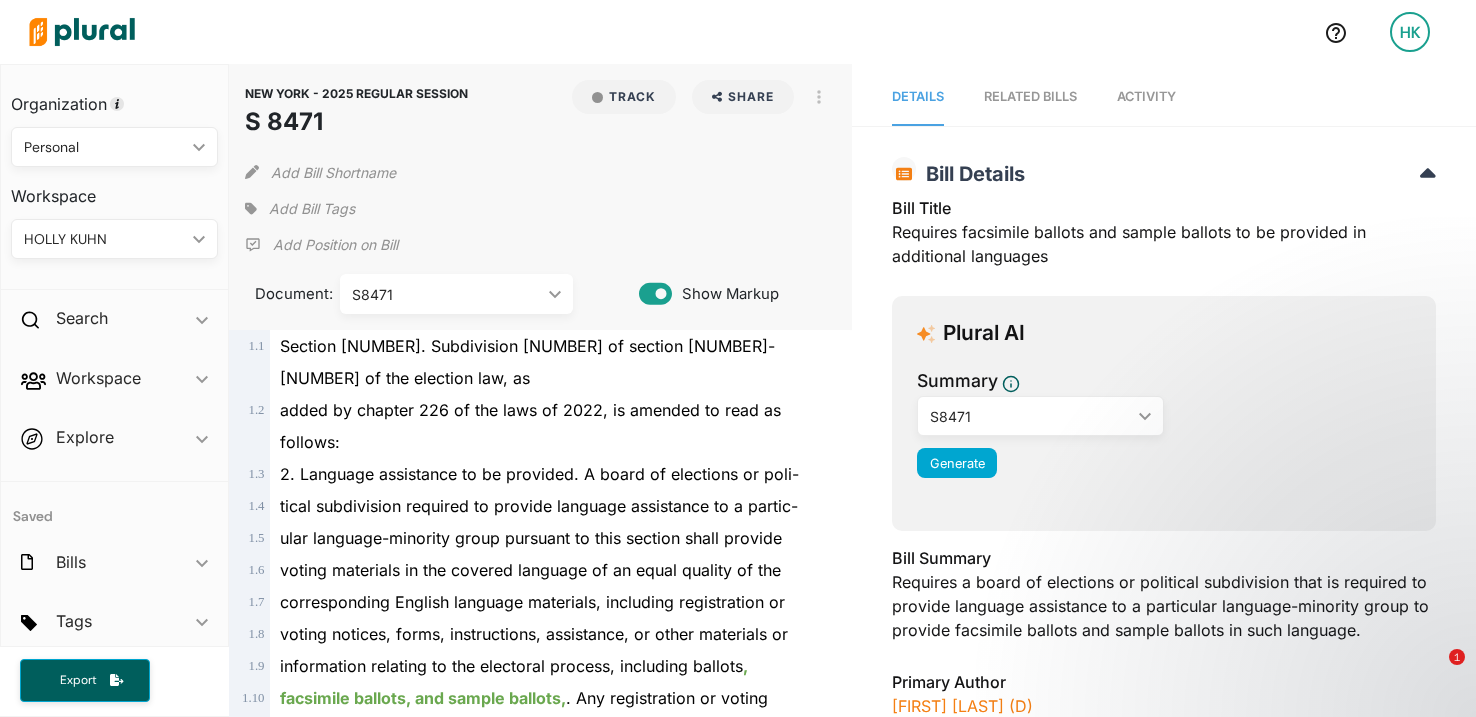 click on "Add Bill Tags" at bounding box center (300, 209) 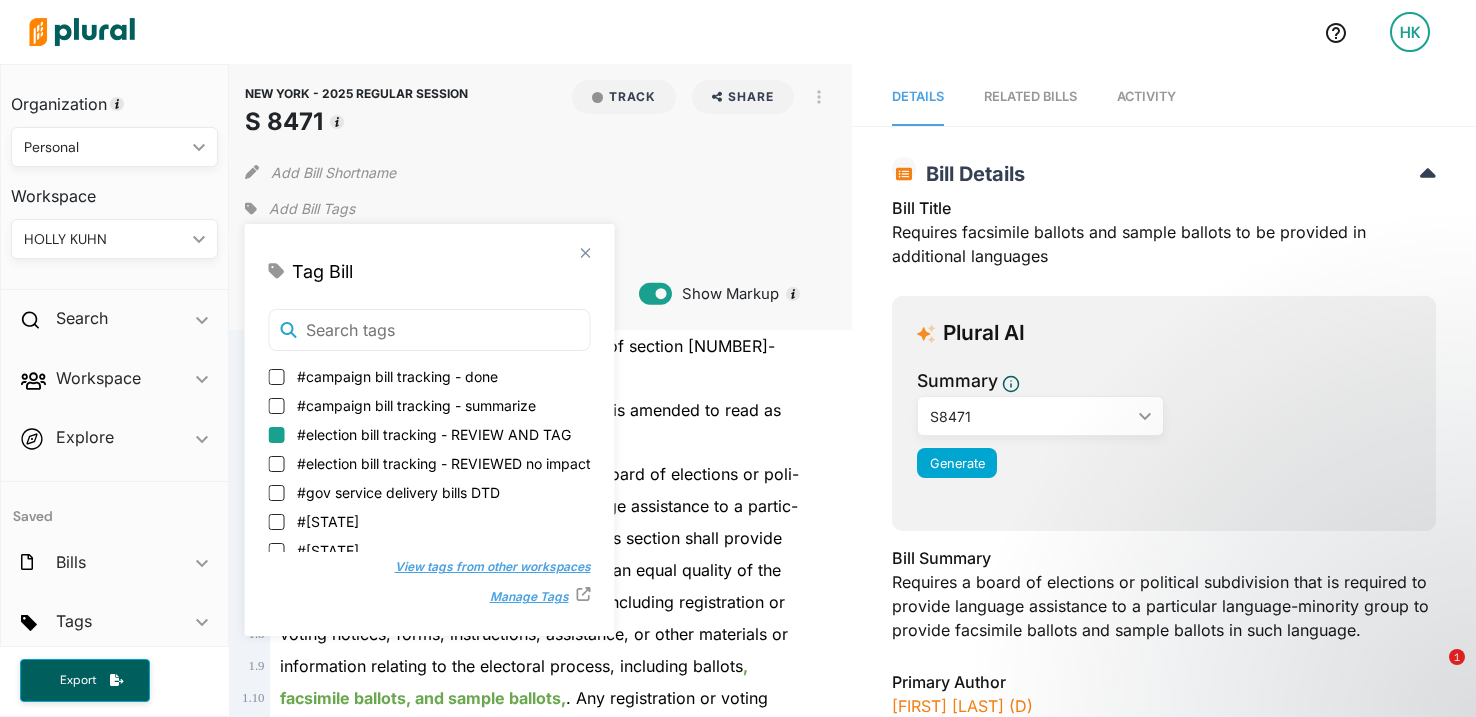click on "#election bill tracking - REVIEW AND TAG" at bounding box center [277, 435] 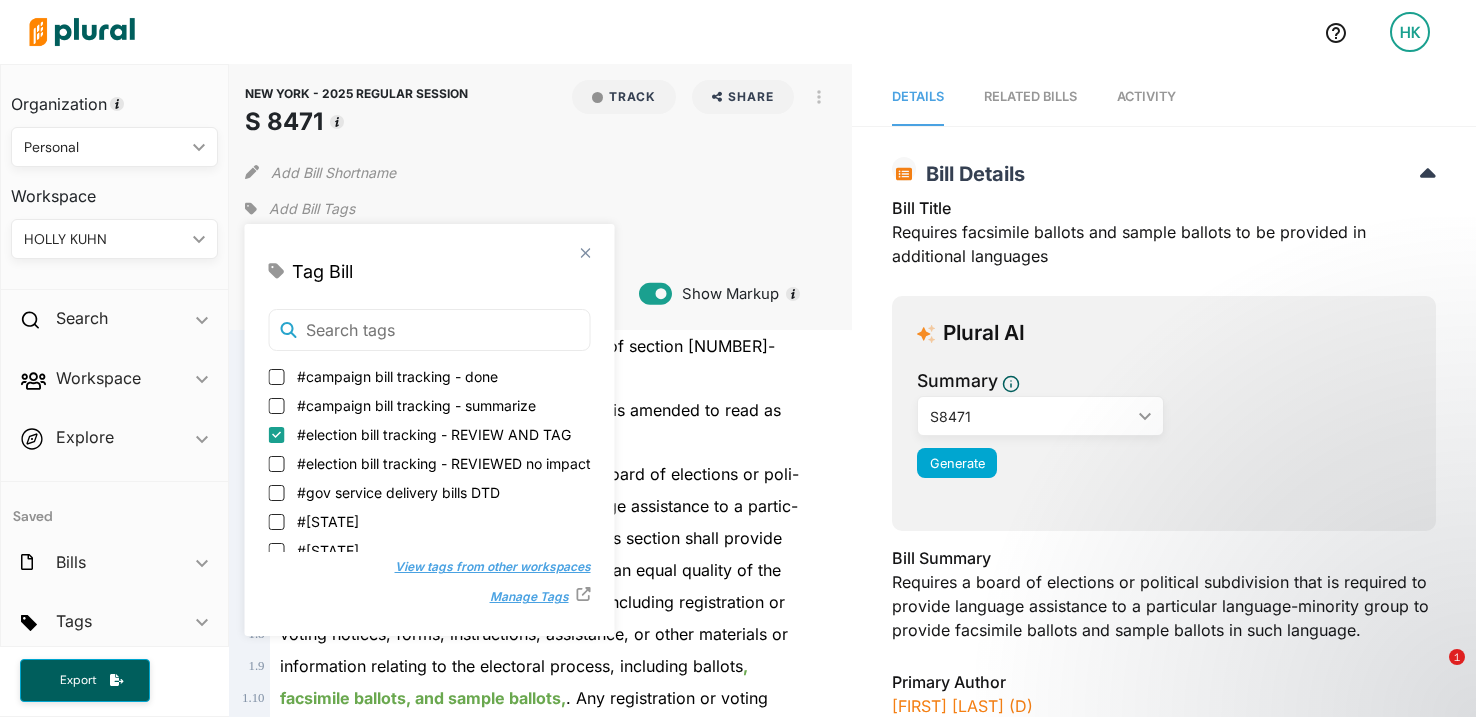 checkbox on "true" 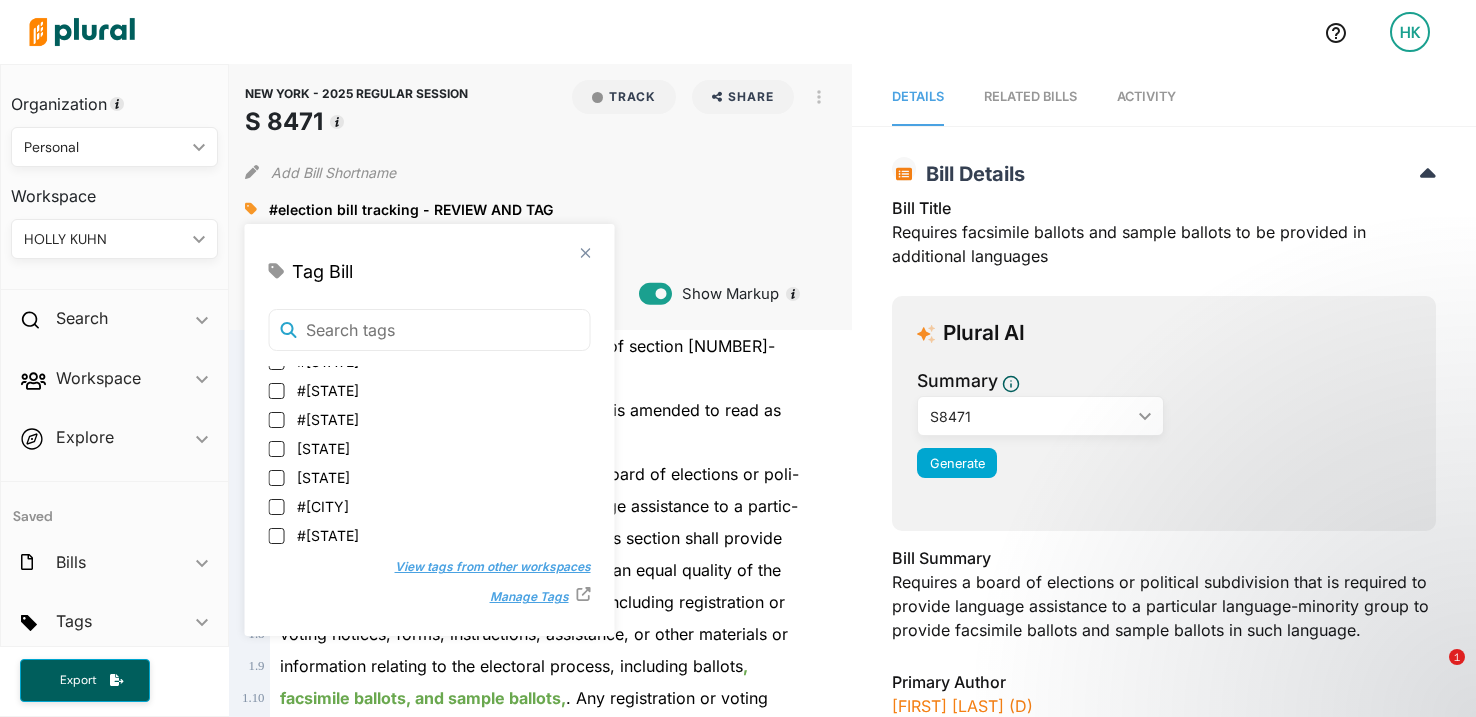scroll, scrollTop: 296, scrollLeft: 0, axis: vertical 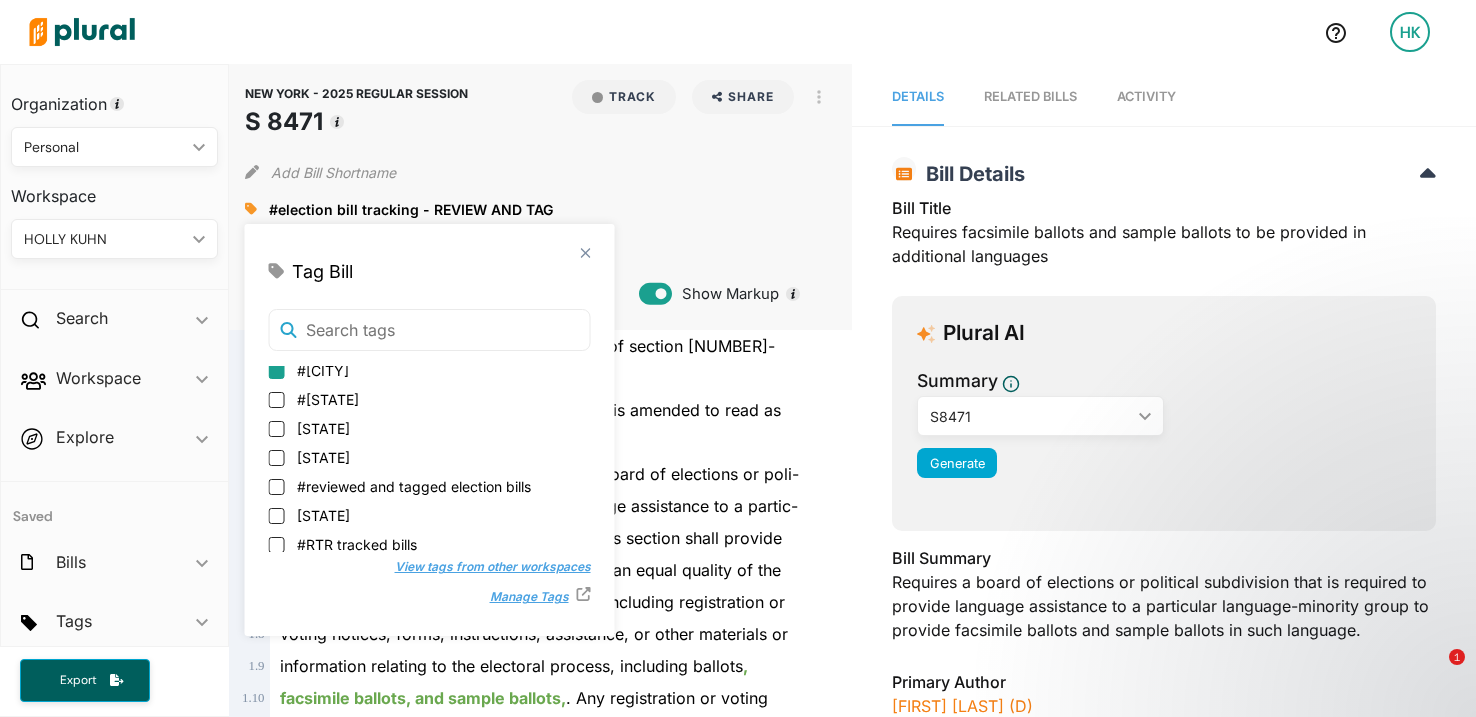 click on "#New York" at bounding box center [277, 371] 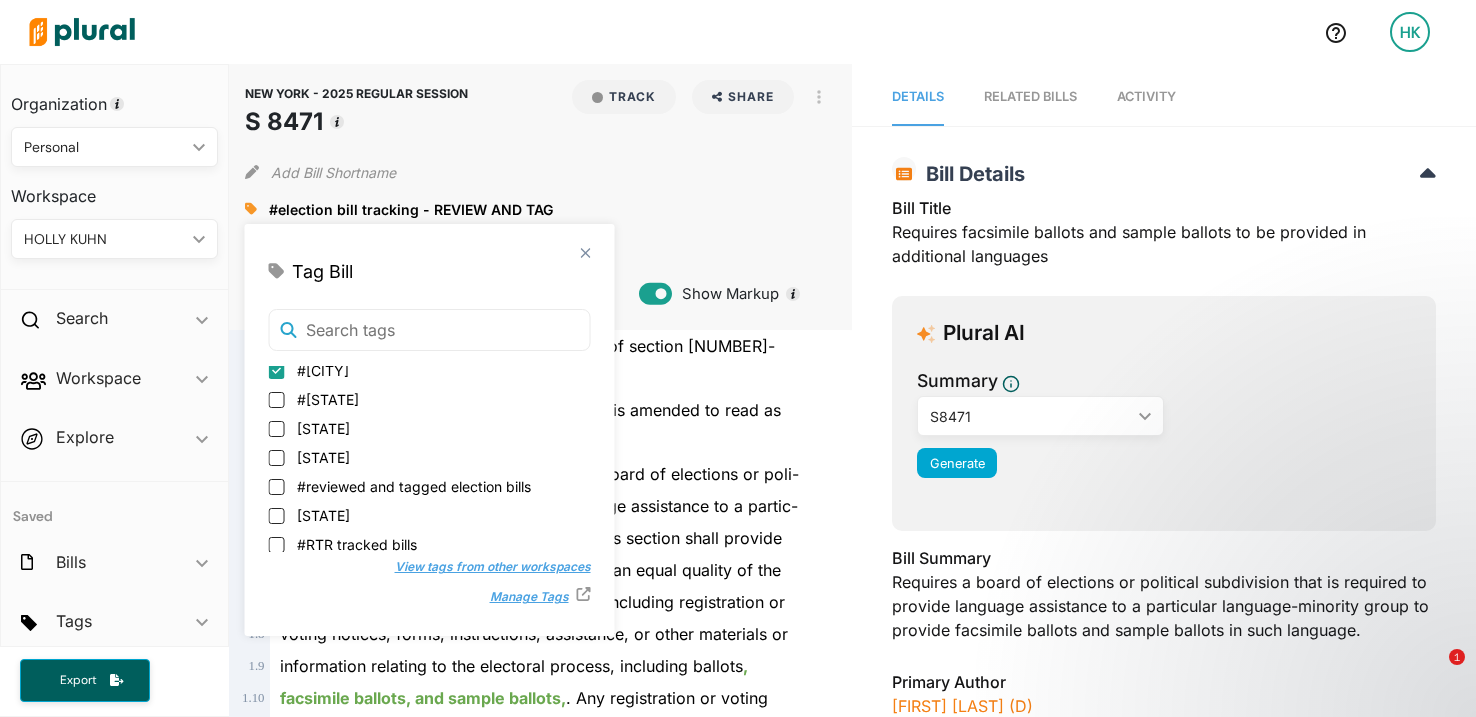 checkbox on "true" 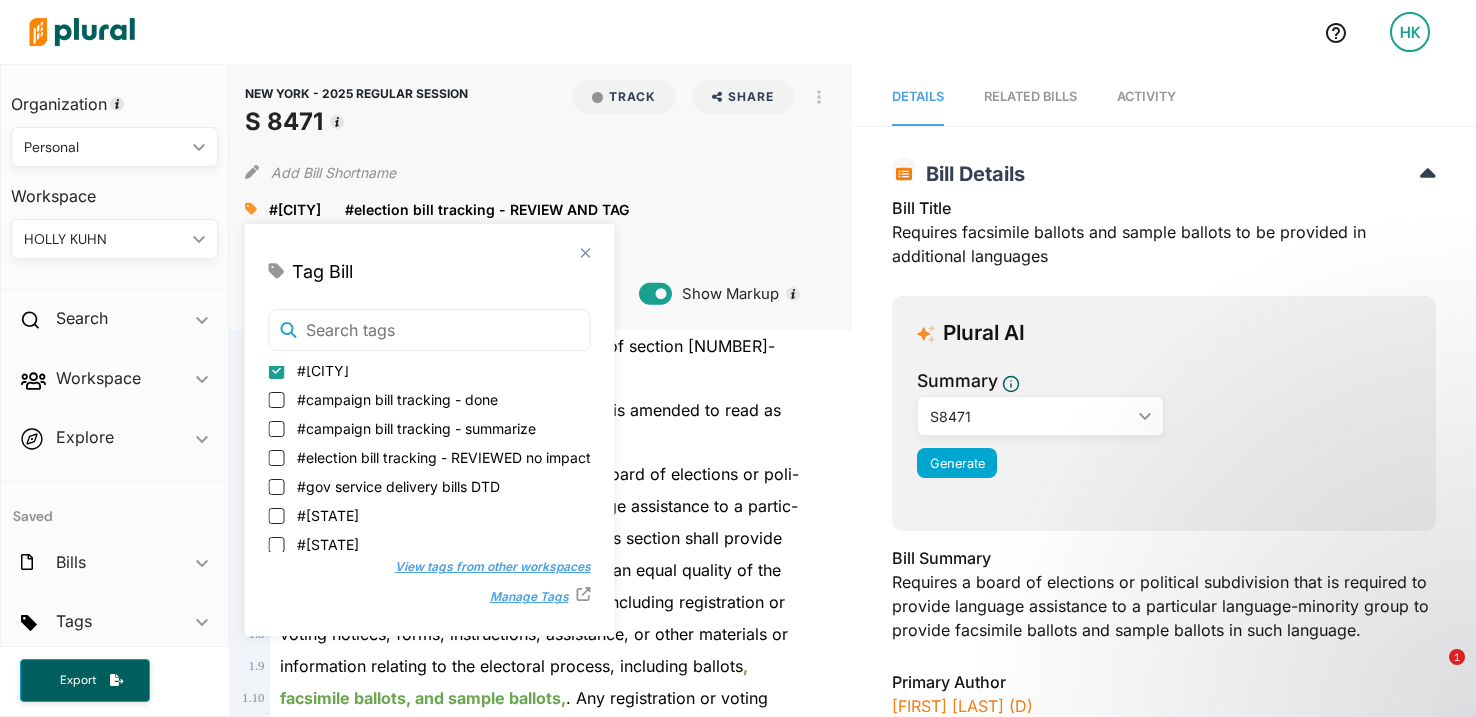 drag, startPoint x: 840, startPoint y: 389, endPoint x: 815, endPoint y: 367, distance: 33.30165 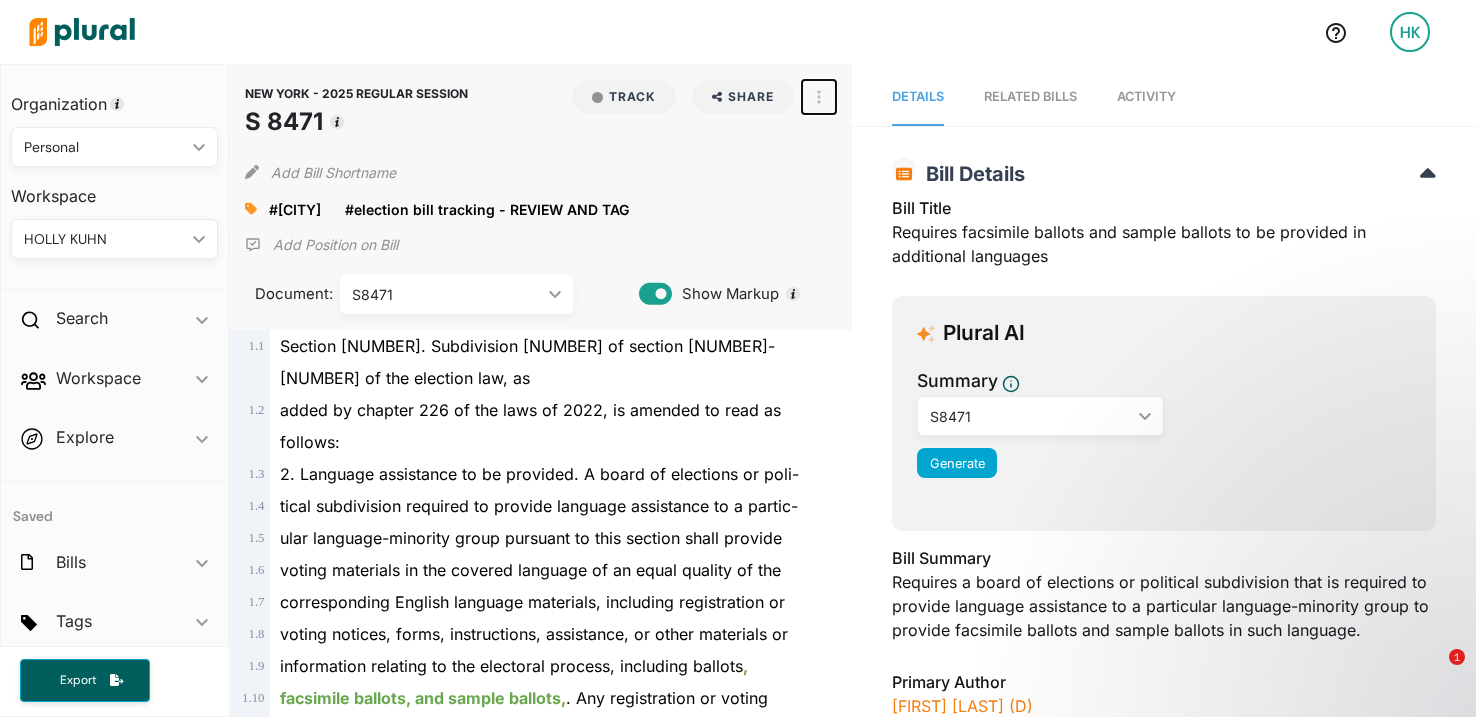 click 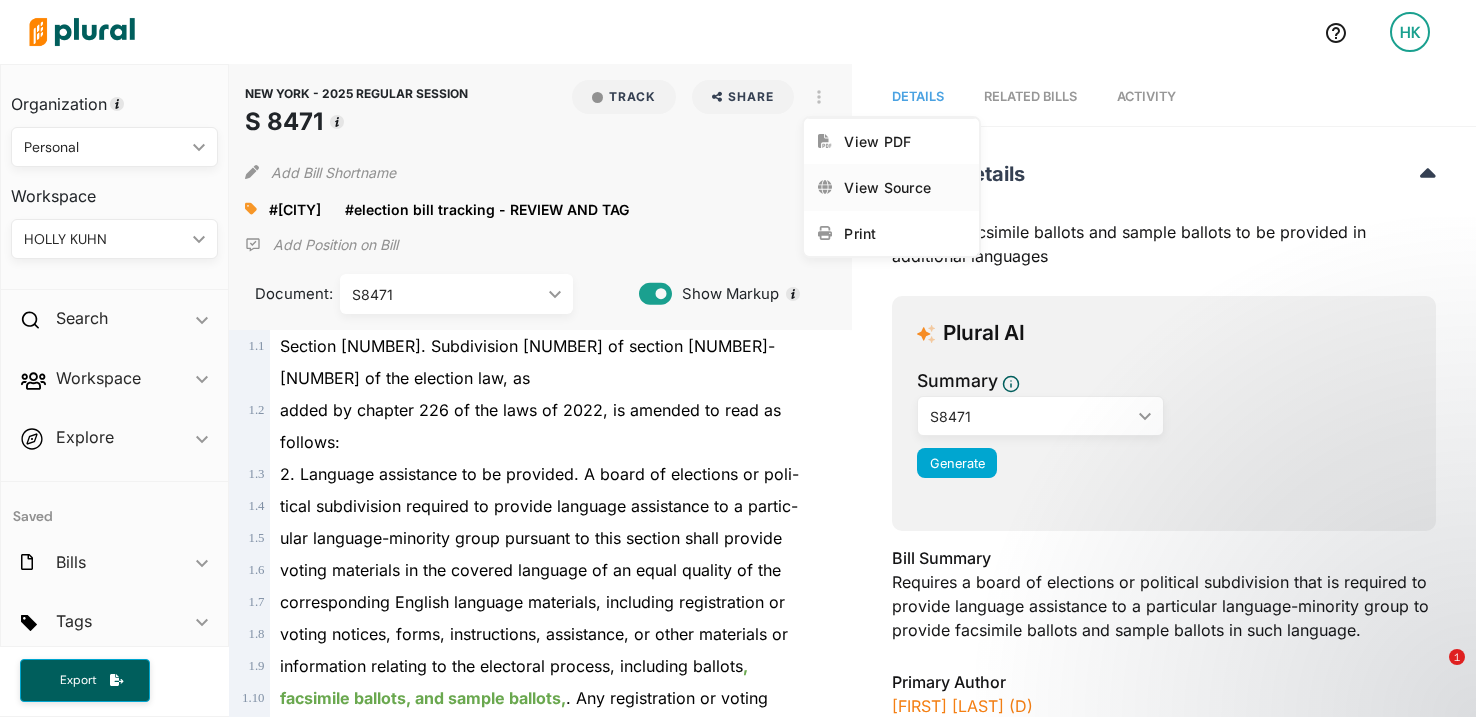 click on "View Source" at bounding box center [904, 187] 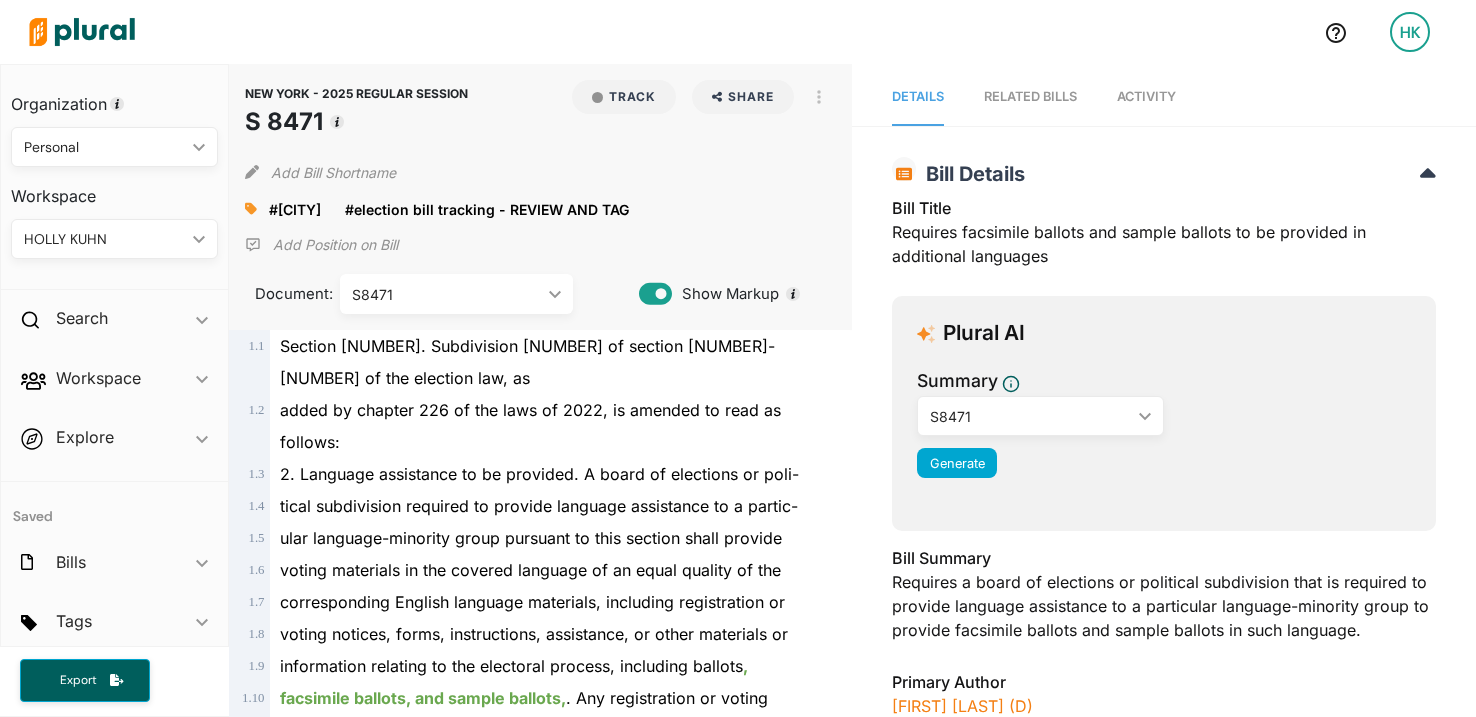 click on "Activity" at bounding box center (1146, 96) 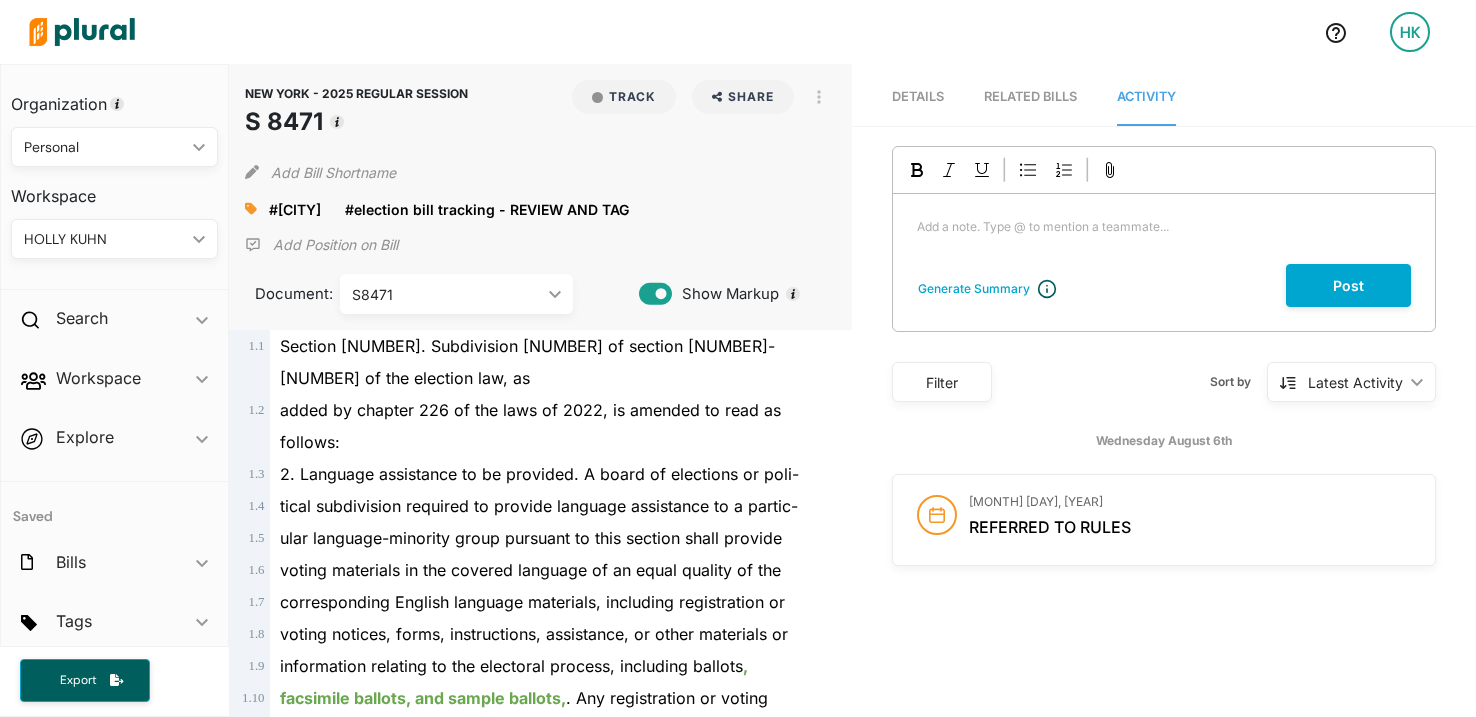 click on "Add a note. Type @ to mention a teammate... ﻿" at bounding box center (1164, 229) 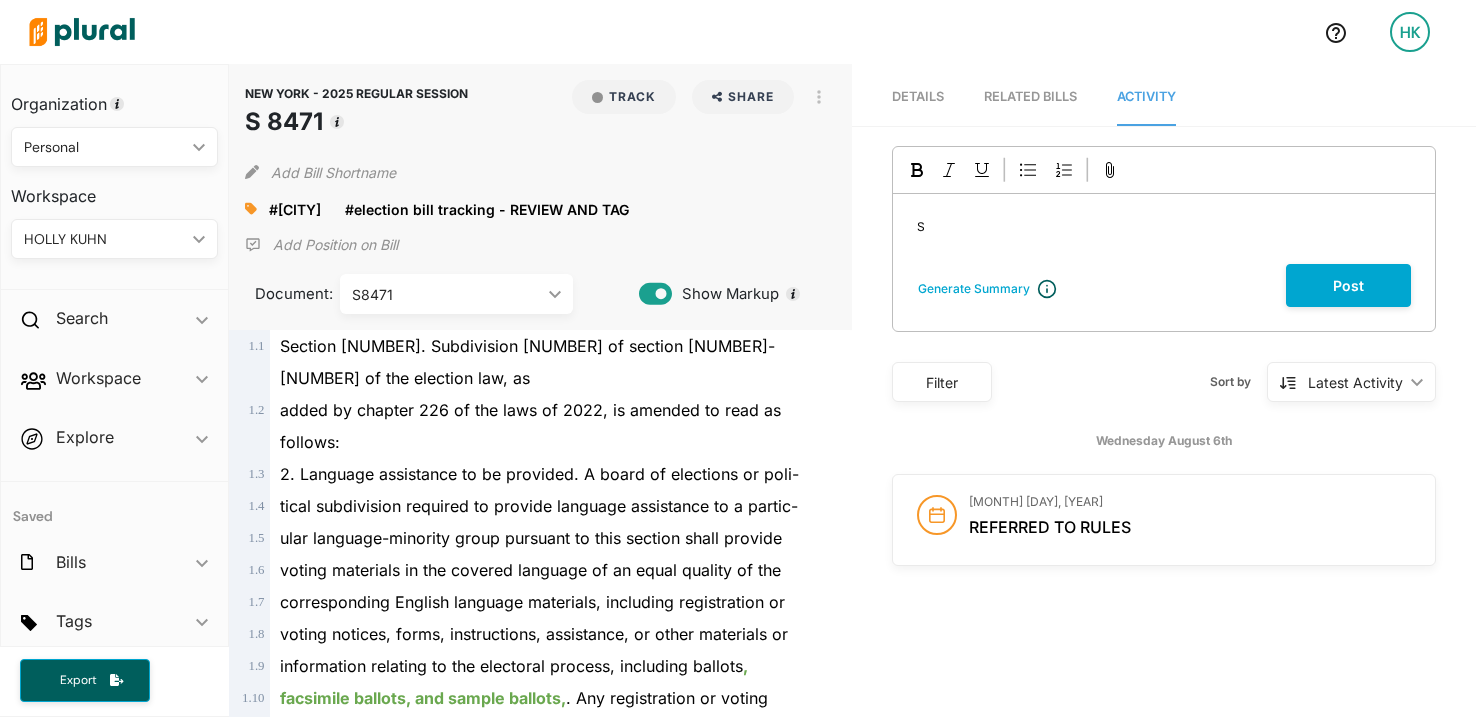 type 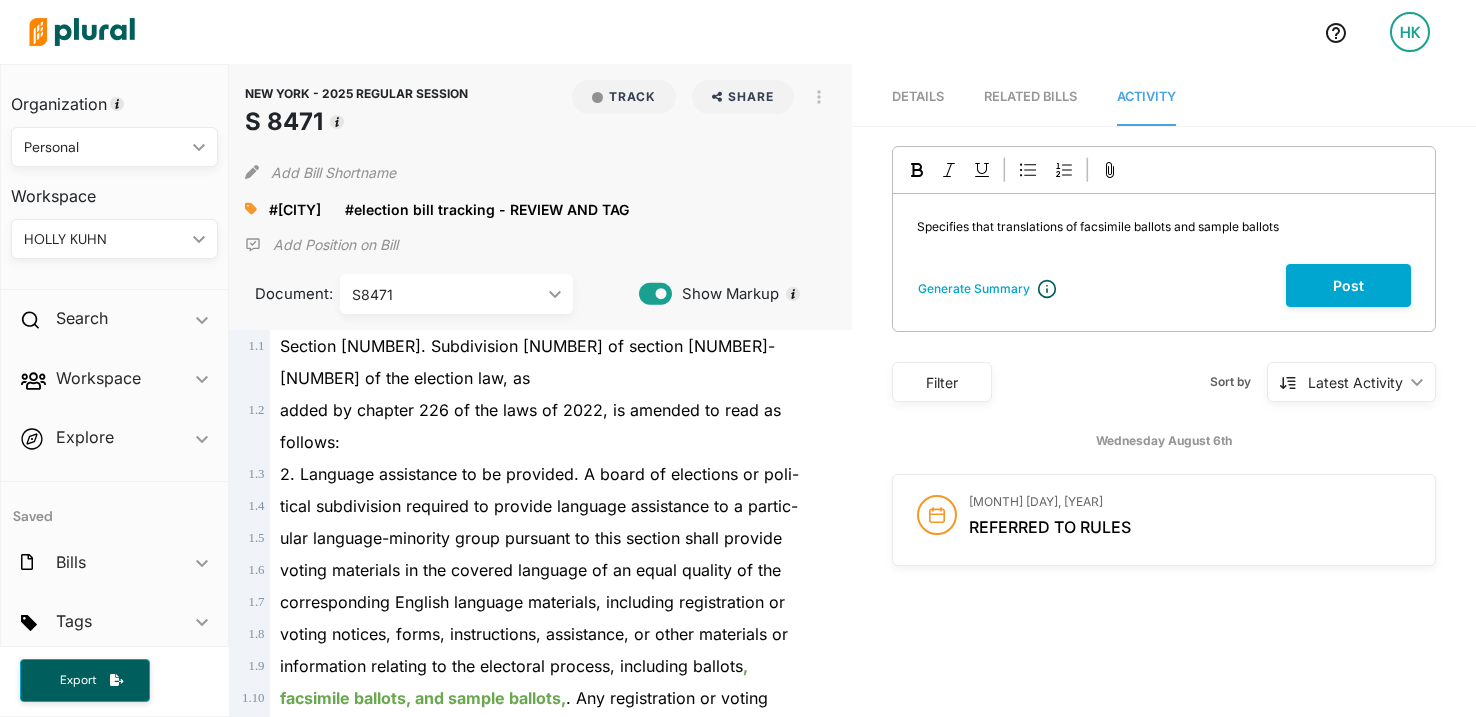 click on "Specifies that translations of facsimile ballots and sample ballots" at bounding box center [1098, 226] 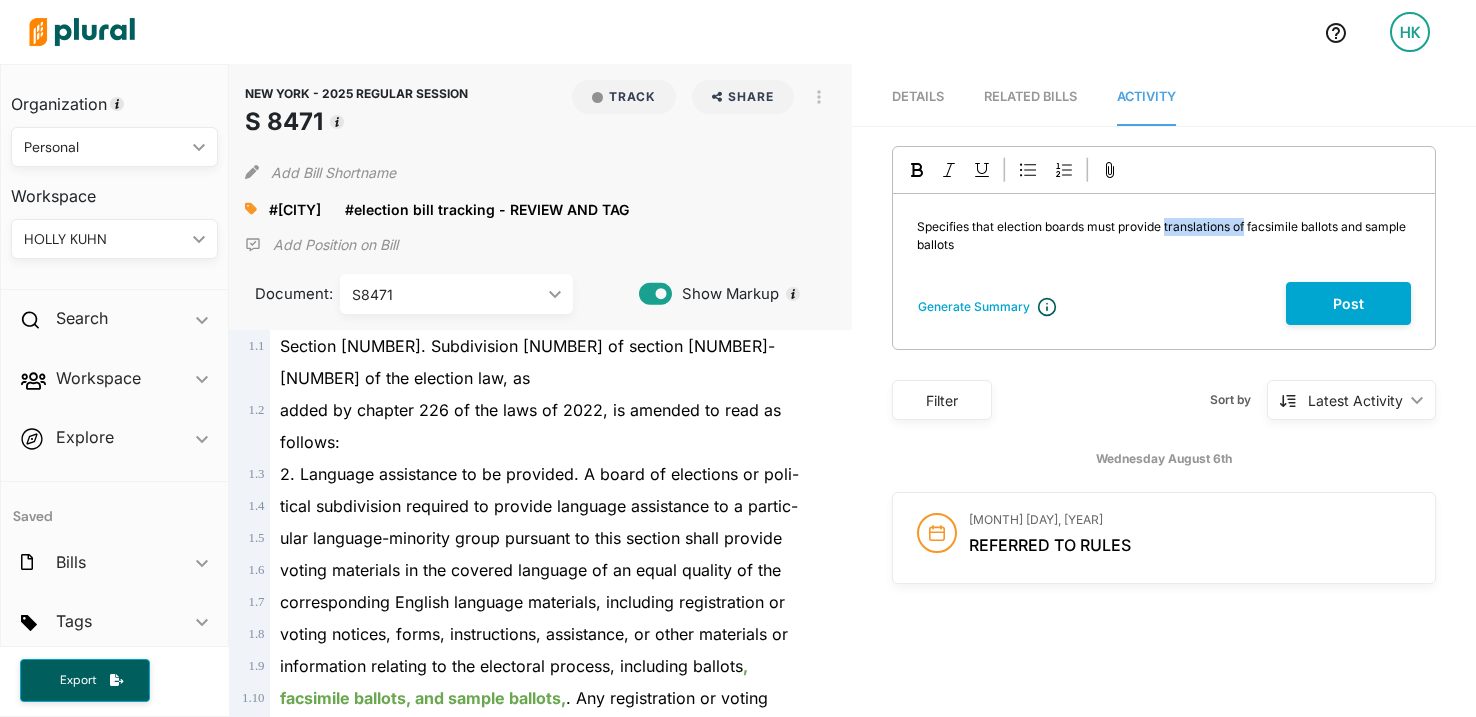 drag, startPoint x: 1158, startPoint y: 227, endPoint x: 1240, endPoint y: 233, distance: 82.219215 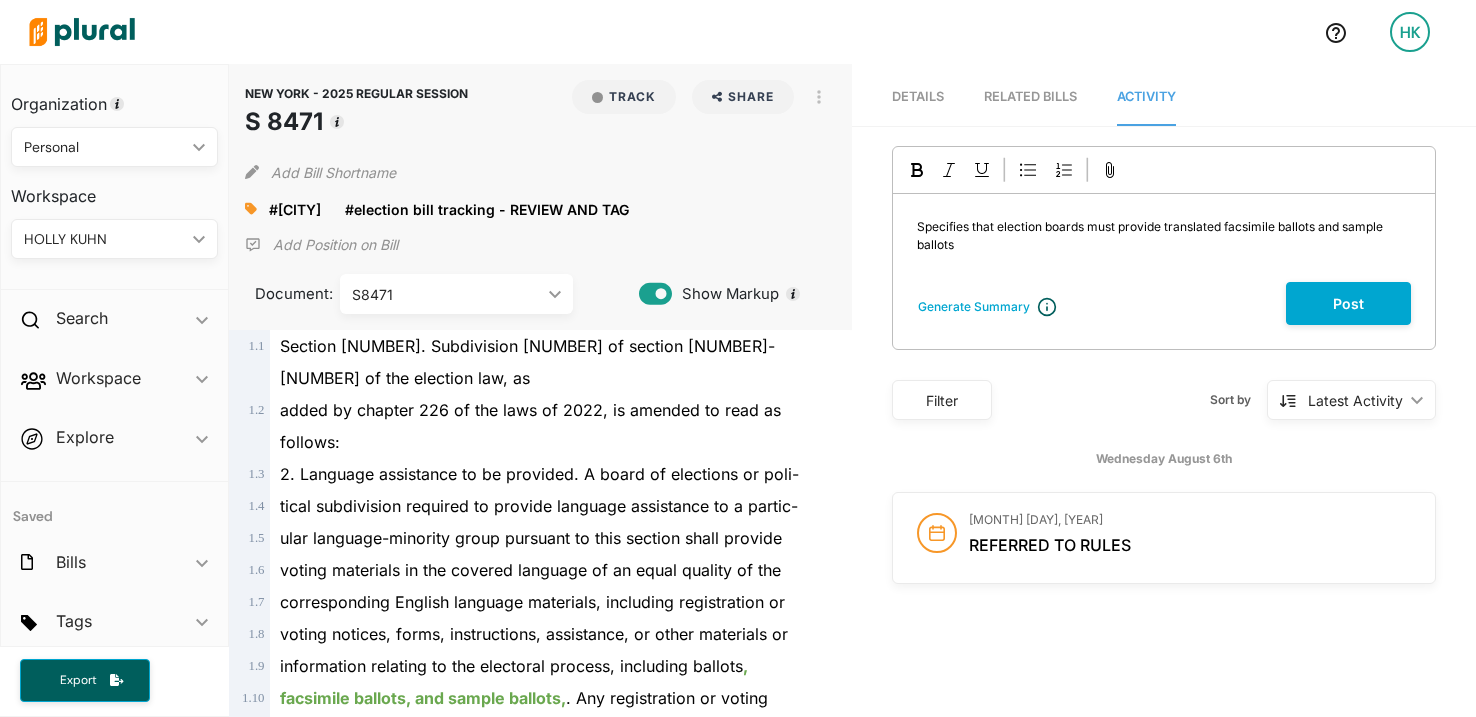 click on "Specifies that election boards must provide translated facsimile ballots and sample ballots" at bounding box center [1164, 236] 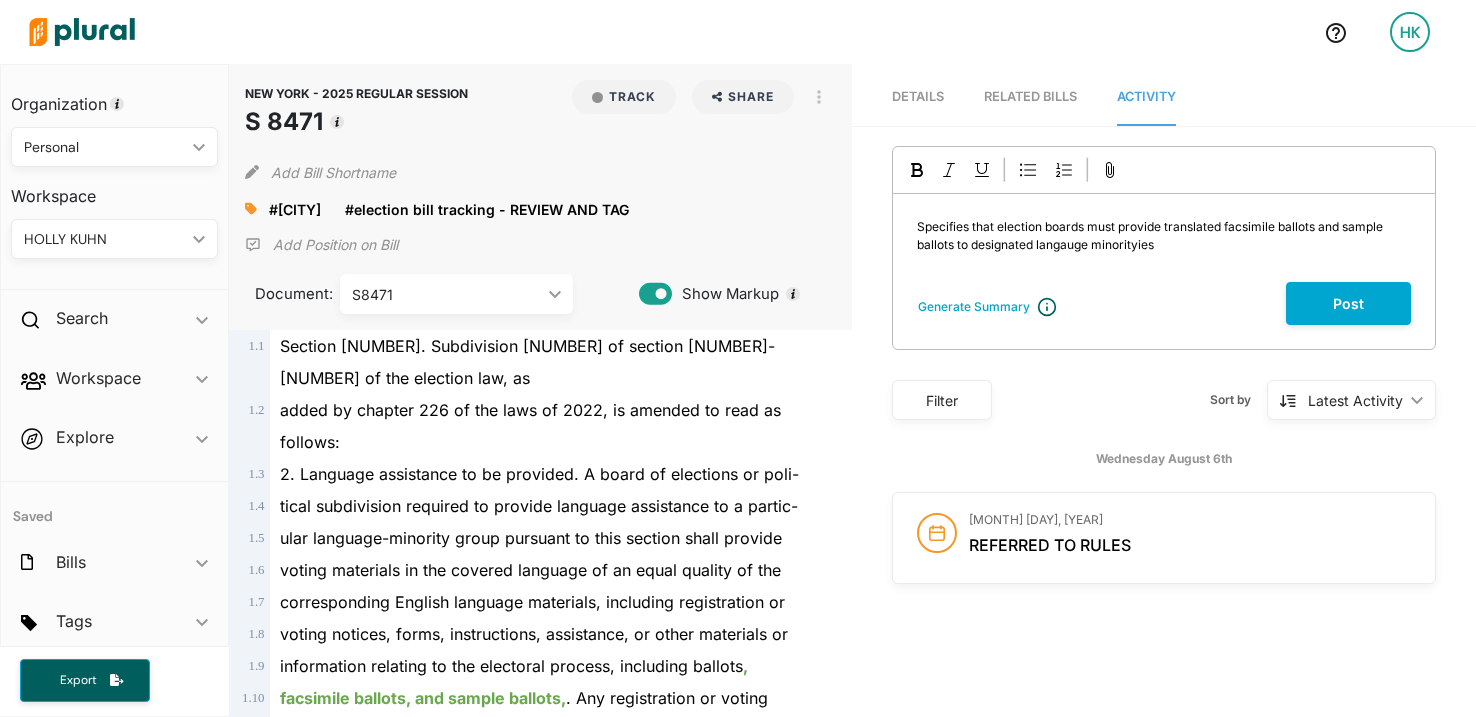 click on "Specifies that election boards must provide translated facsimile ballots and sample ballots to designated langauge minorityies" at bounding box center [1151, 235] 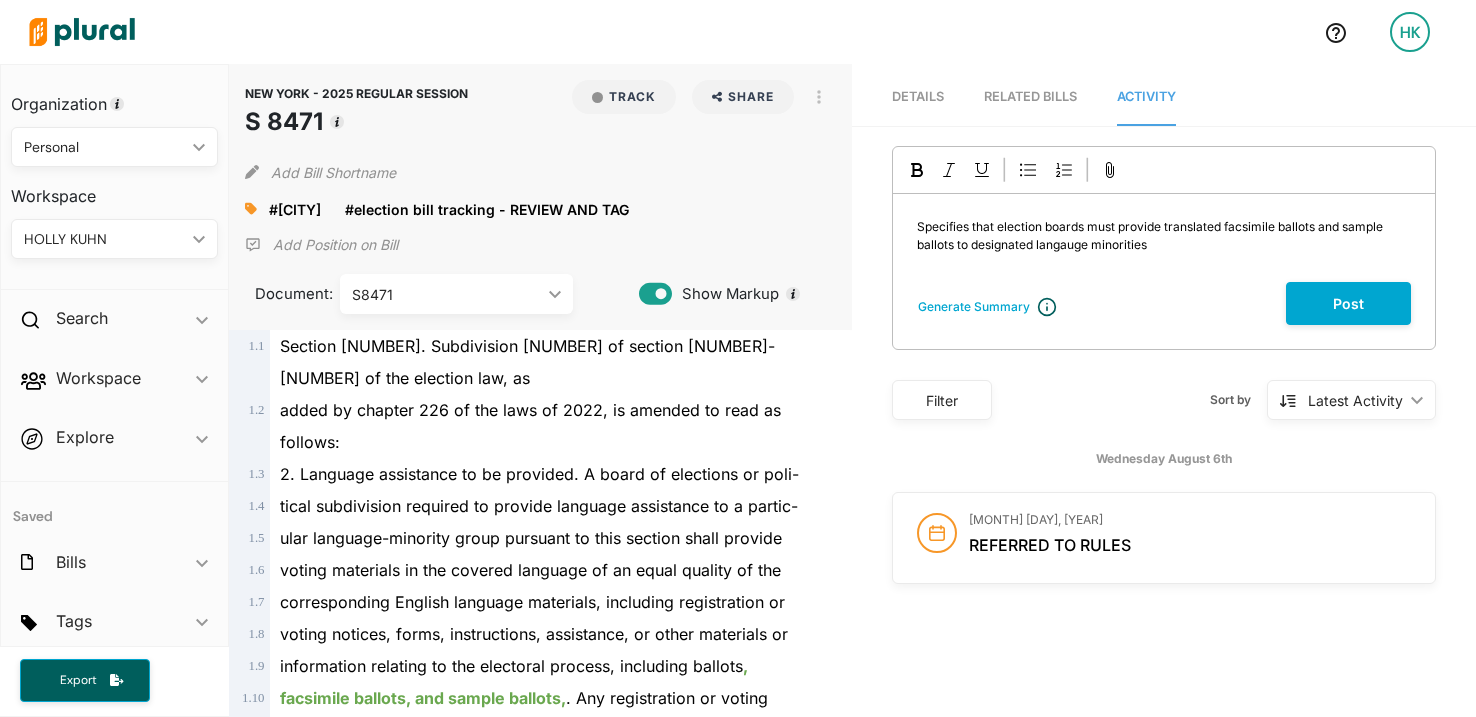 click on "Specifies that election boards must provide translated facsimile ballots and sample ballots to designated langauge minorities" at bounding box center [1151, 235] 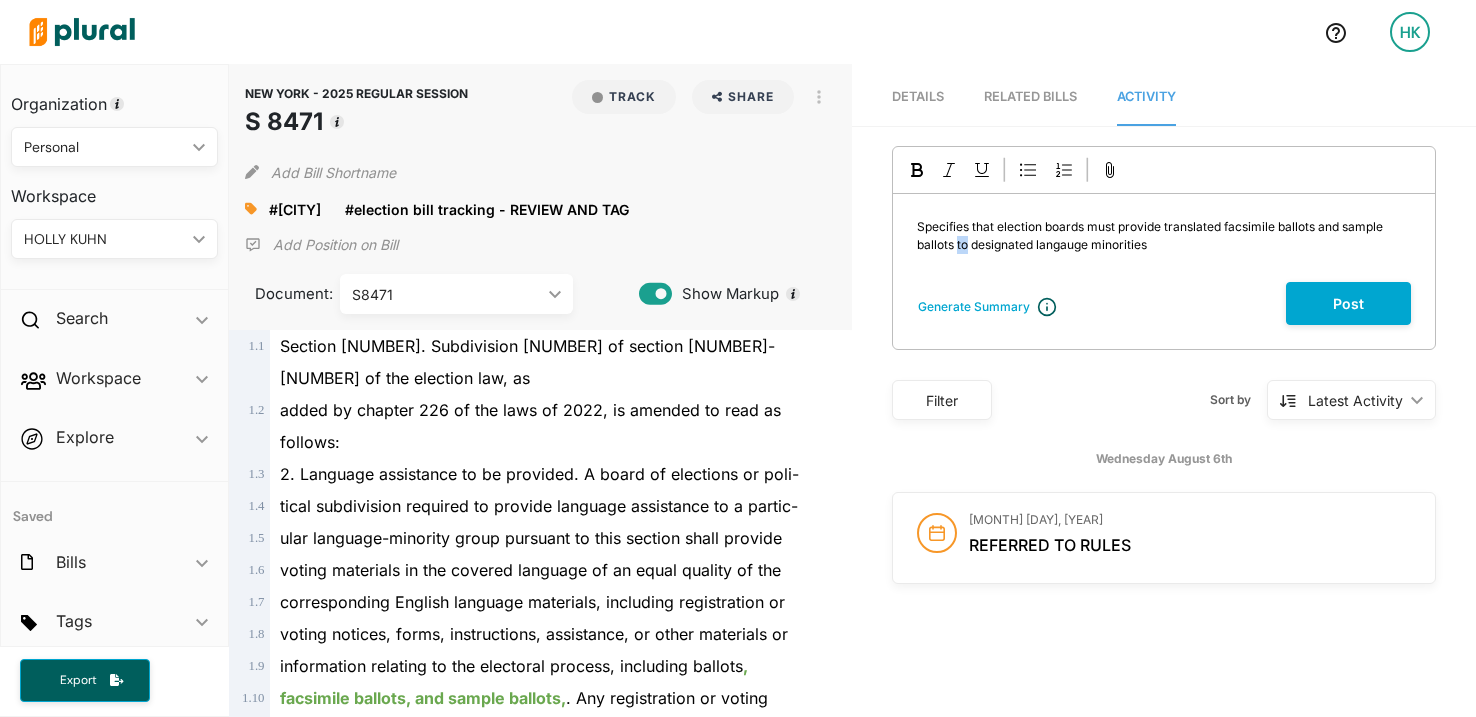 click on "Specifies that election boards must provide translated facsimile ballots and sample ballots to designated langauge minorities" at bounding box center [1151, 235] 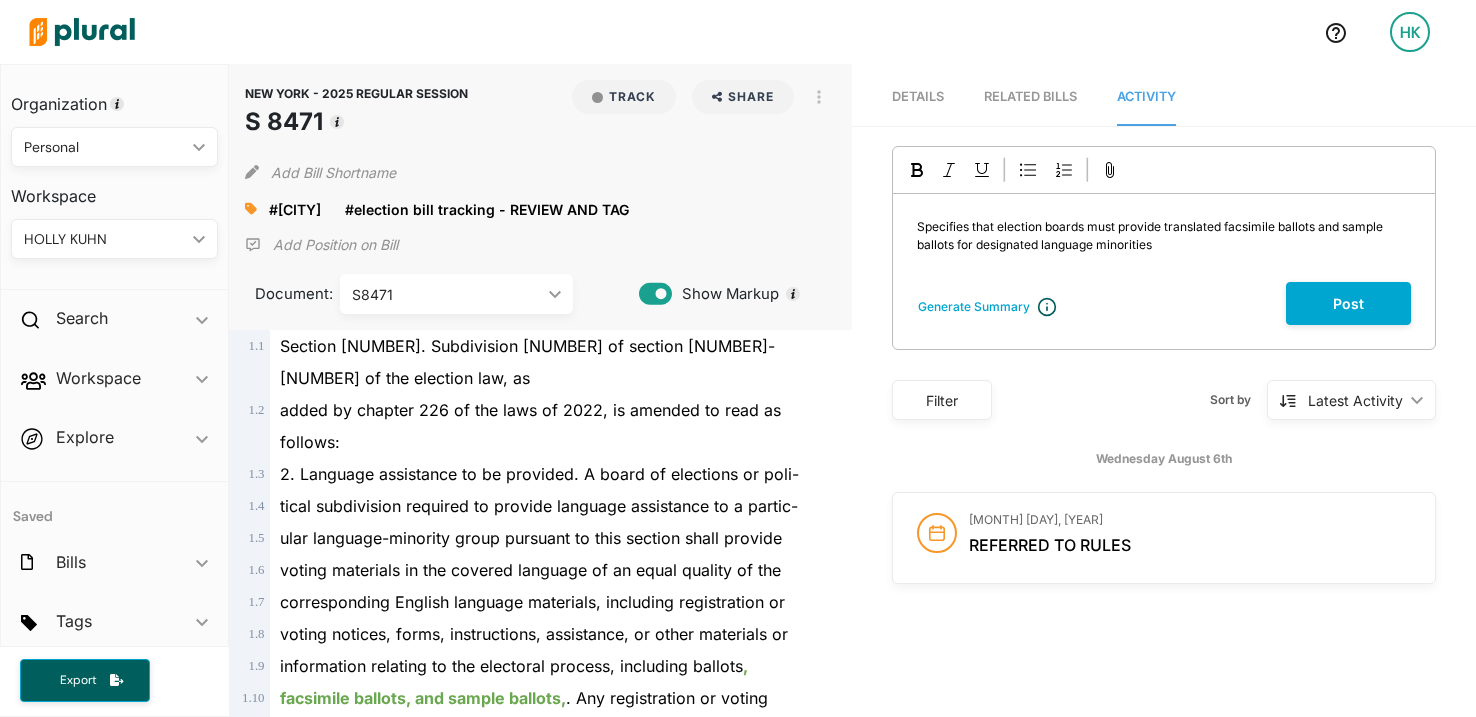 drag, startPoint x: 944, startPoint y: 247, endPoint x: 962, endPoint y: 245, distance: 18.110771 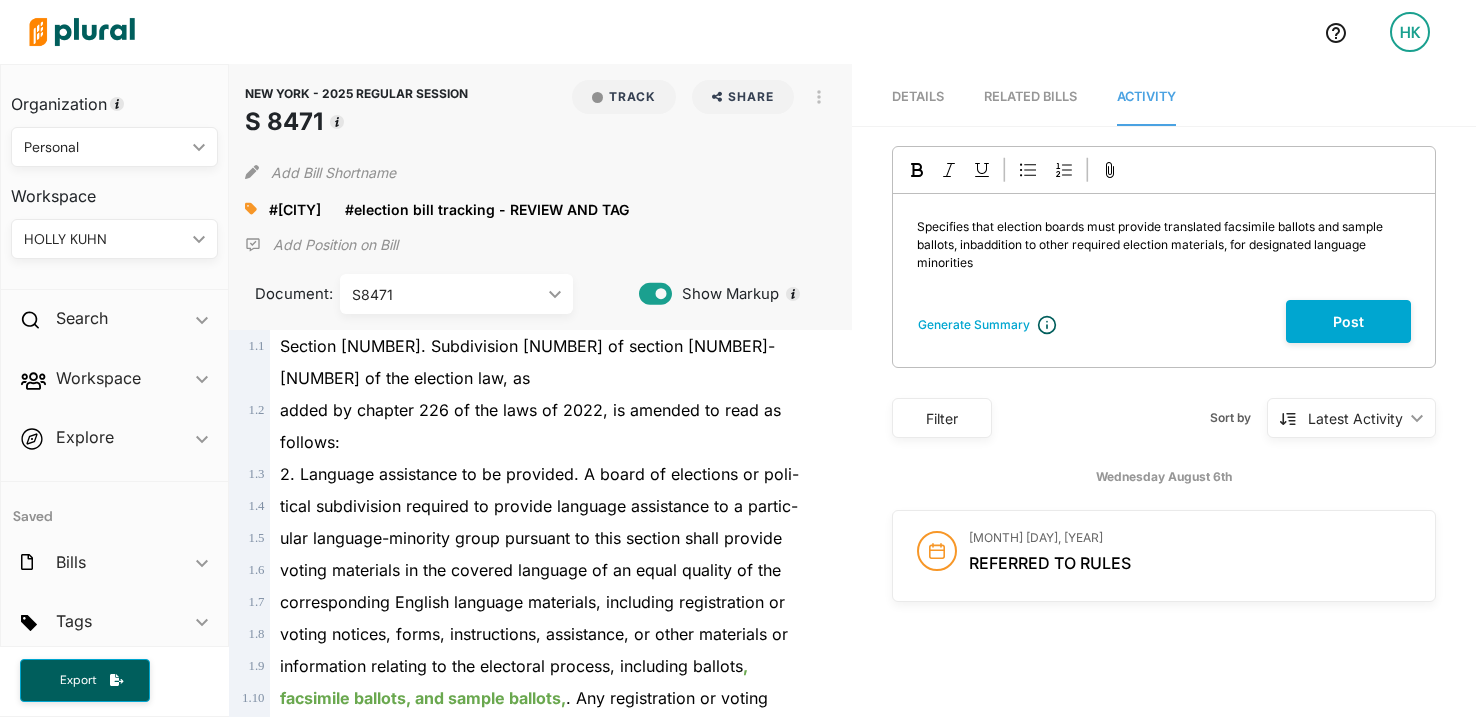 click on "Specifies that election boards must provide translated facsimile ballots and sample ballots, inbaddition to other required election materials, for designated language minorities" at bounding box center (1151, 244) 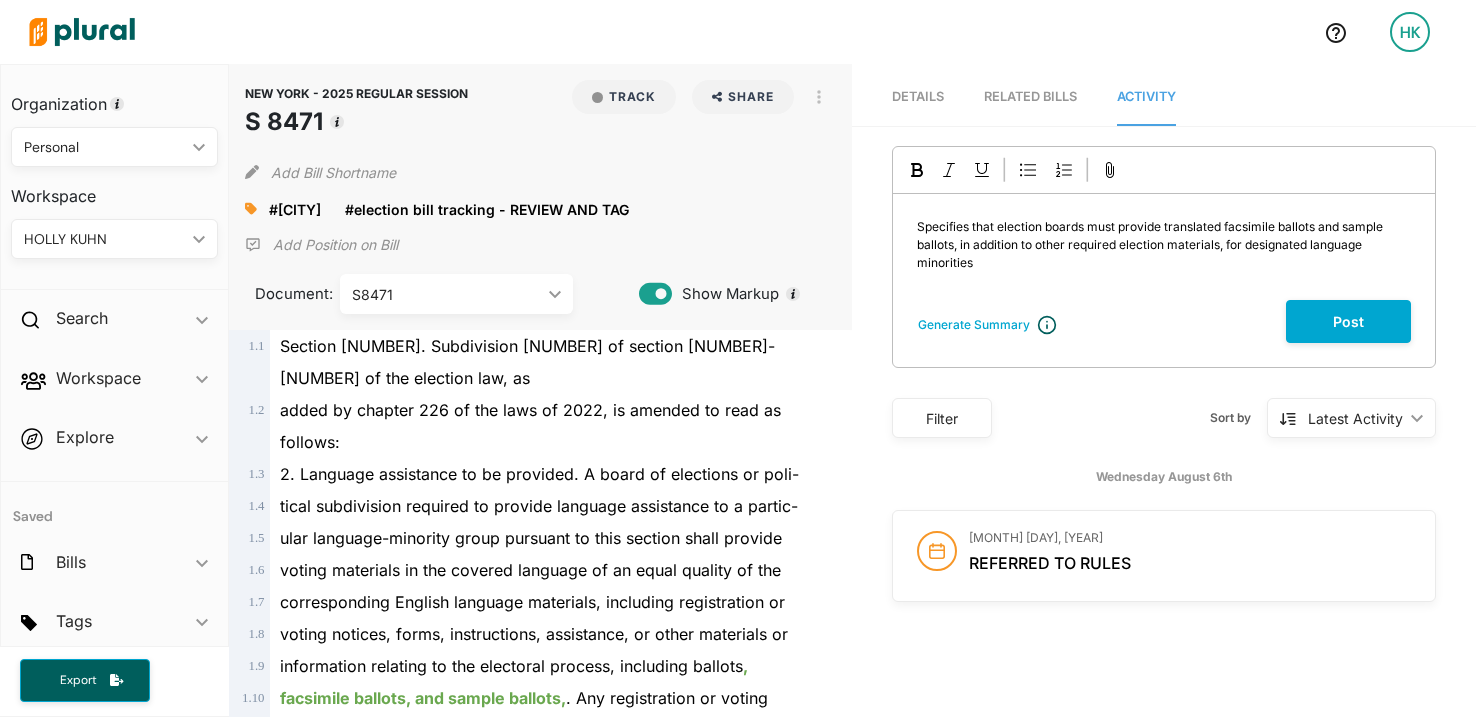 click on "Specifies that election boards must provide translated facsimile ballots and sample ballots, in addition to other required election materials, for designated language minorities" at bounding box center [1151, 244] 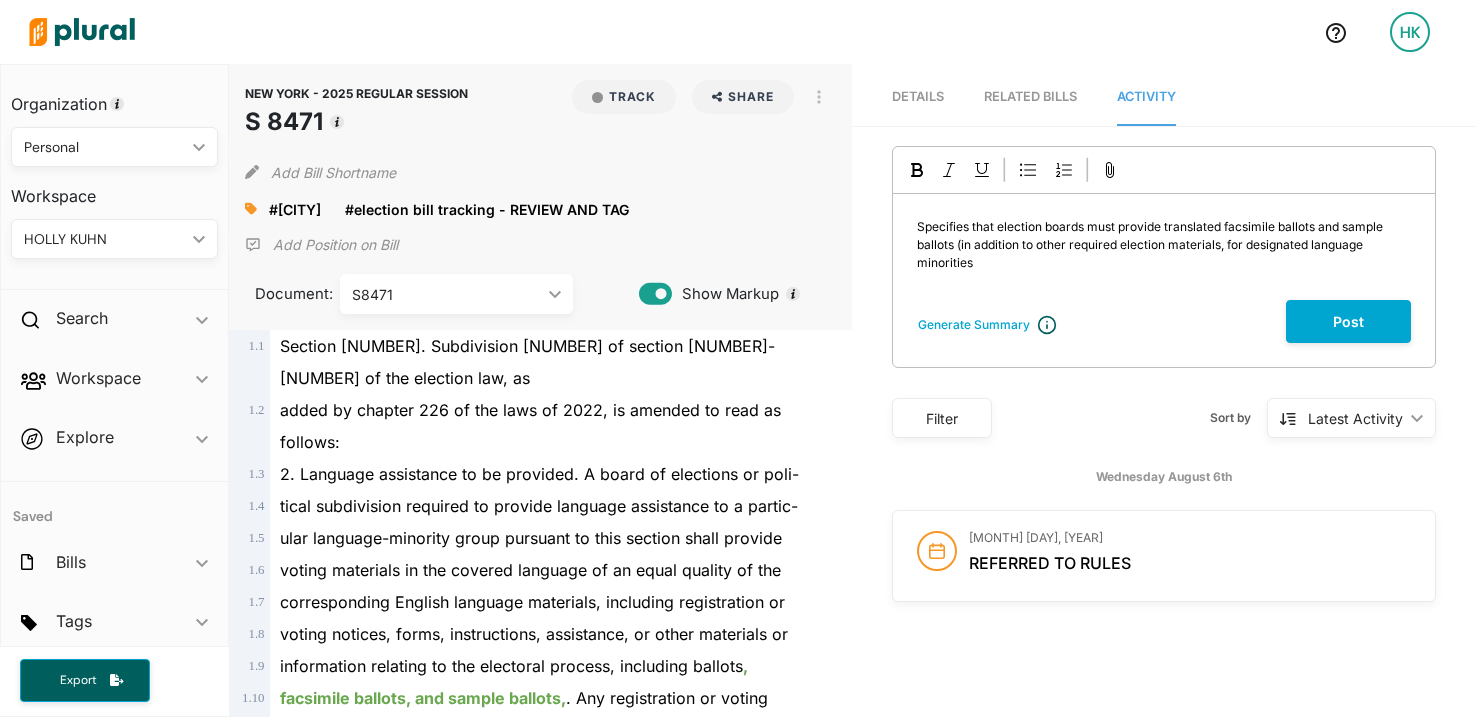 click on "Specifies that election boards must provide translated facsimile ballots and sample ballots (in addition to other required election materials, for designated language minorities" at bounding box center (1151, 244) 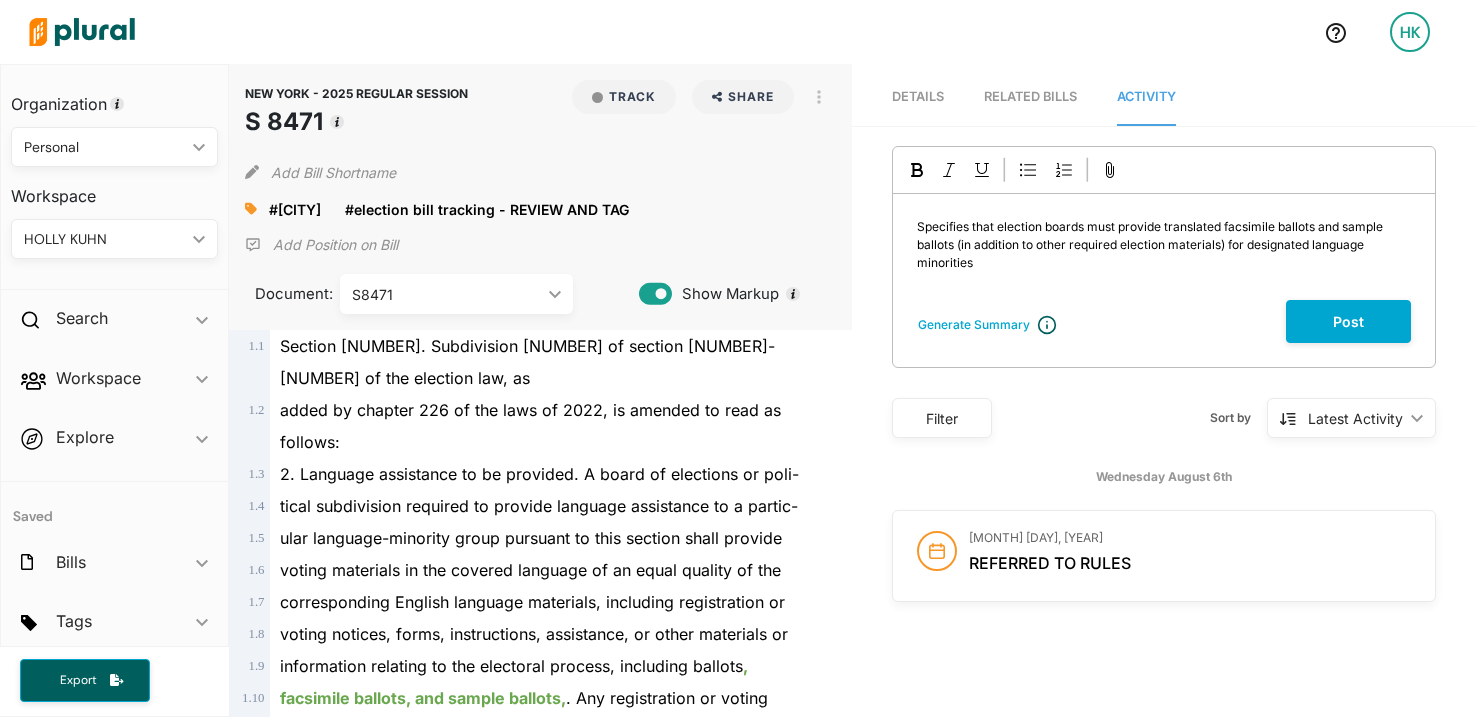 click on "Personal" at bounding box center [104, 147] 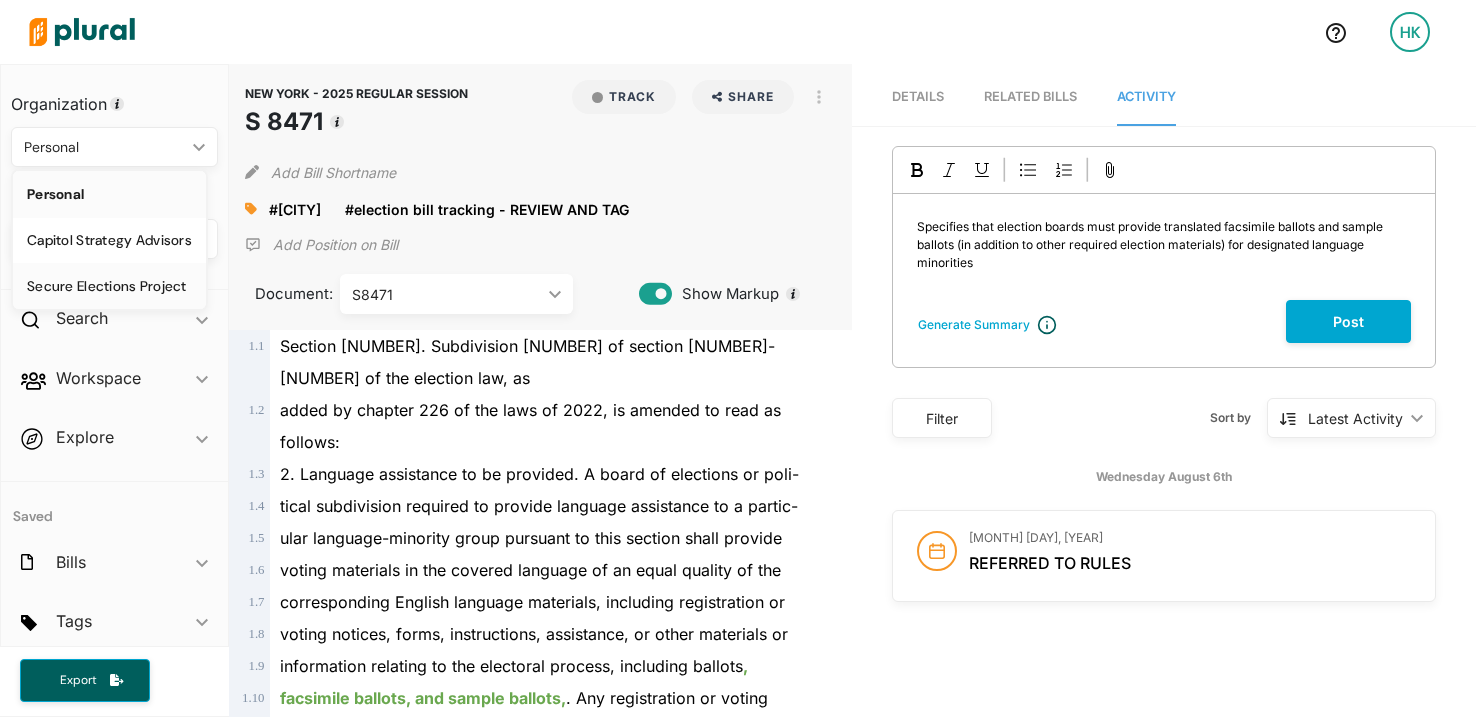 click on "Secure Elections Project" 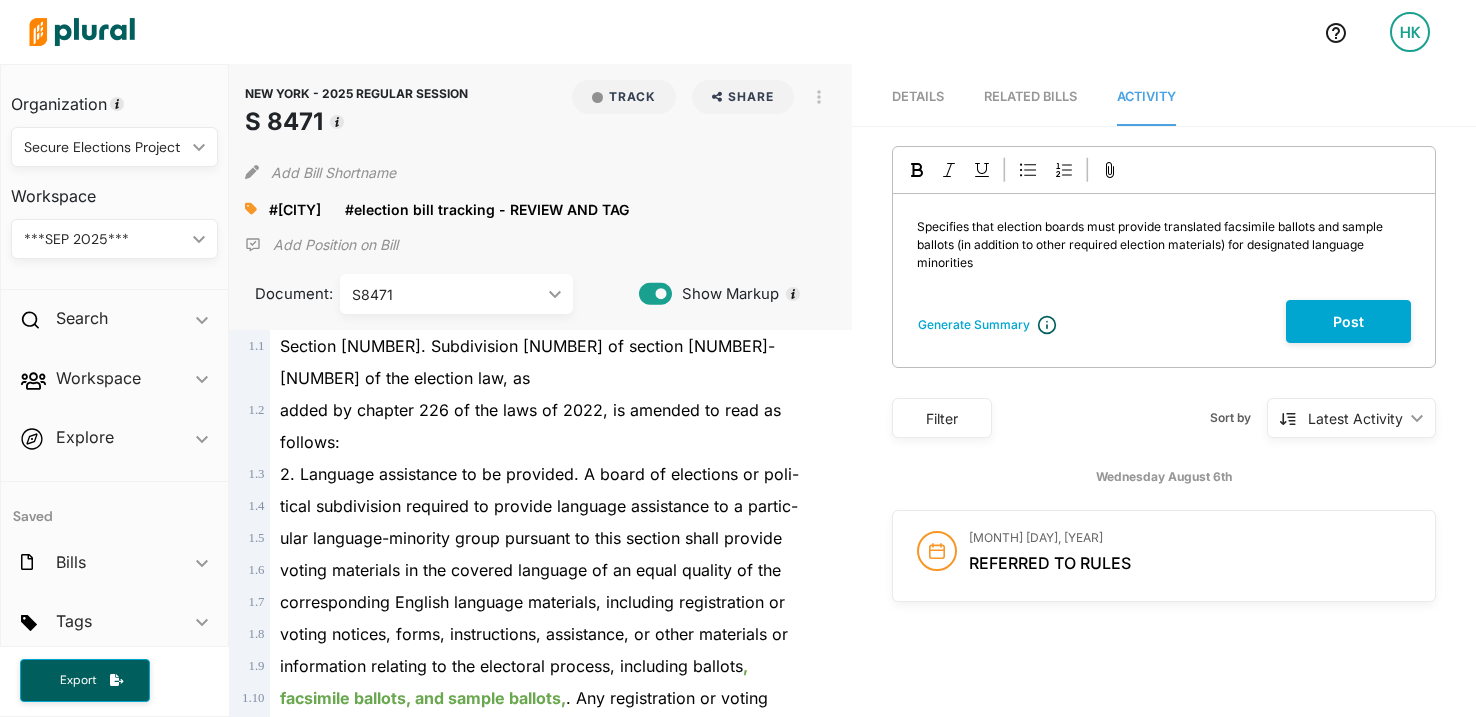 click on "Specifies that election boards must provide translated facsimile ballots and sample ballots (in addition to other required election materials) for designated language minorities" at bounding box center (1151, 244) 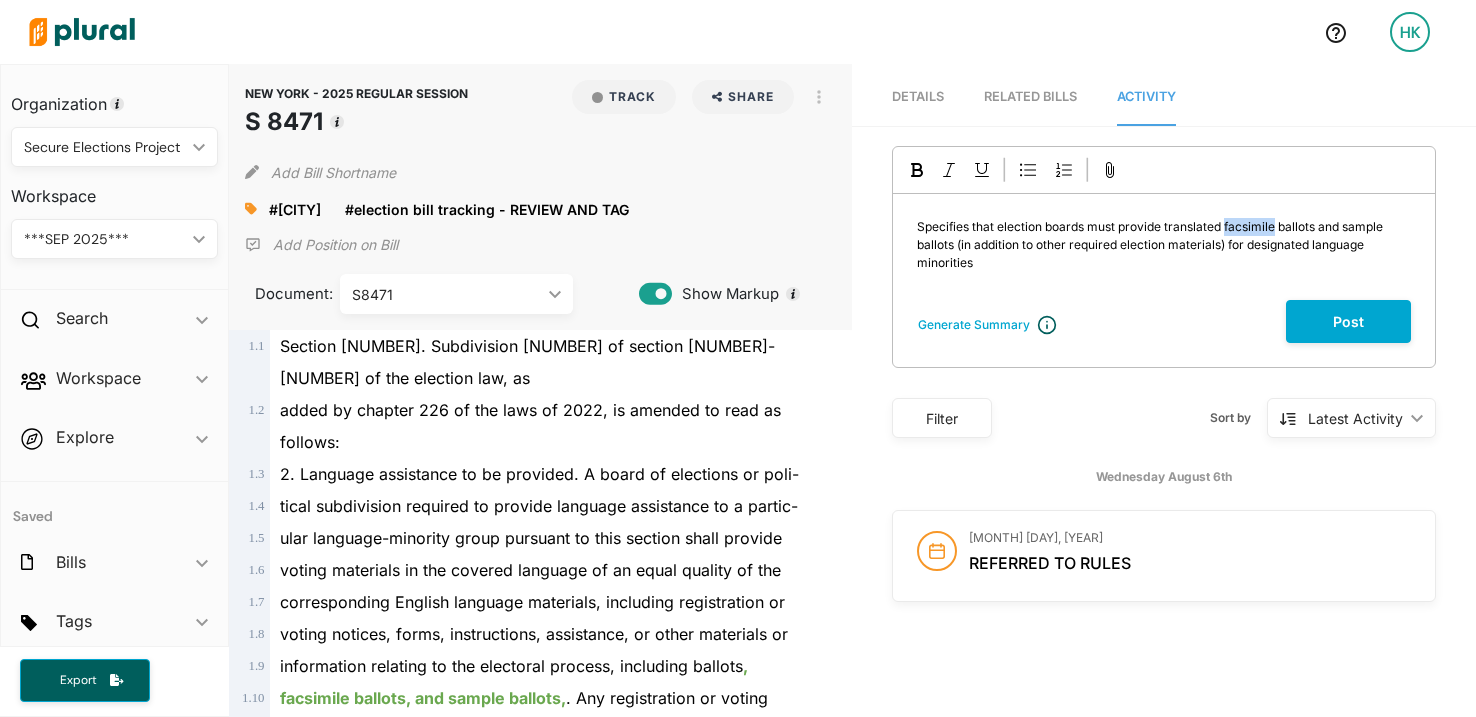 click on "Specifies that election boards must provide translated facsimile ballots and sample ballots (in addition to other required election materials) for designated language minorities" at bounding box center [1151, 244] 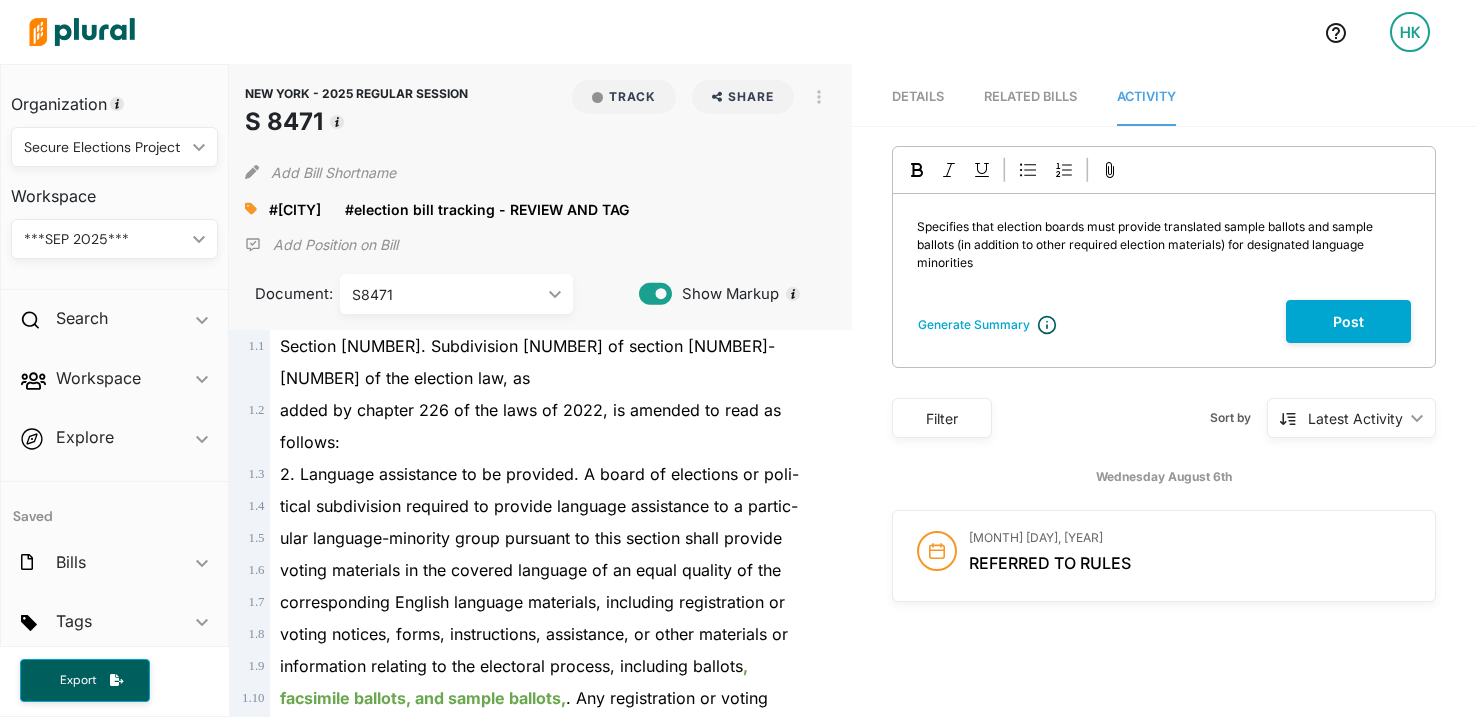 click on "Specifies that election boards must provide translated sample ballots and sample ballots (in addition to other required election materials) for designated language minorities" at bounding box center [1146, 244] 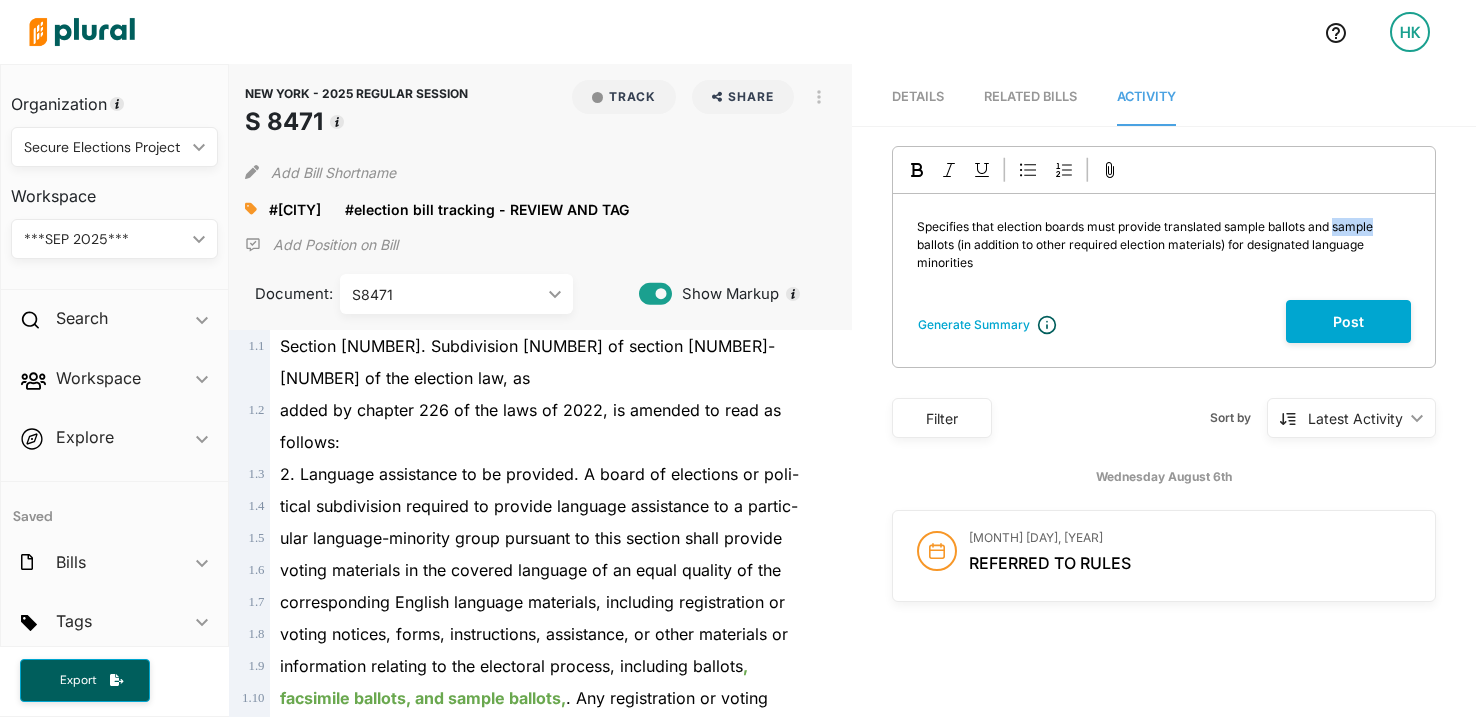 click on "Specifies that election boards must provide translated sample ballots and sample ballots (in addition to other required election materials) for designated language minorities" at bounding box center (1146, 244) 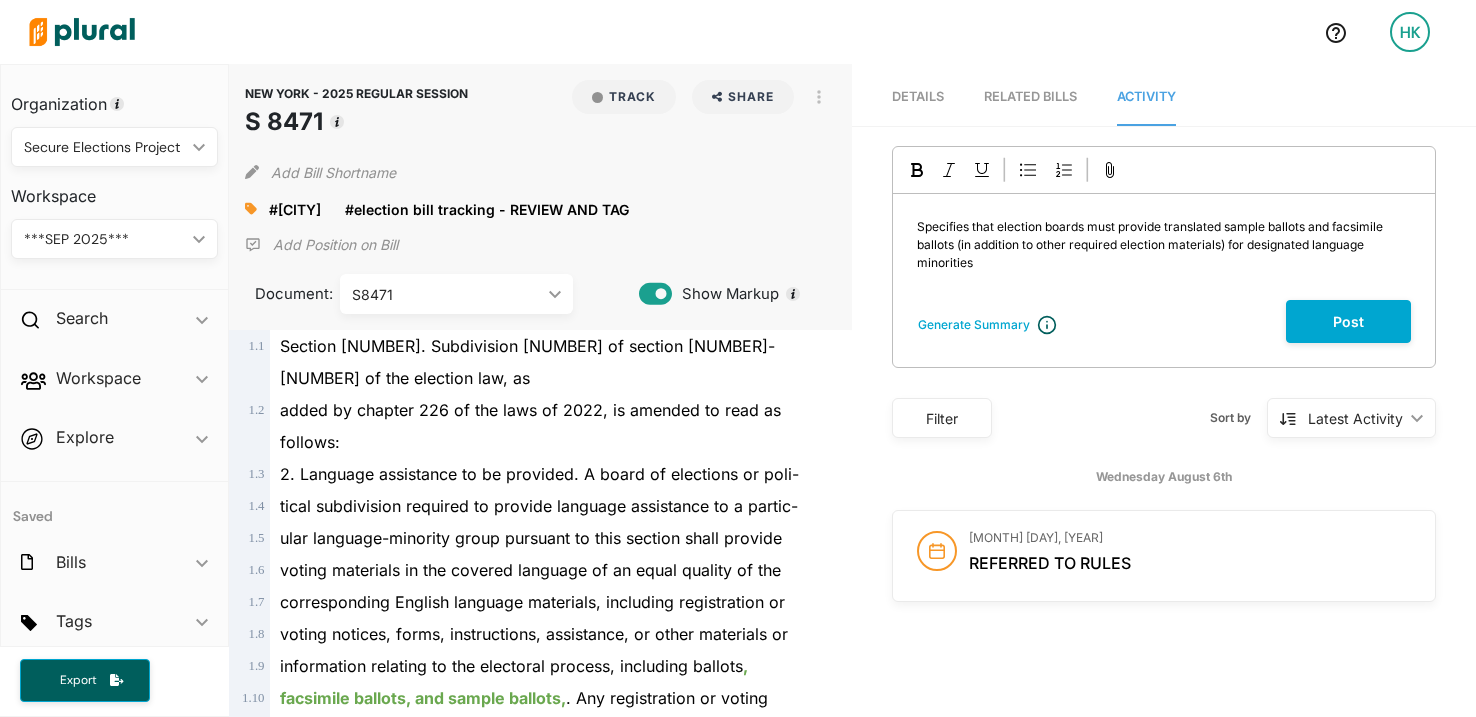 click on "Specifies that election boards must provide translated sample ballots and facsimile ballots (in addition to other required election materials) for designated language minorities" at bounding box center [1164, 245] 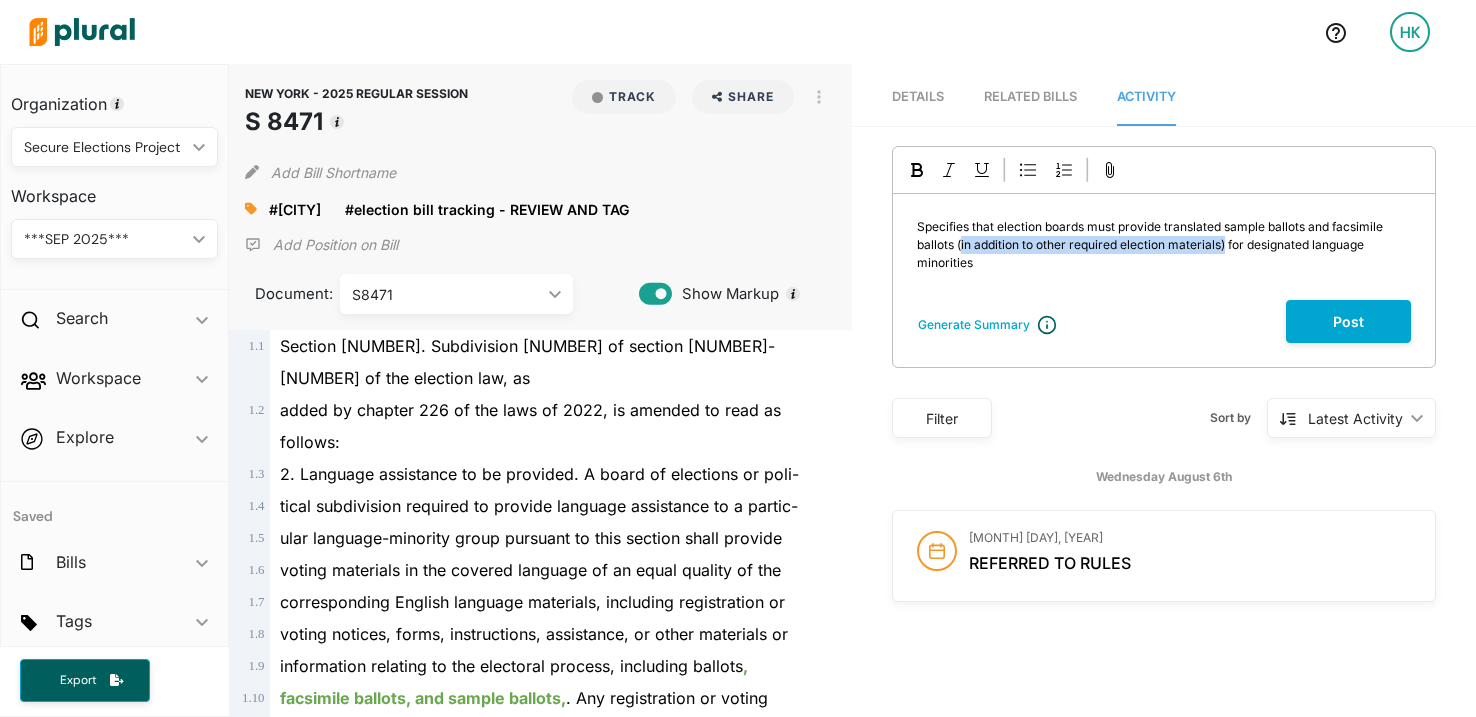 drag, startPoint x: 953, startPoint y: 246, endPoint x: 1219, endPoint y: 247, distance: 266.0019 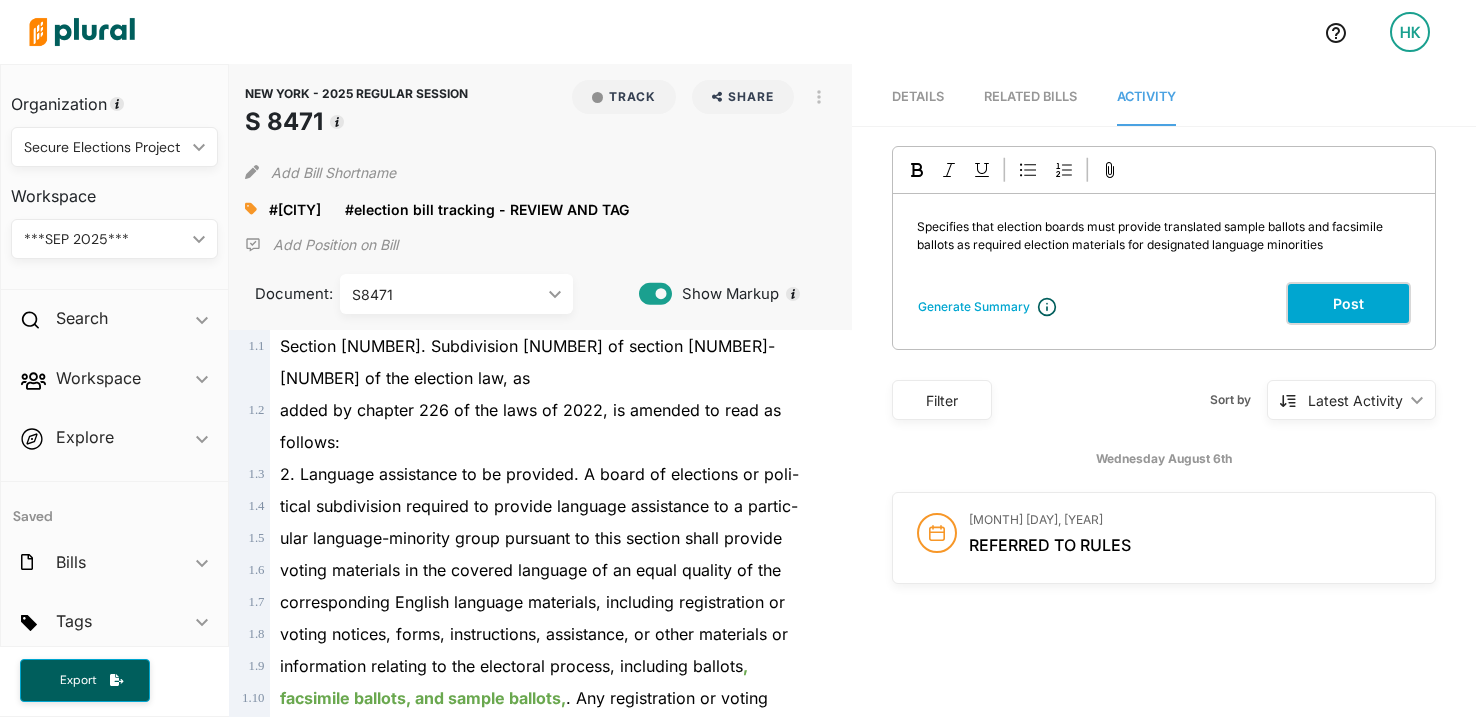 click on "Post" at bounding box center (1348, 303) 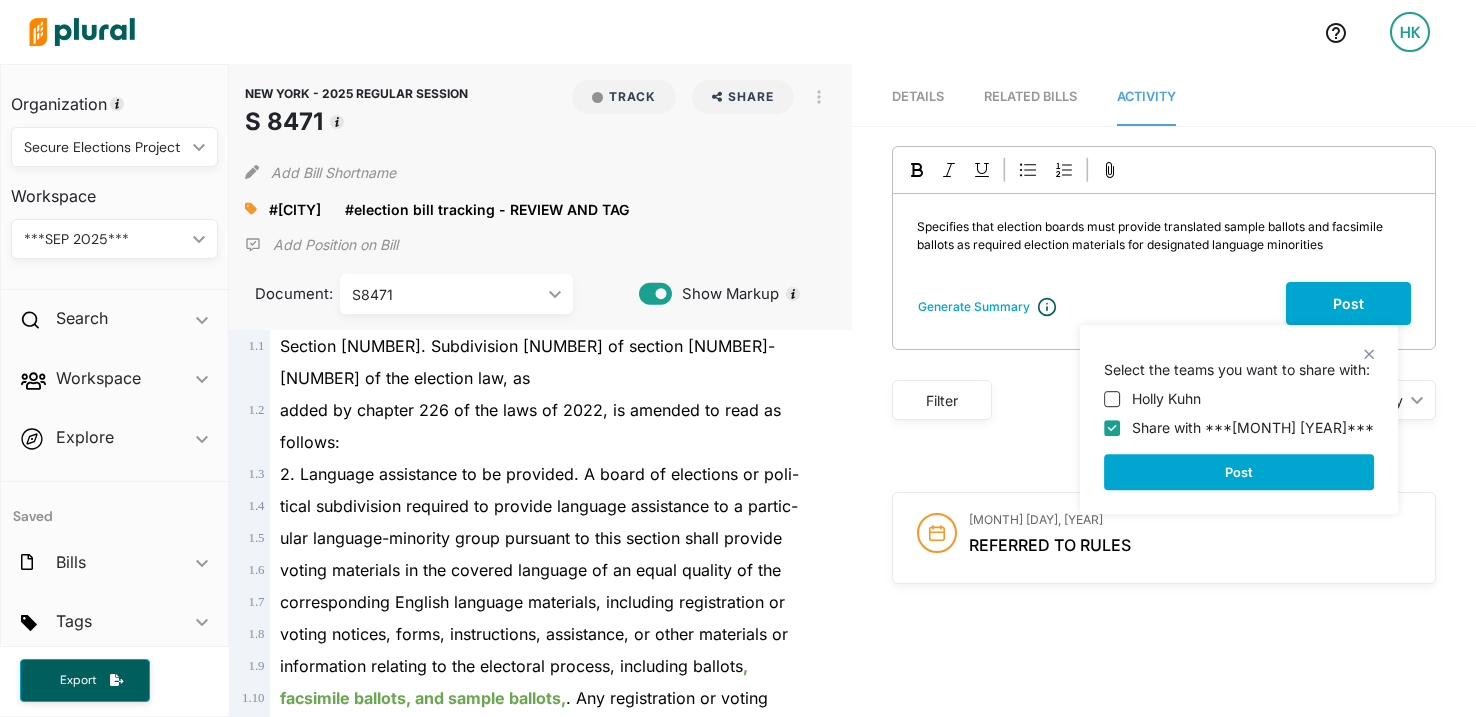 click on "Holly Kuhn" at bounding box center [1239, 398] 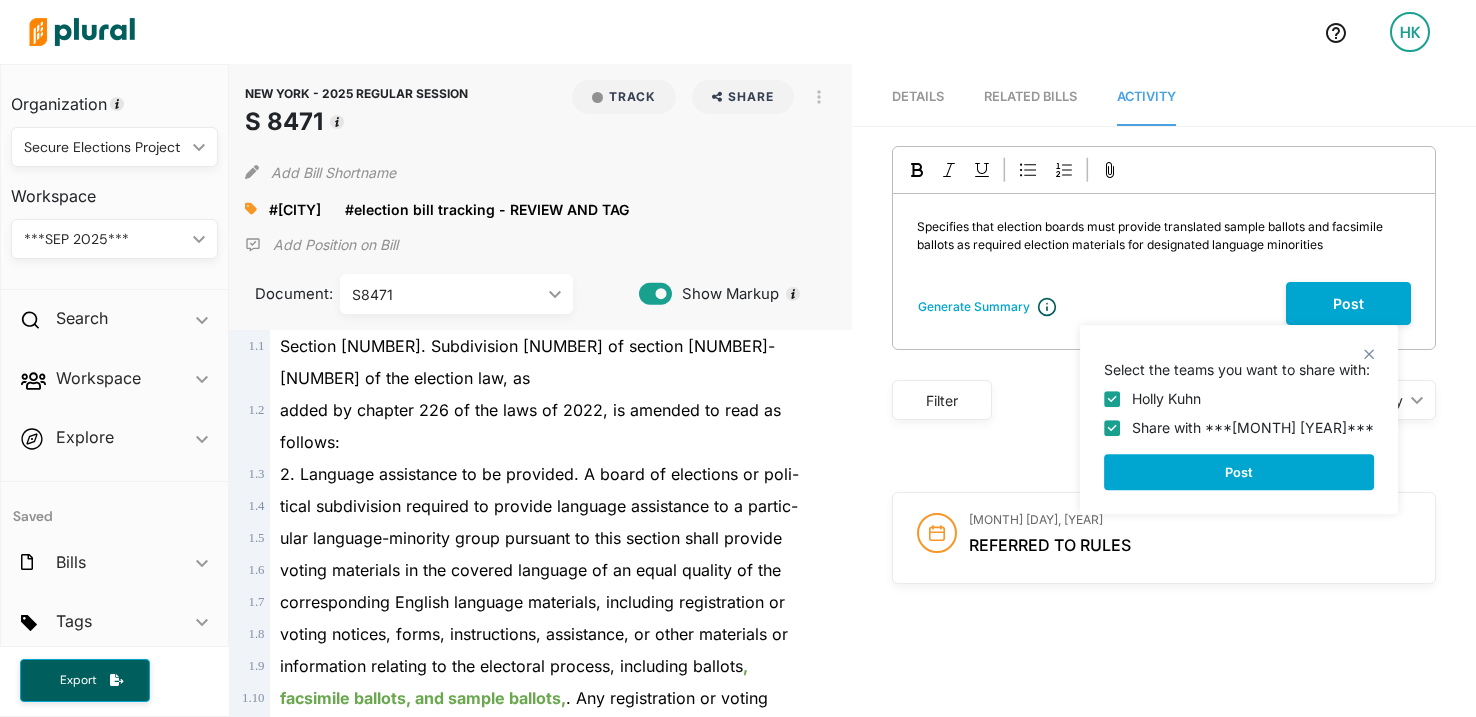 checkbox on "true" 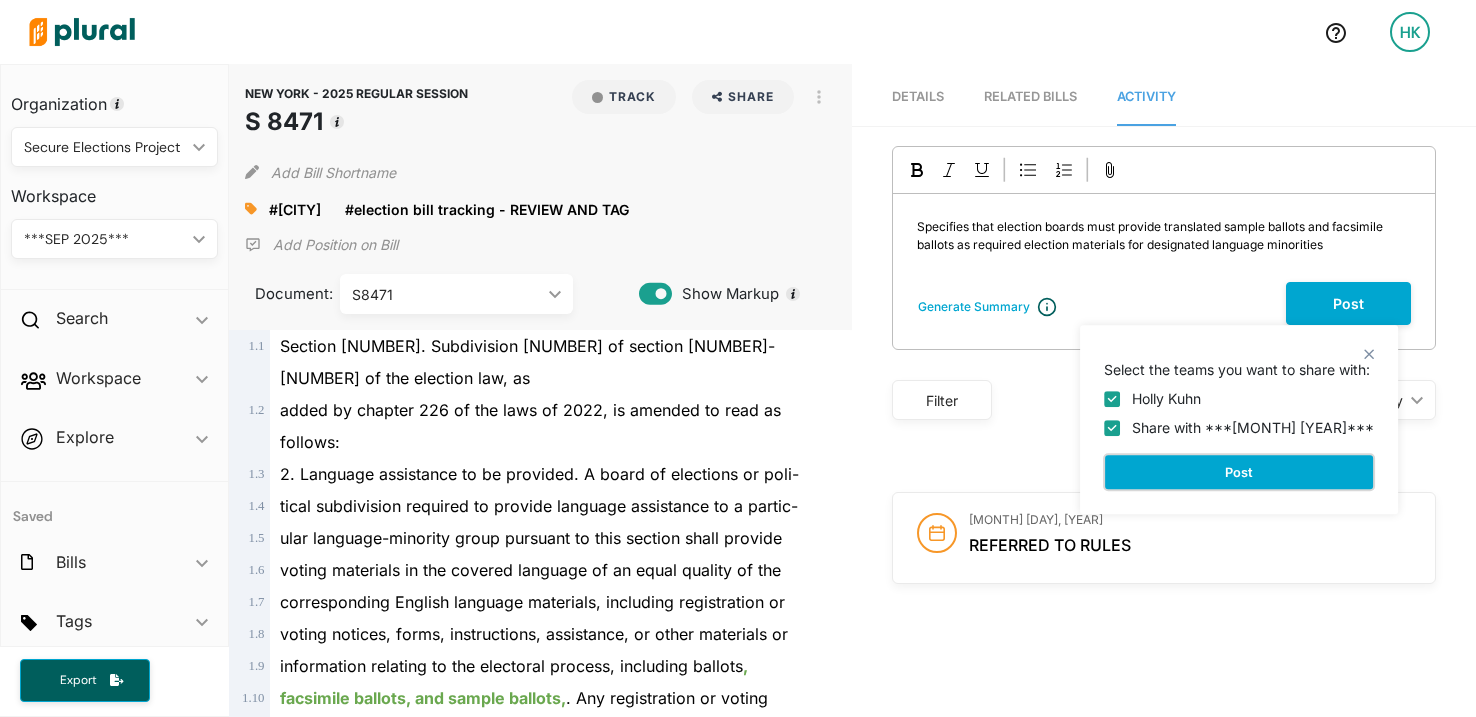 click on "Post" at bounding box center [1239, 472] 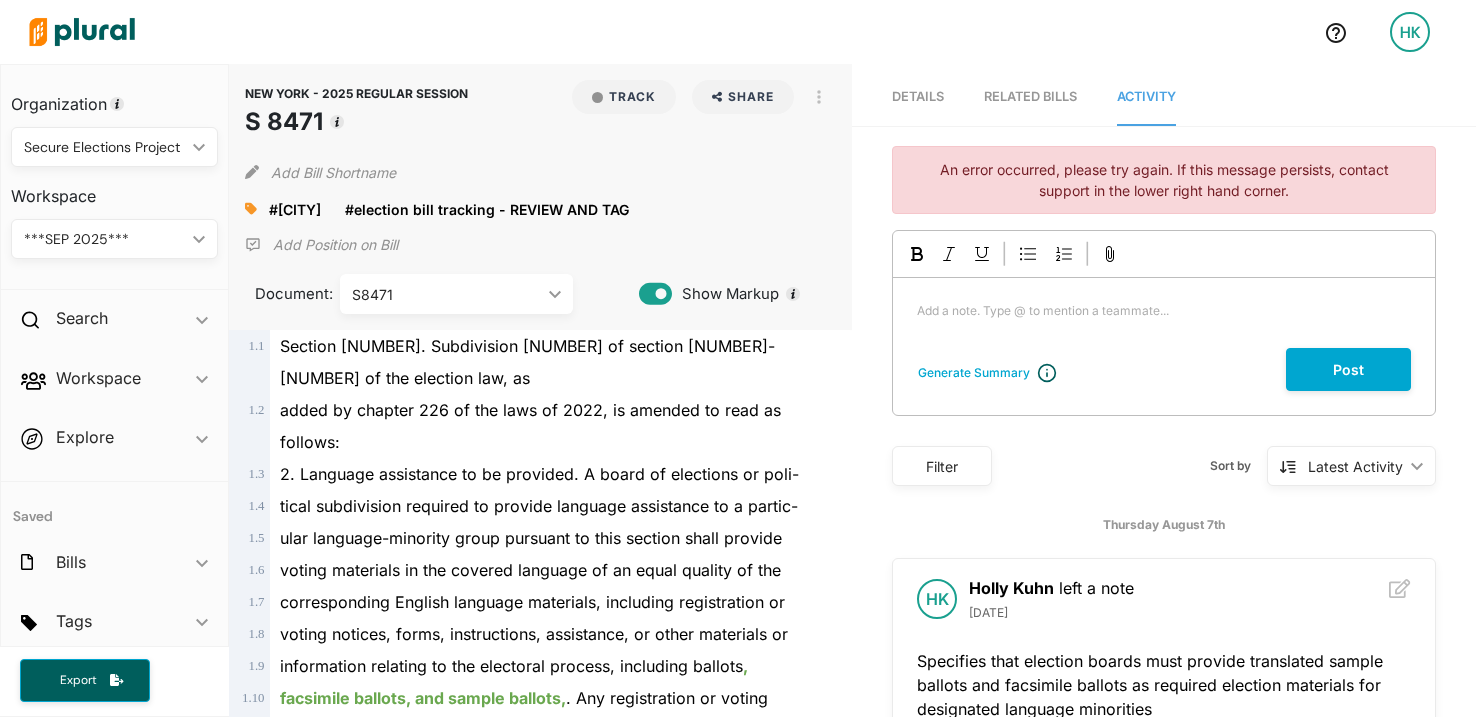 click 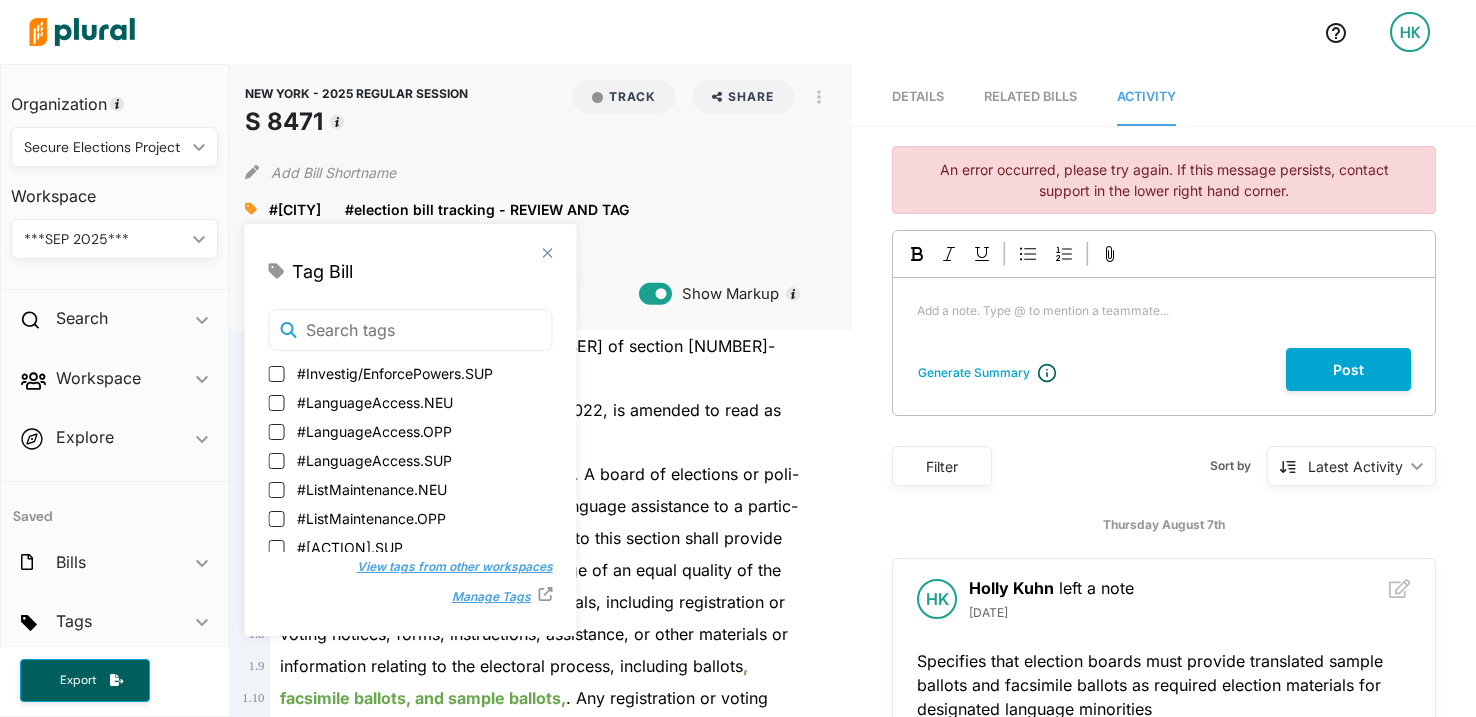 scroll, scrollTop: 3281, scrollLeft: 0, axis: vertical 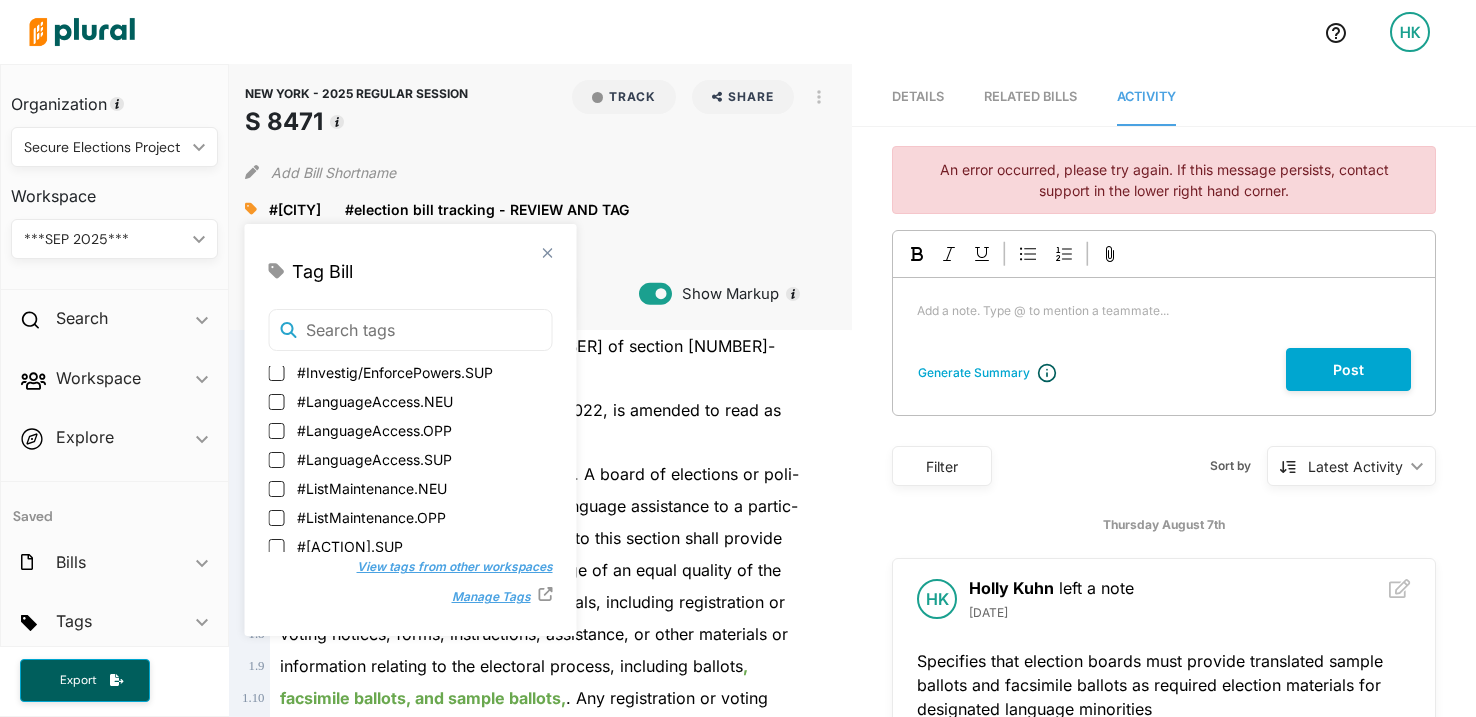 click on "tical subdivision required to provide language assistance to a partic-" at bounding box center [539, 506] 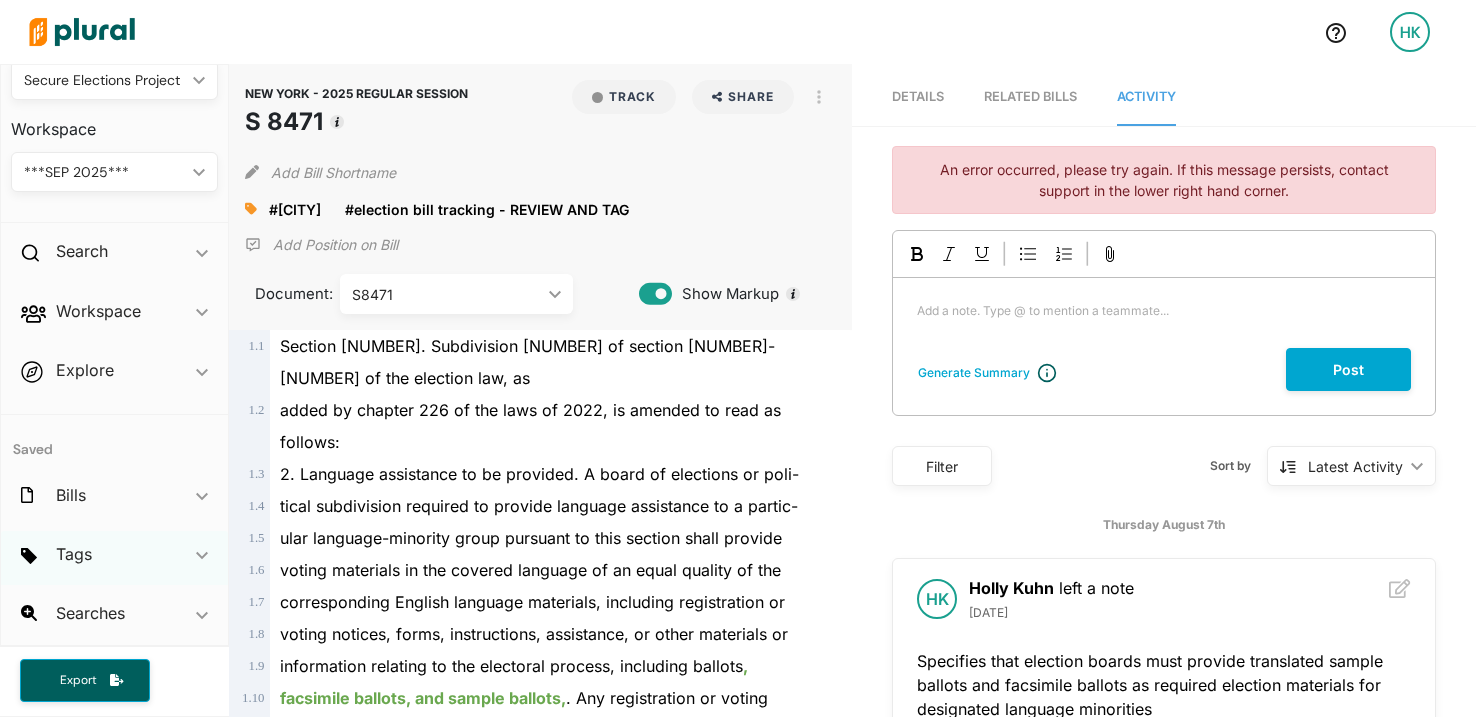 click on "Tags ic_keyboard_arrow_down" at bounding box center (114, 558) 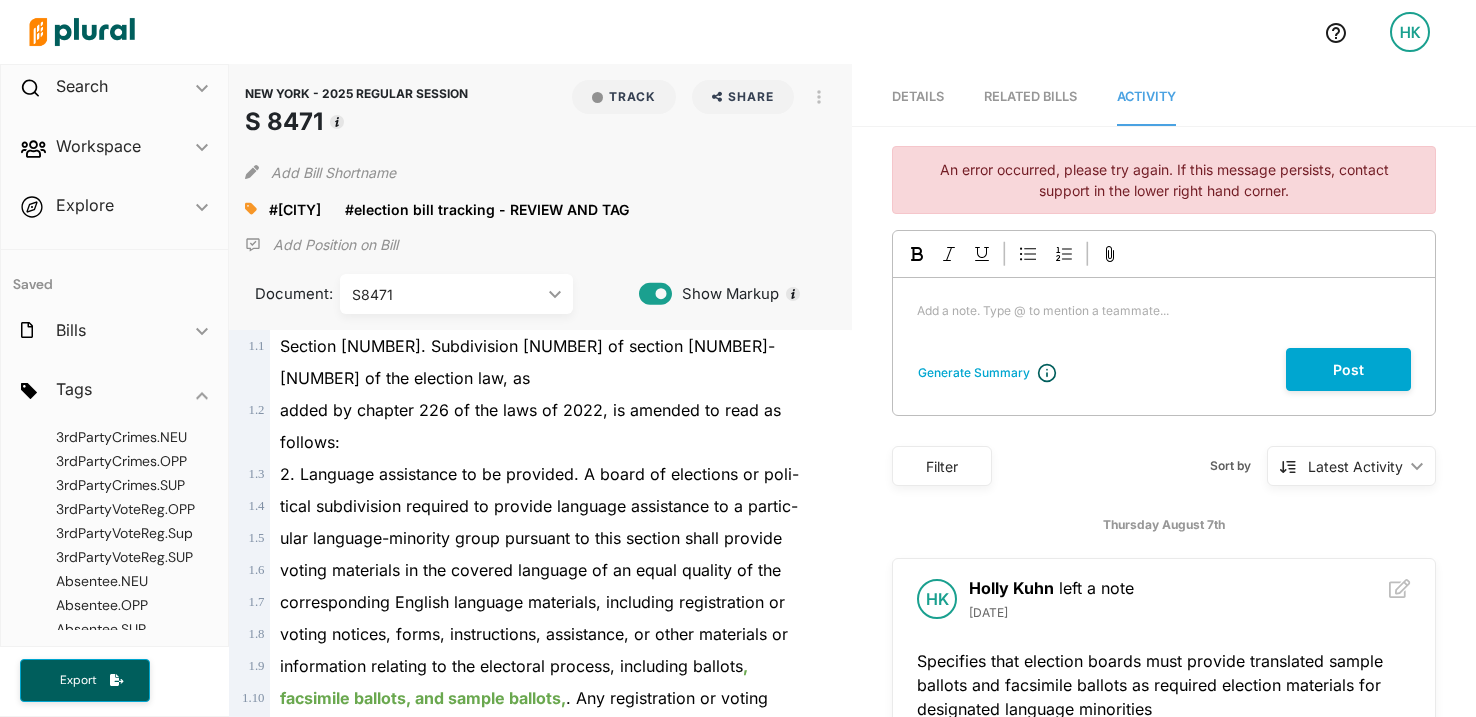 scroll, scrollTop: 277, scrollLeft: 0, axis: vertical 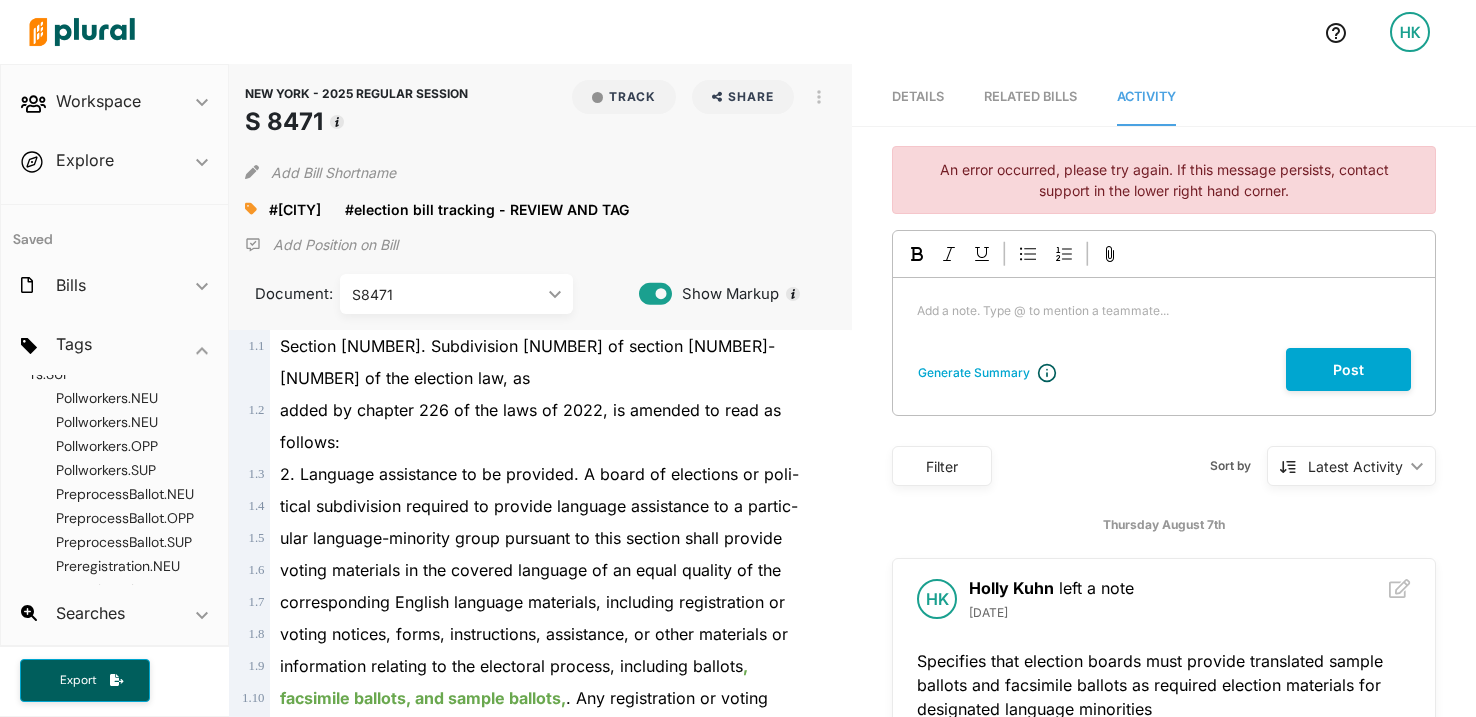 click on "LanguageAccess.NEU" at bounding box center [126, -682] 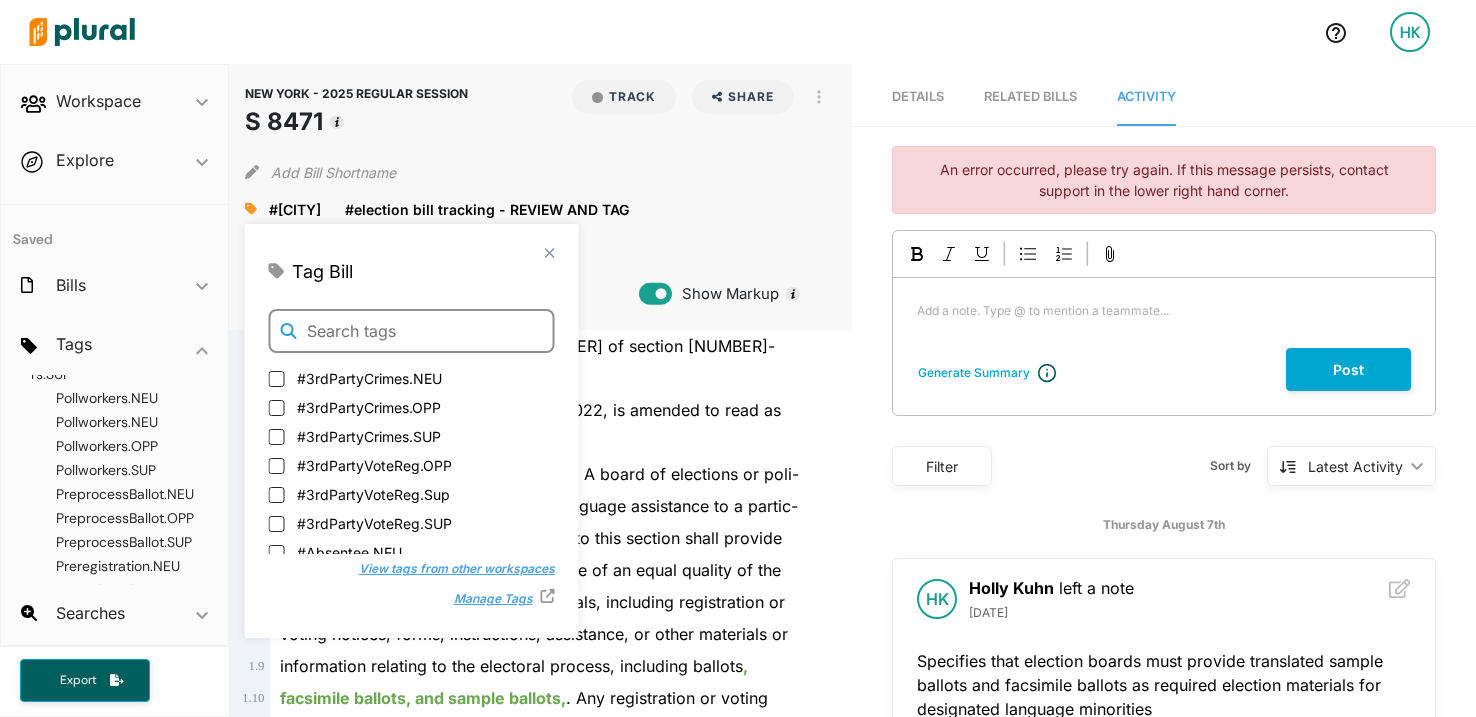 click at bounding box center (412, 331) 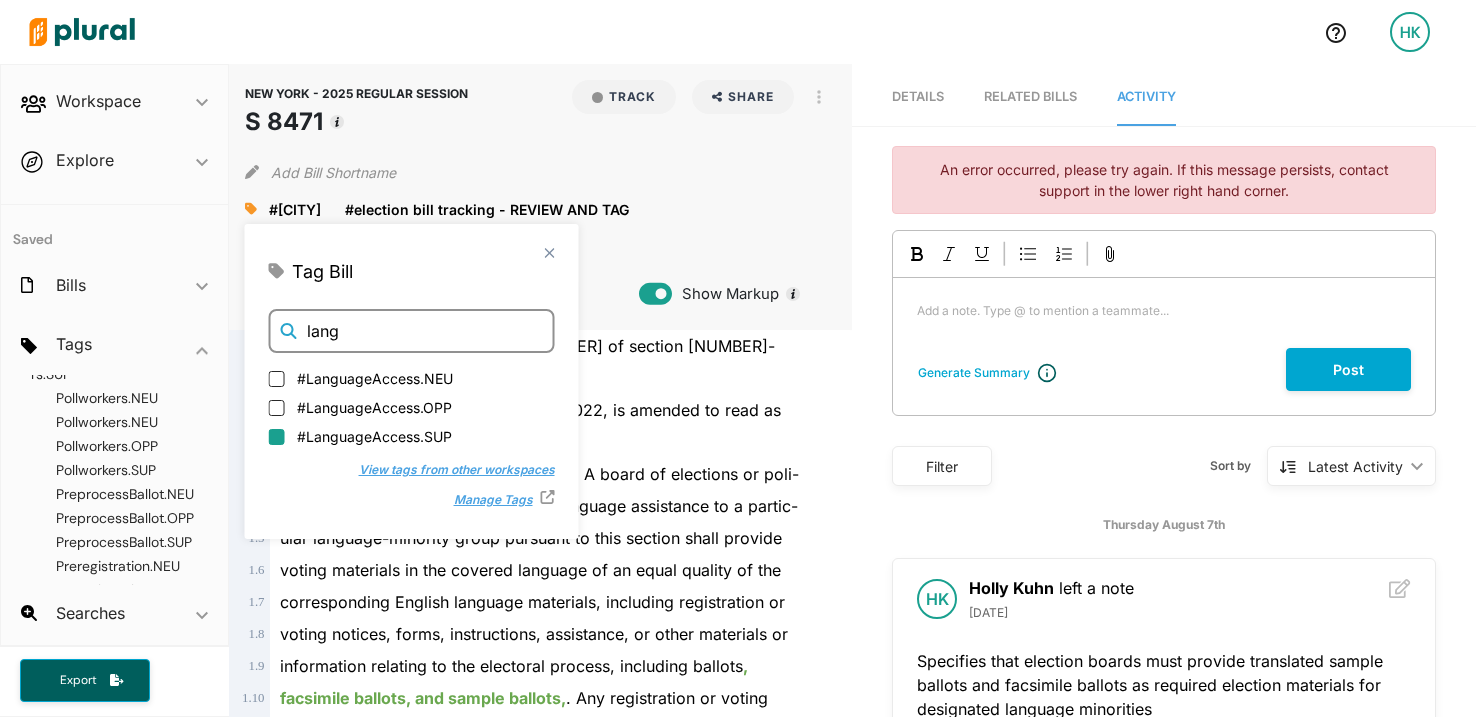 type on "lang" 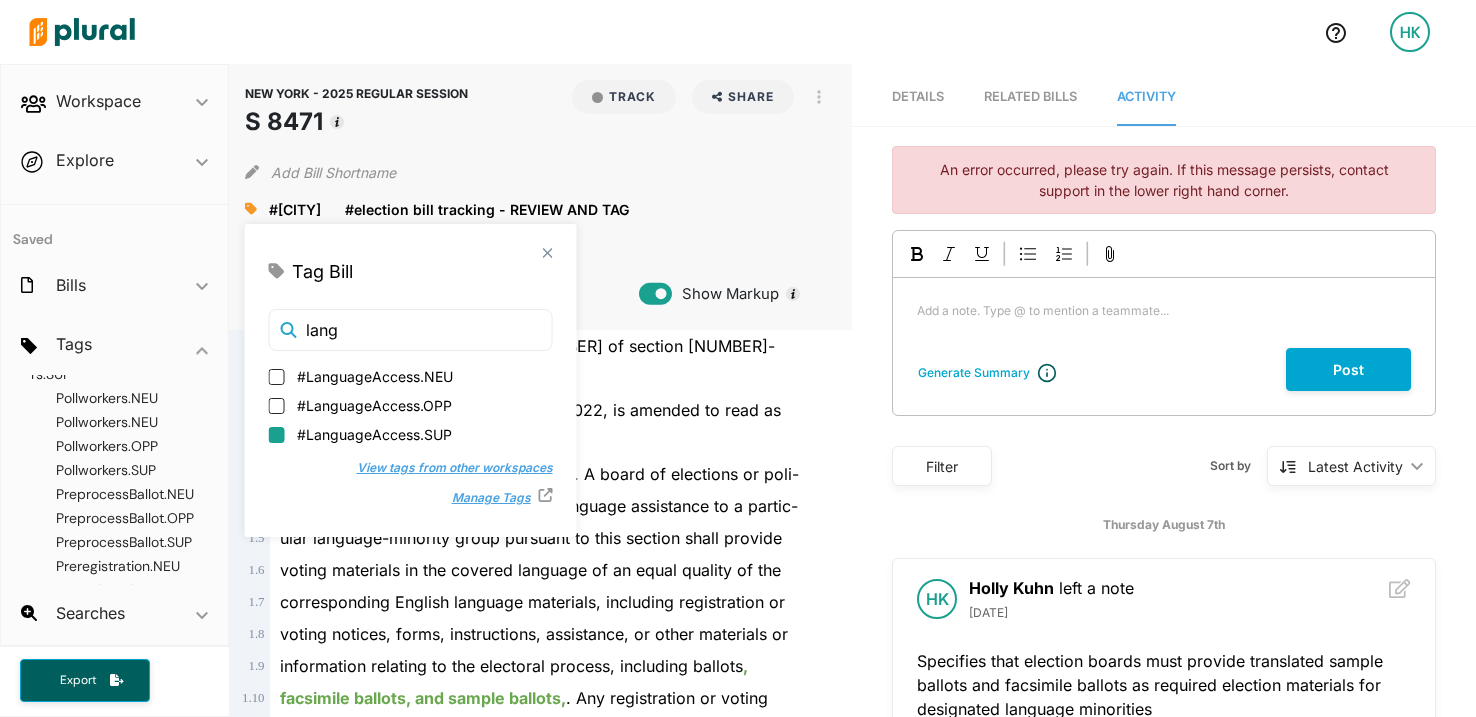 click on "#LanguageAccess.SUP" at bounding box center [277, 435] 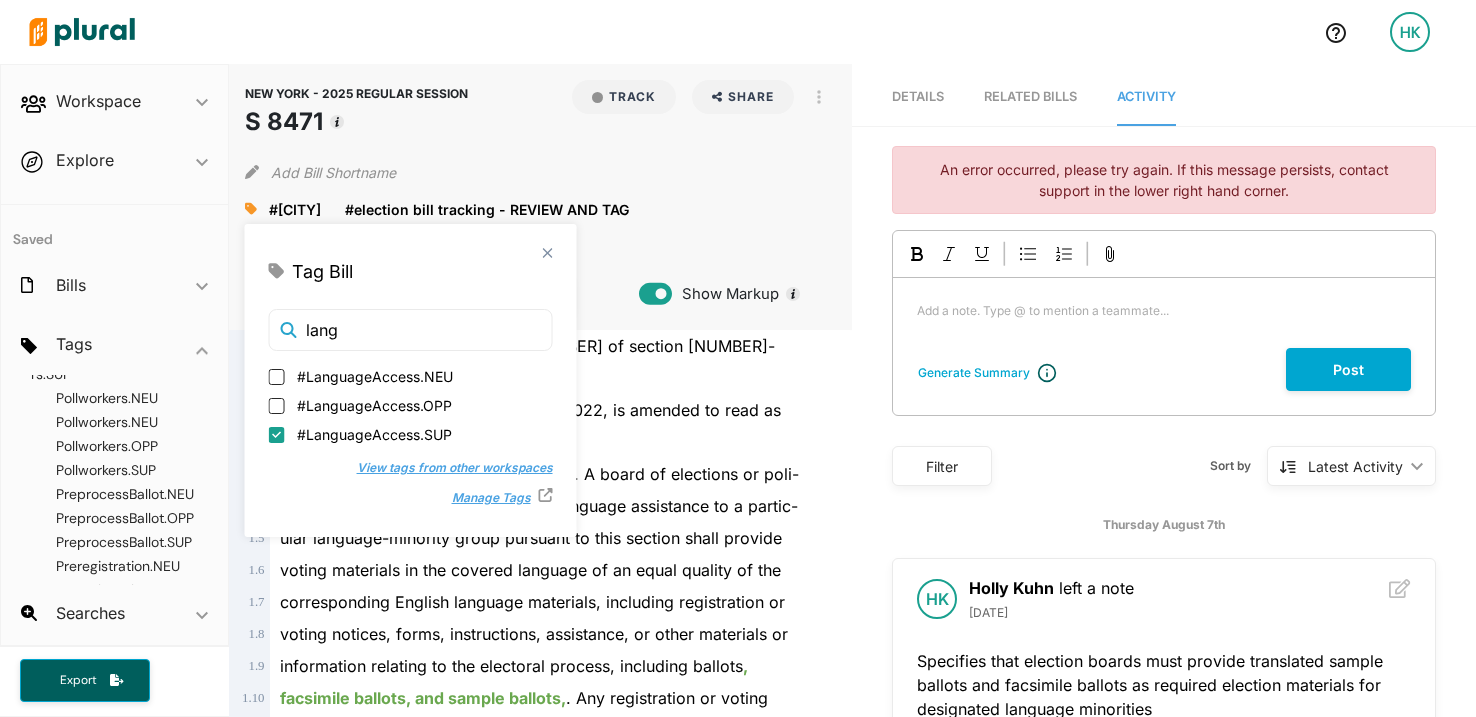 checkbox on "true" 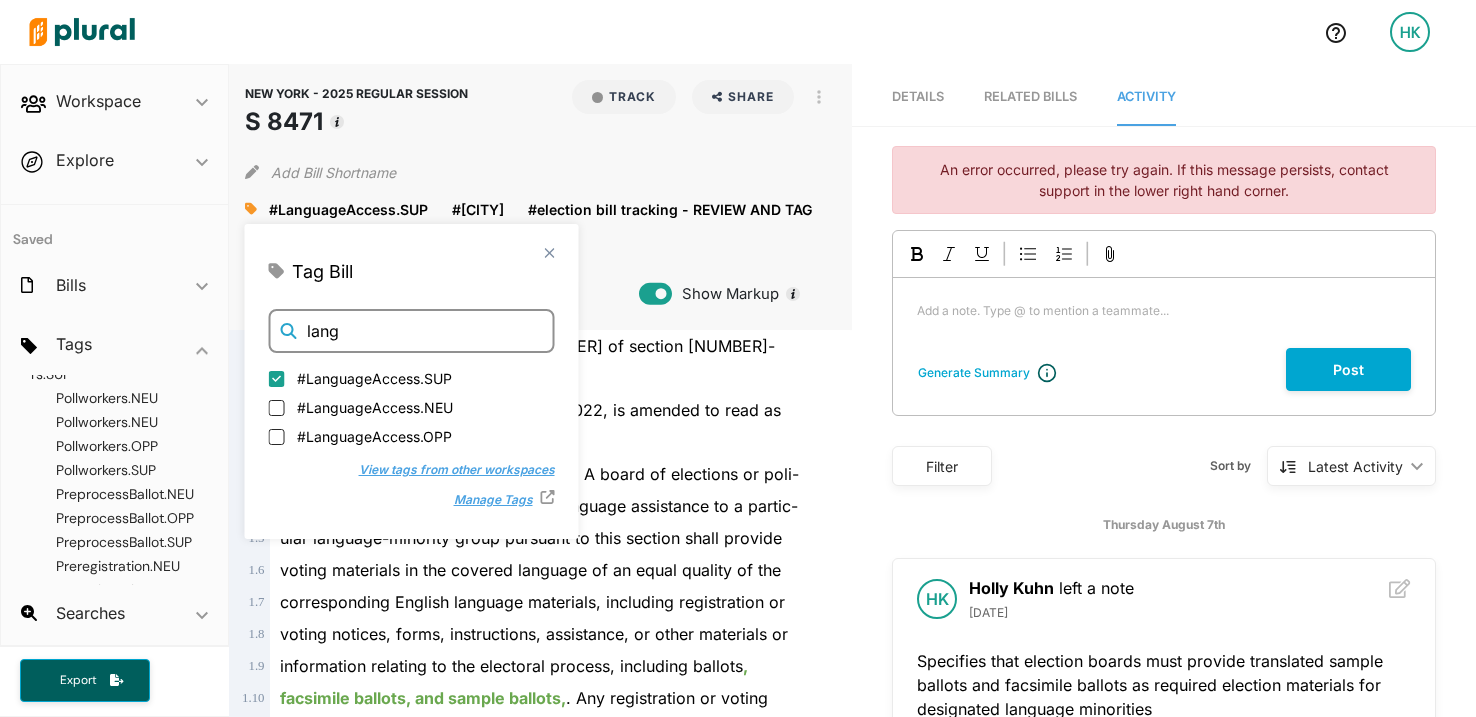 click on "lang" at bounding box center (412, 331) 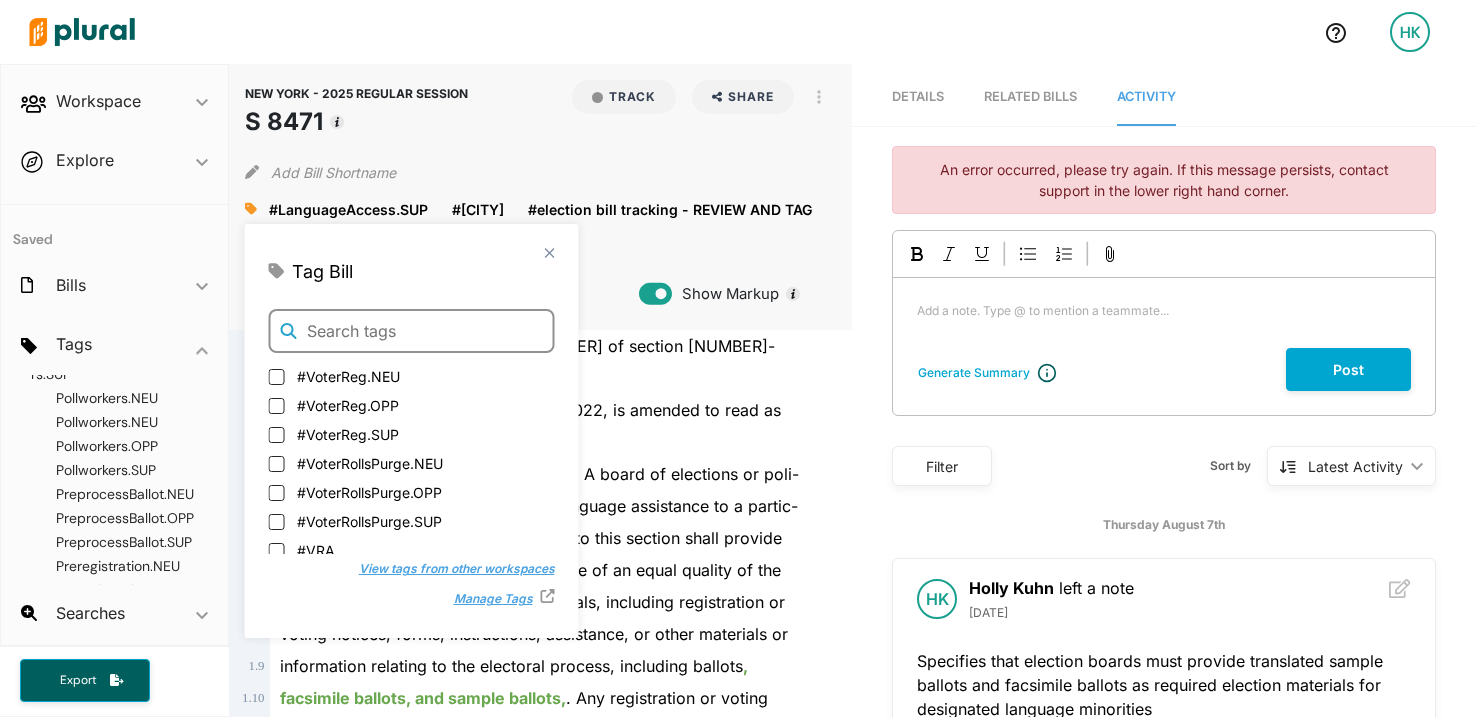 scroll, scrollTop: 6890, scrollLeft: 0, axis: vertical 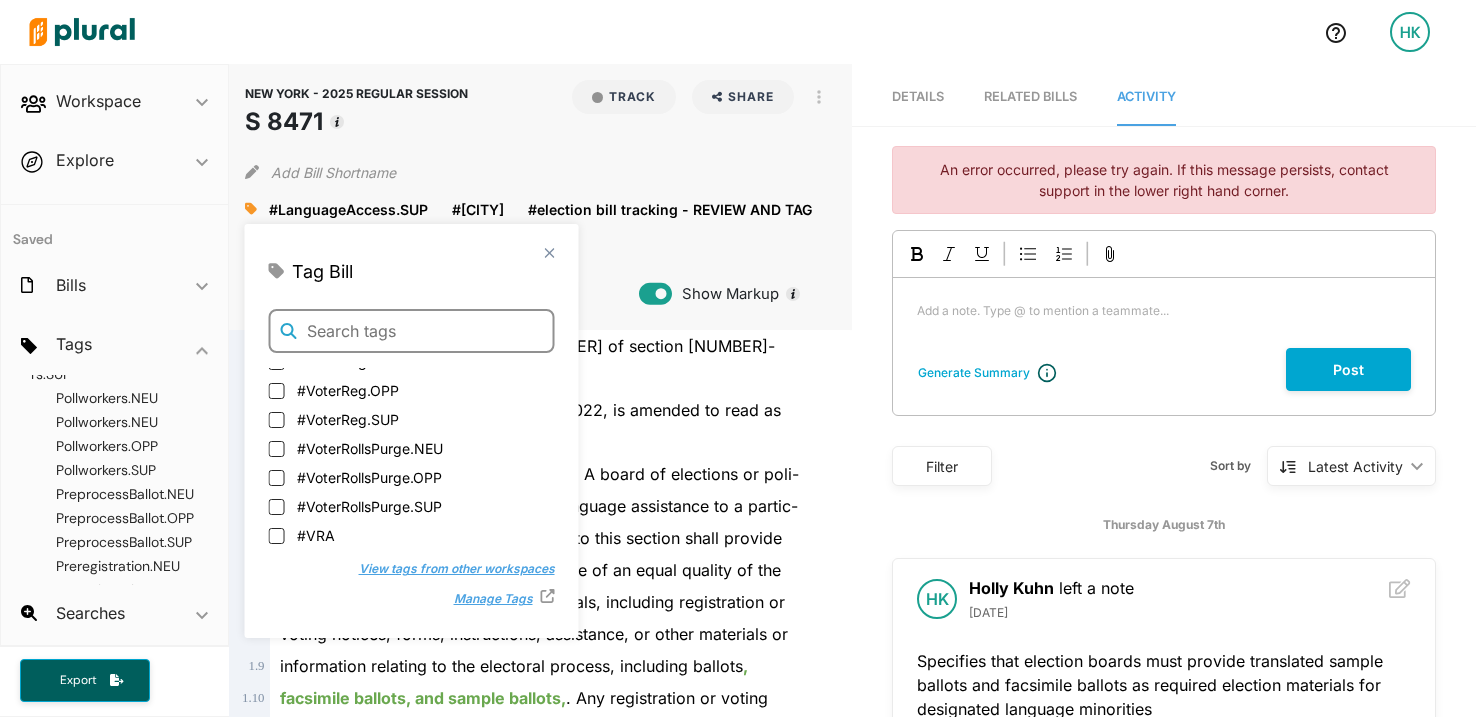 type 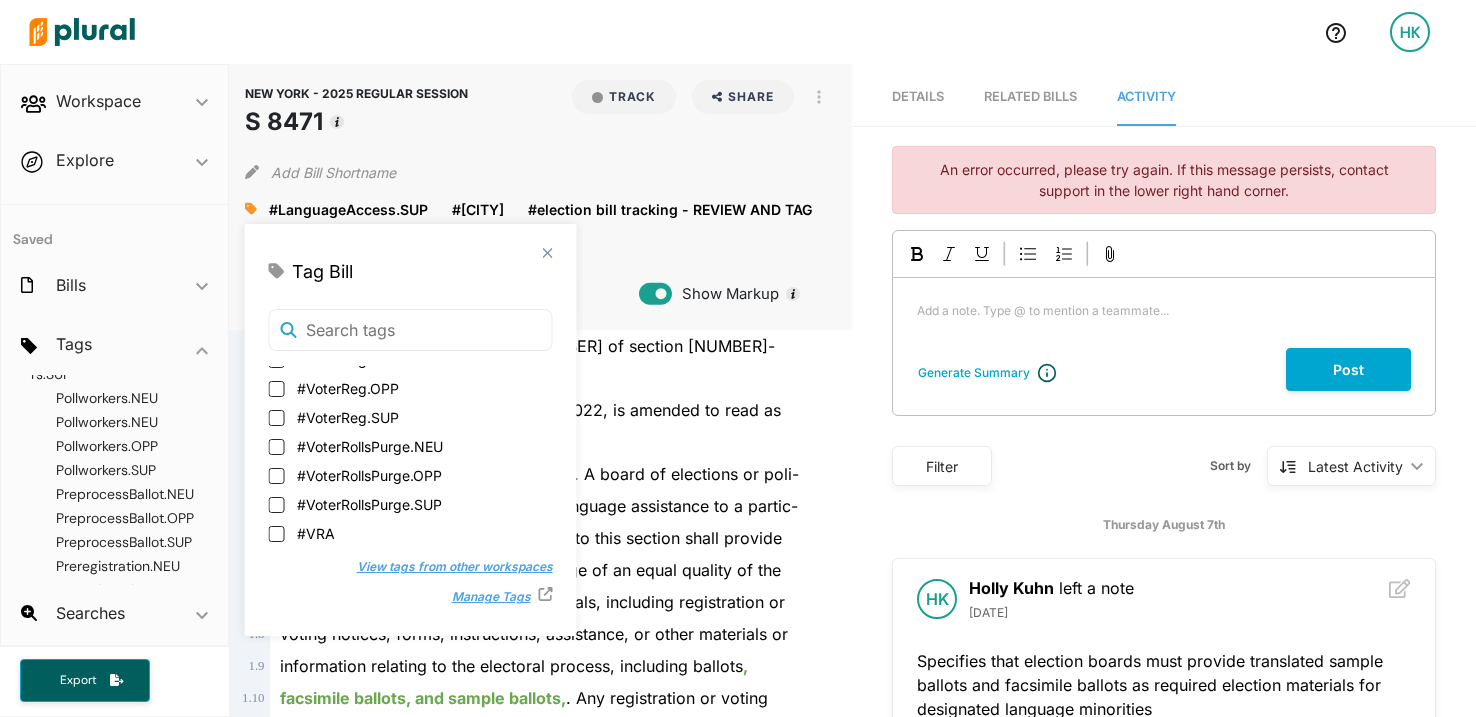 click on "2. Language assistance to be provided. A board of elections or poli-" at bounding box center (539, 474) 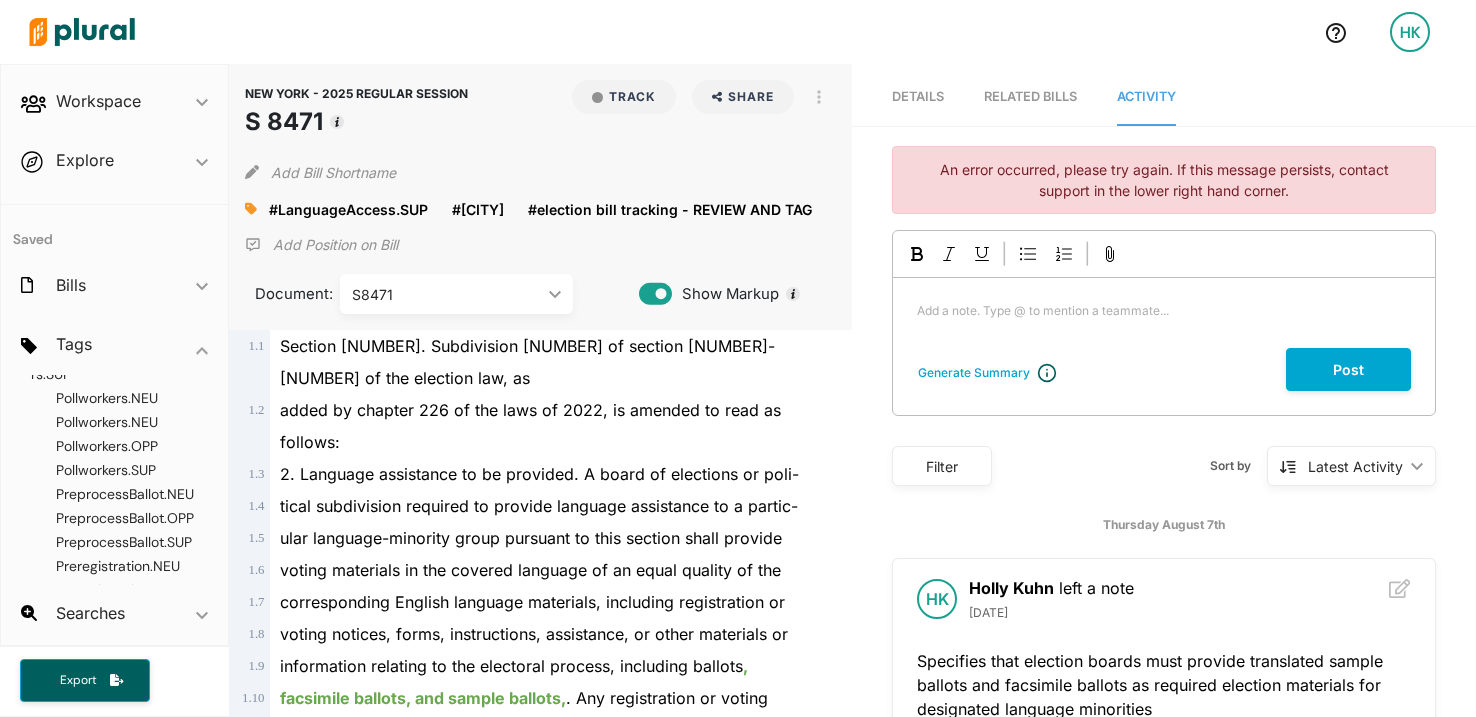 scroll, scrollTop: 0, scrollLeft: 0, axis: both 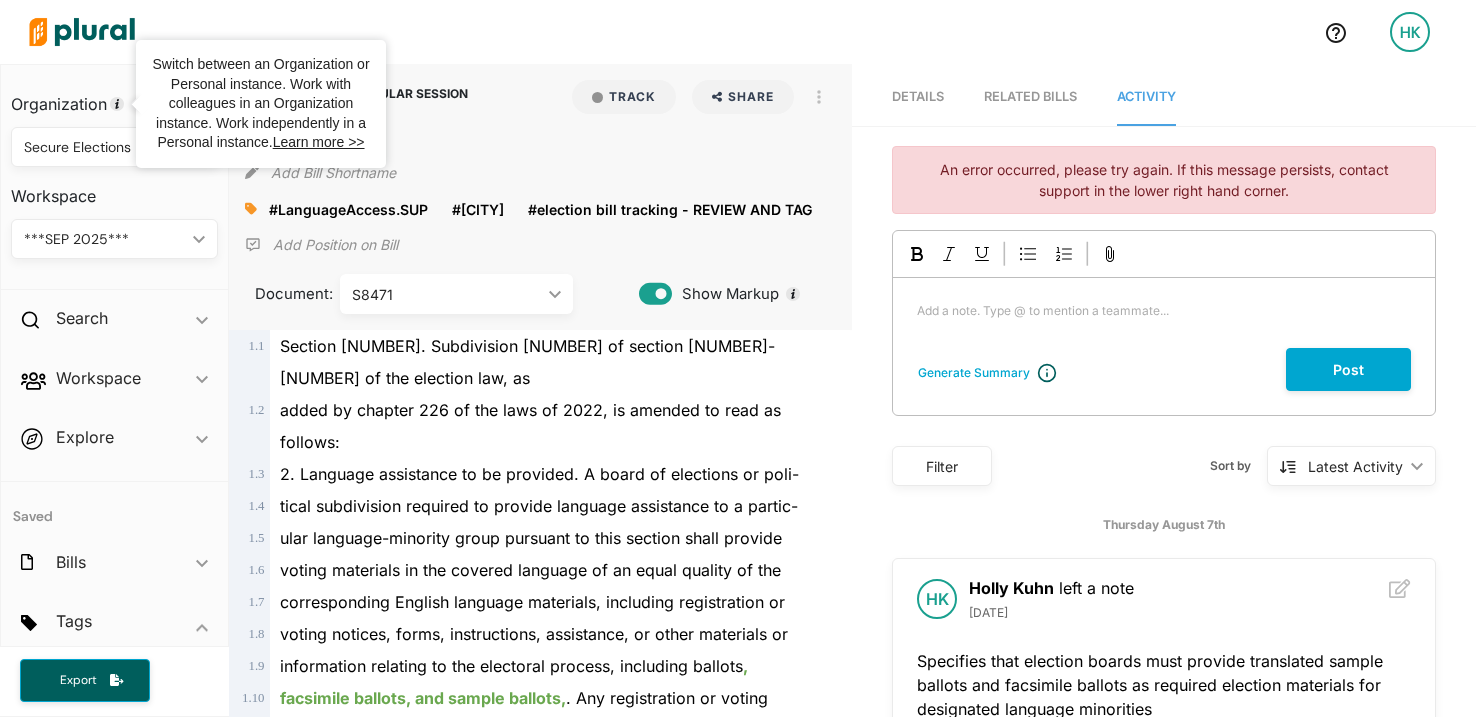 click on "Secure Elections Project" at bounding box center (104, 147) 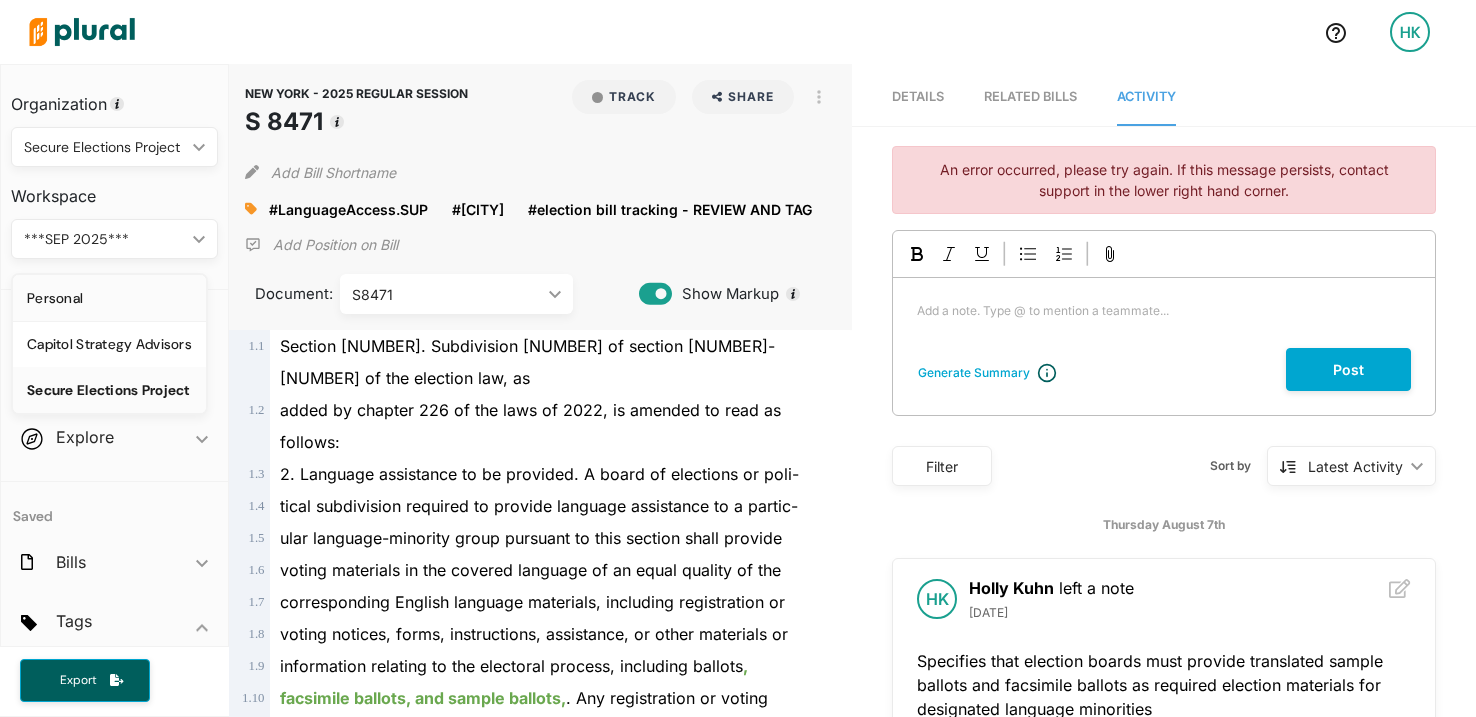 drag, startPoint x: 77, startPoint y: 295, endPoint x: 151, endPoint y: 290, distance: 74.168724 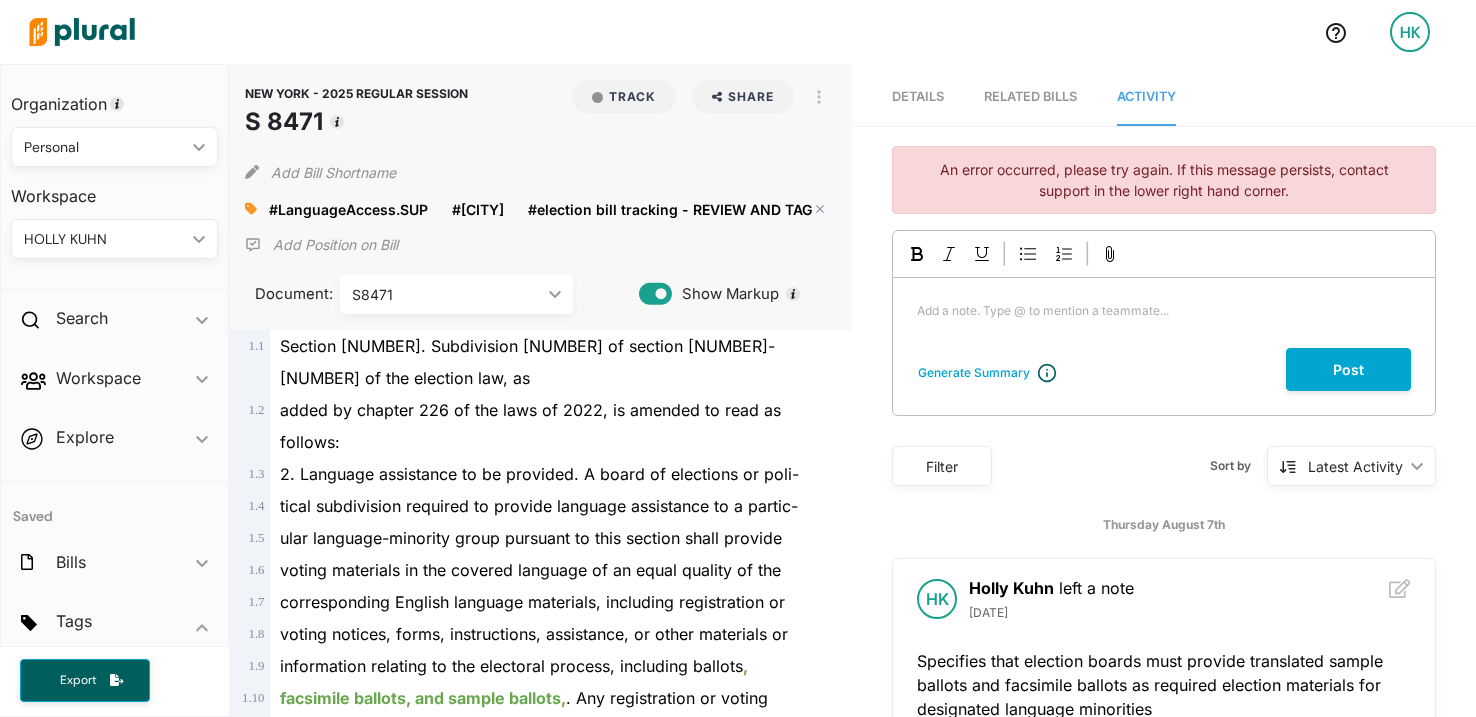 scroll, scrollTop: 506, scrollLeft: 0, axis: vertical 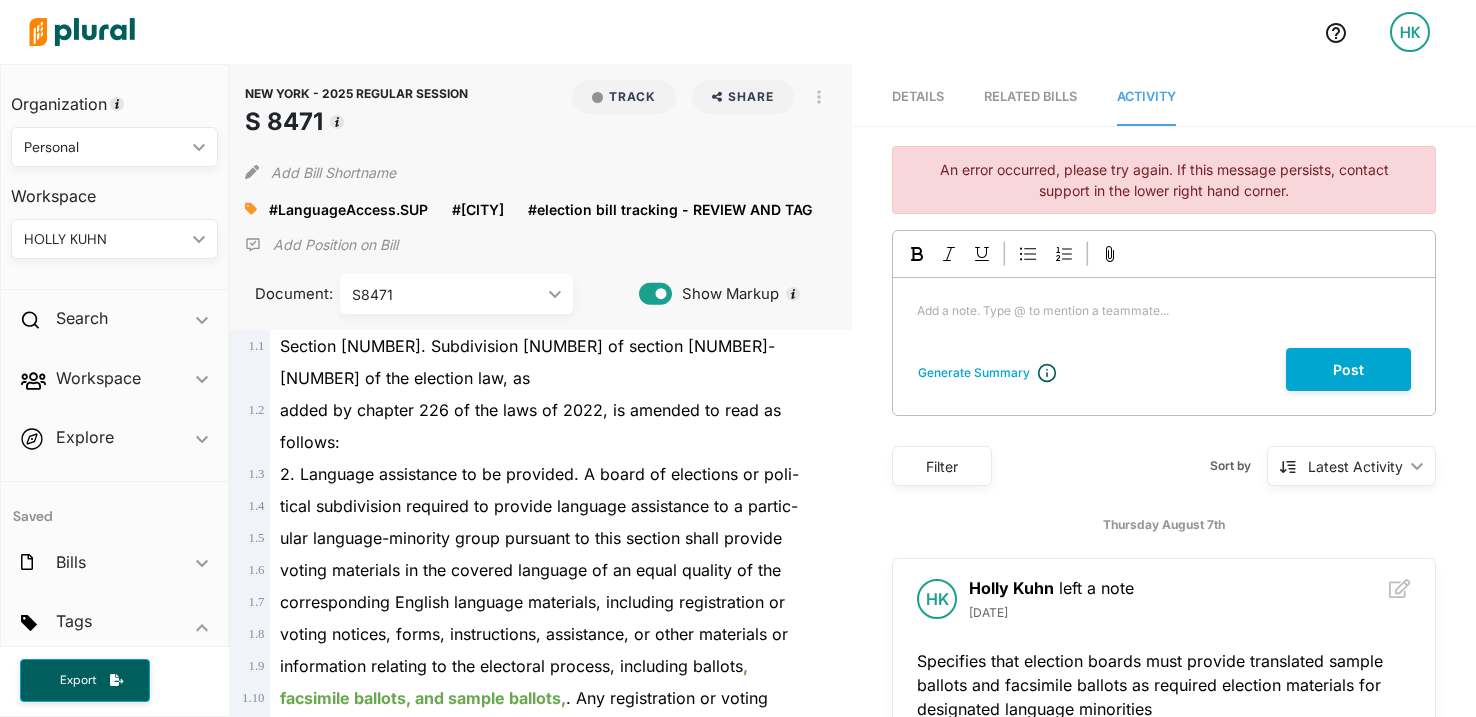 click 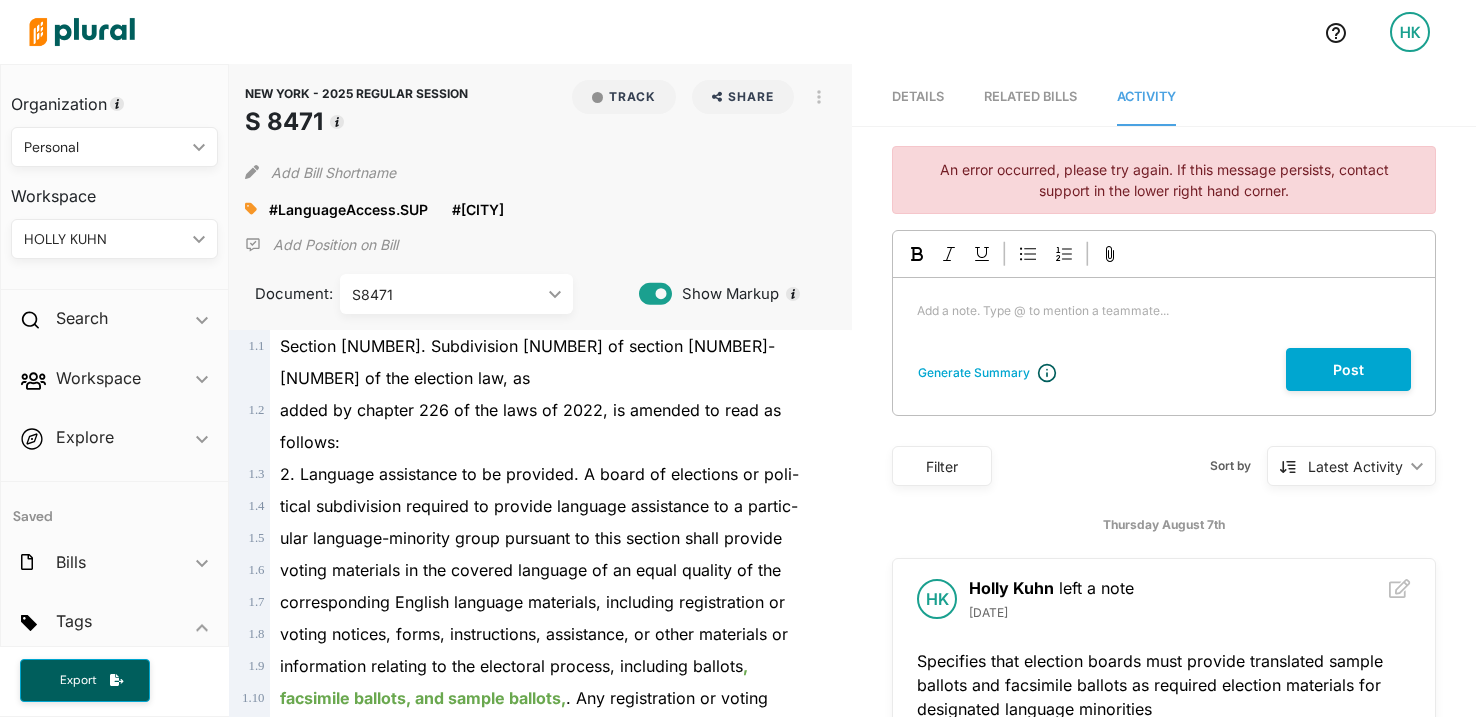 click 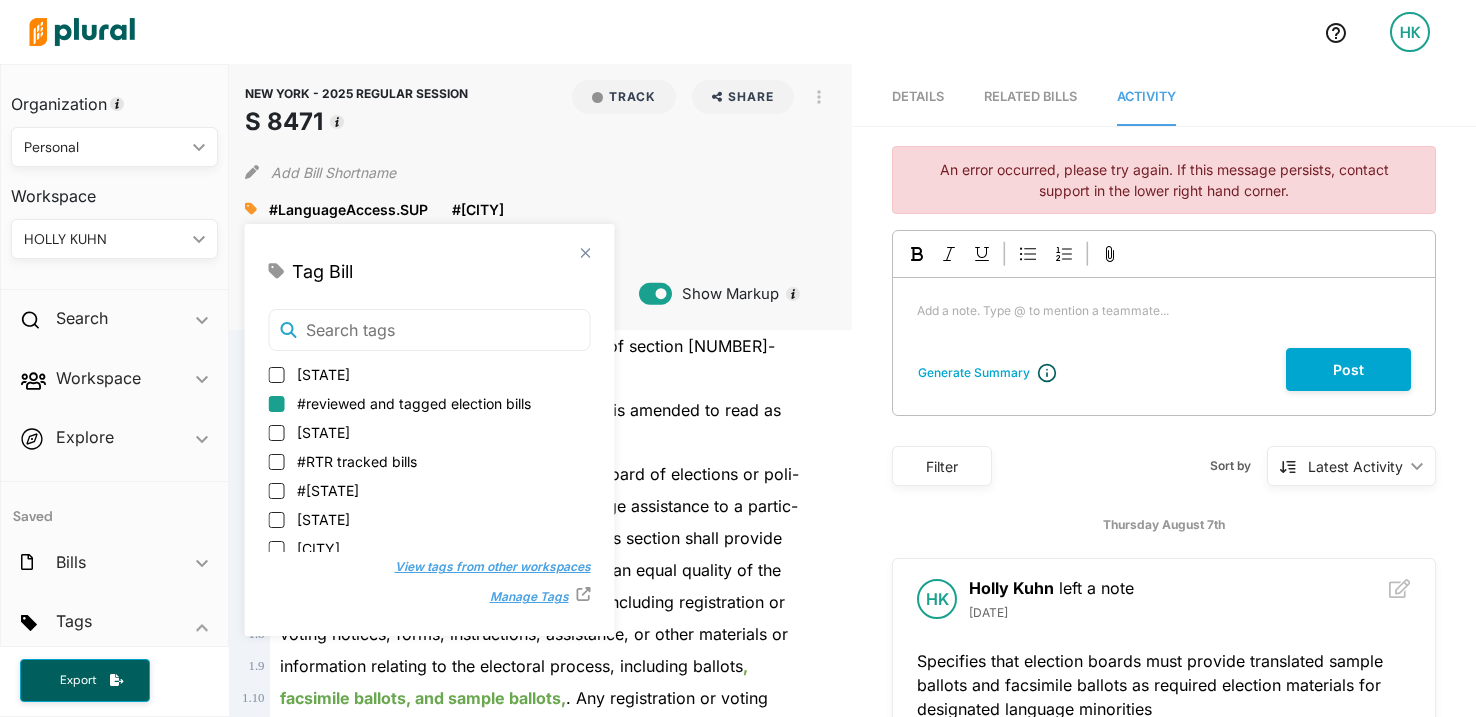 click on "#reviewed and tagged election bills" at bounding box center [277, 404] 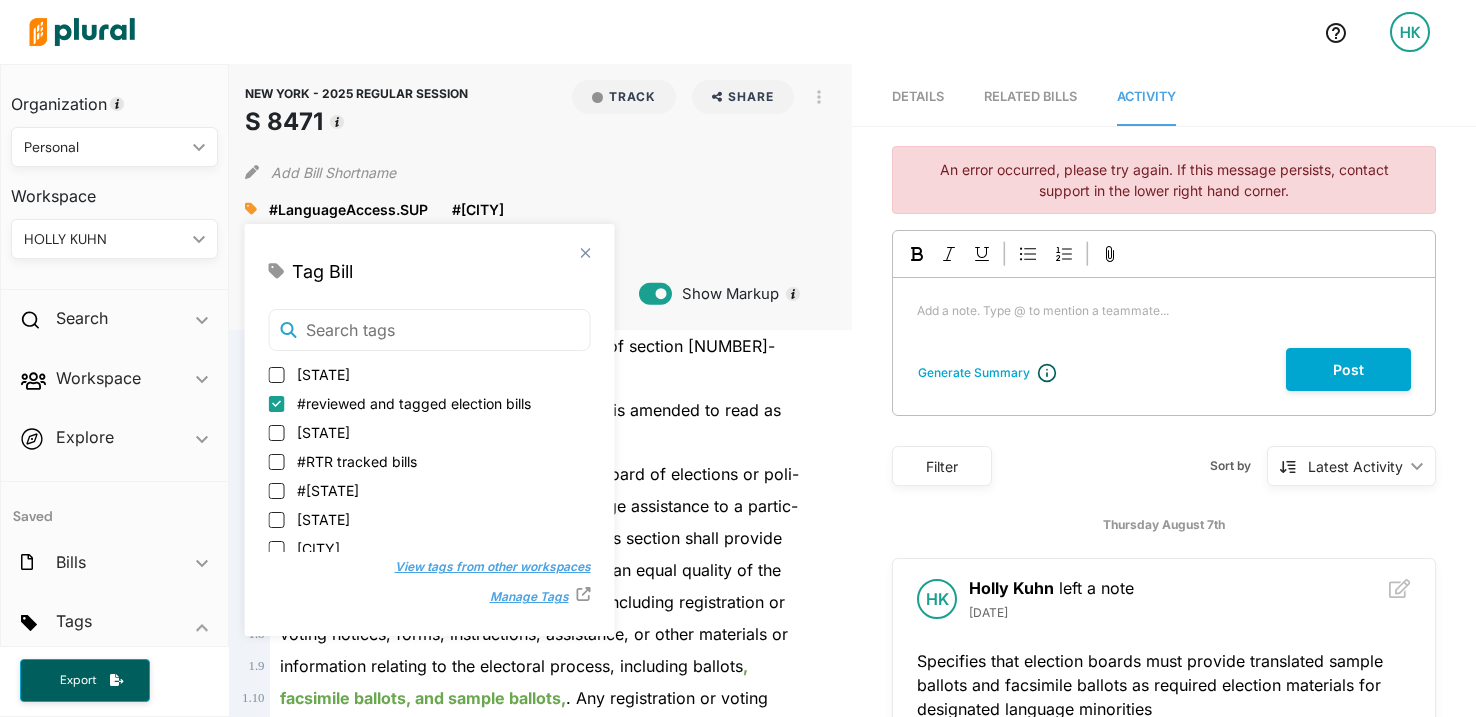 checkbox on "true" 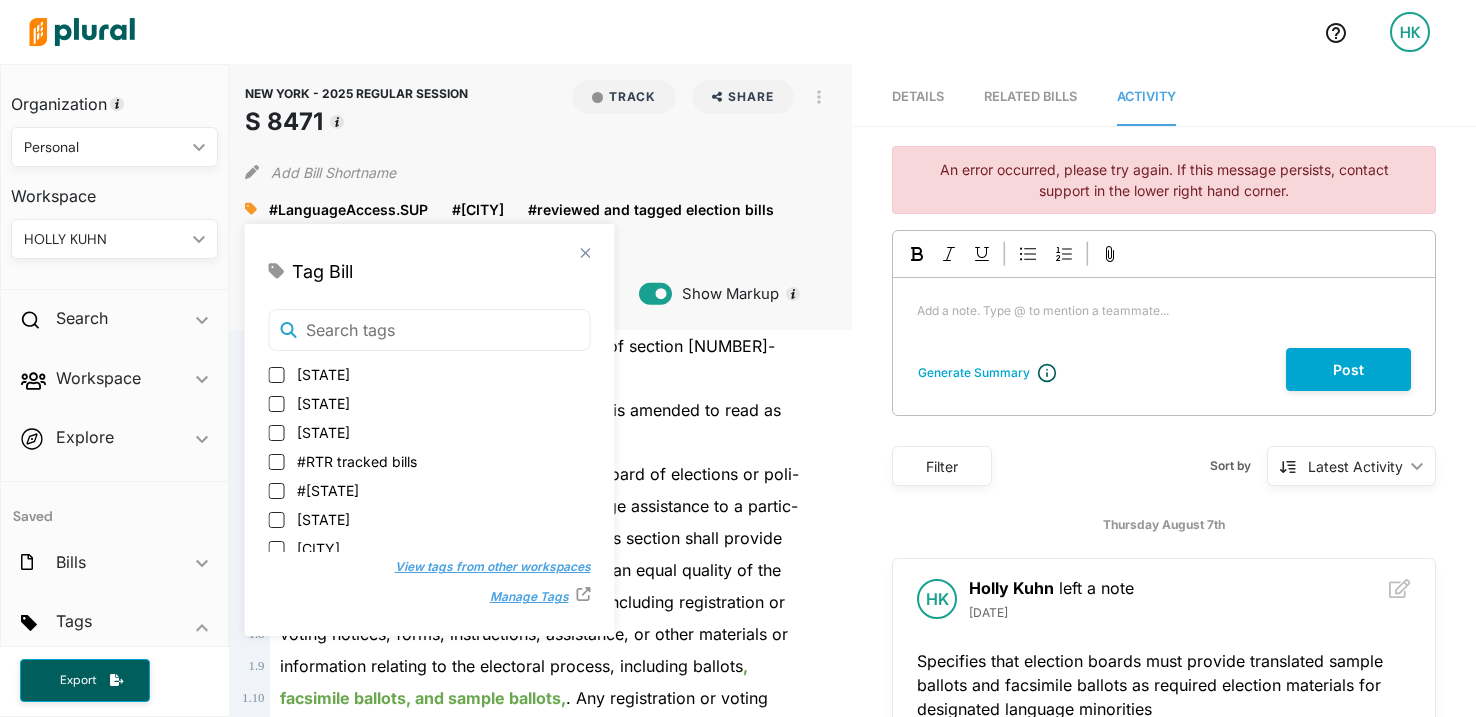 scroll, scrollTop: 2, scrollLeft: 0, axis: vertical 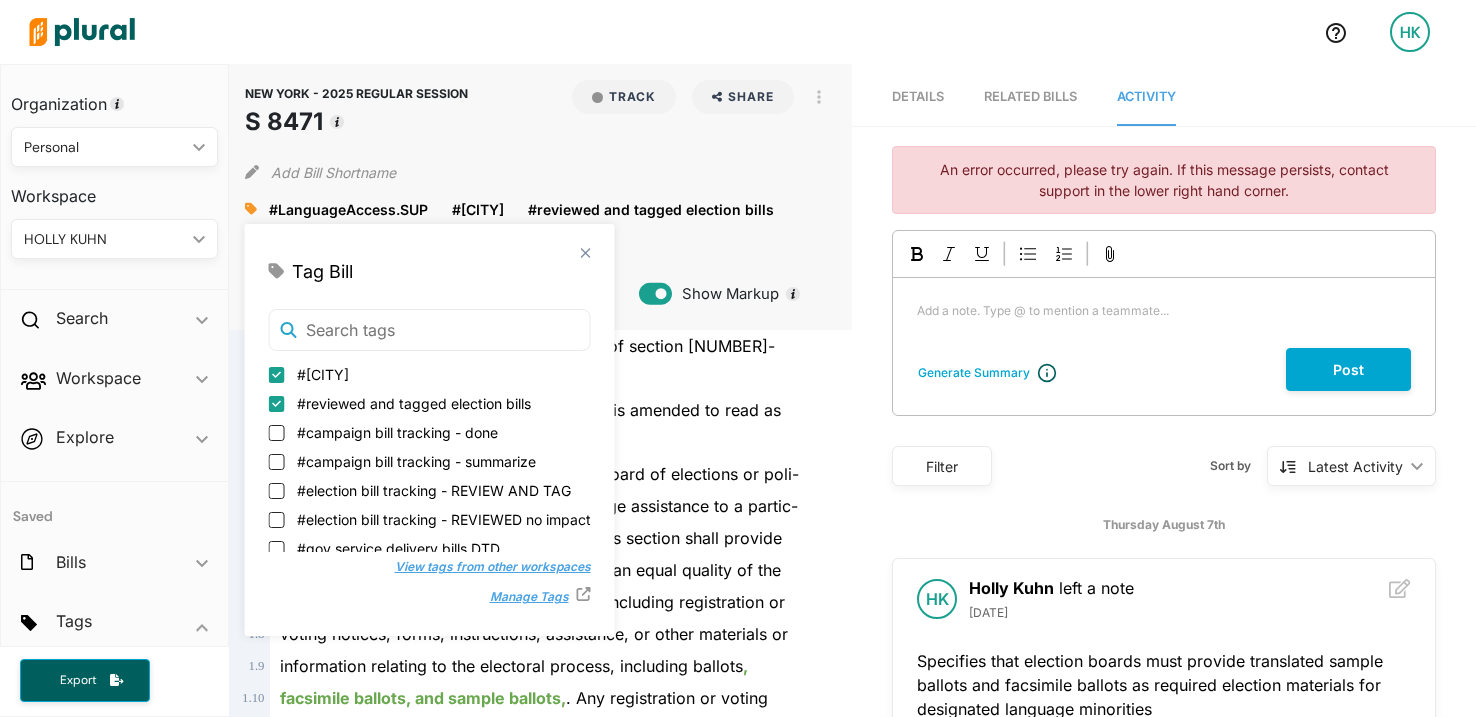 click on "ular language-minority group pursuant to this section shall provide" at bounding box center [550, 538] 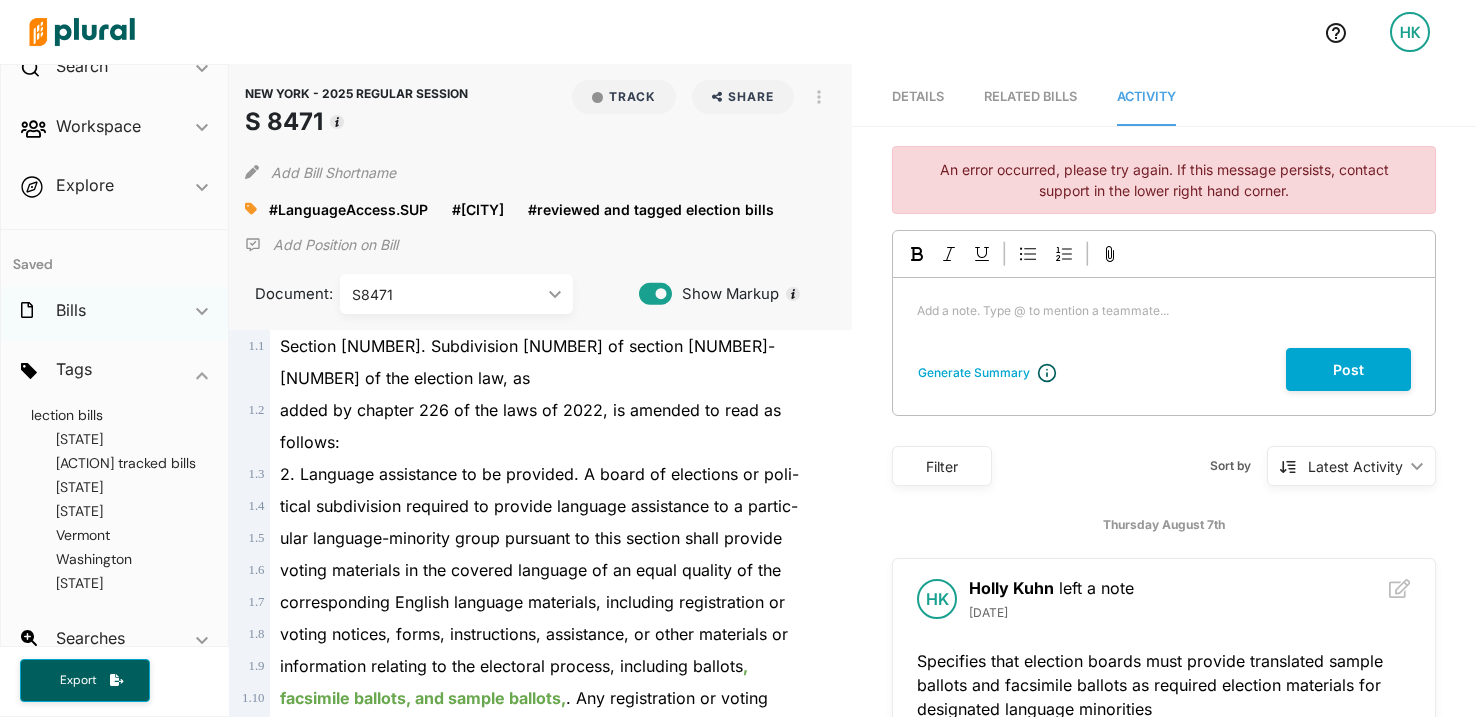 scroll, scrollTop: 277, scrollLeft: 0, axis: vertical 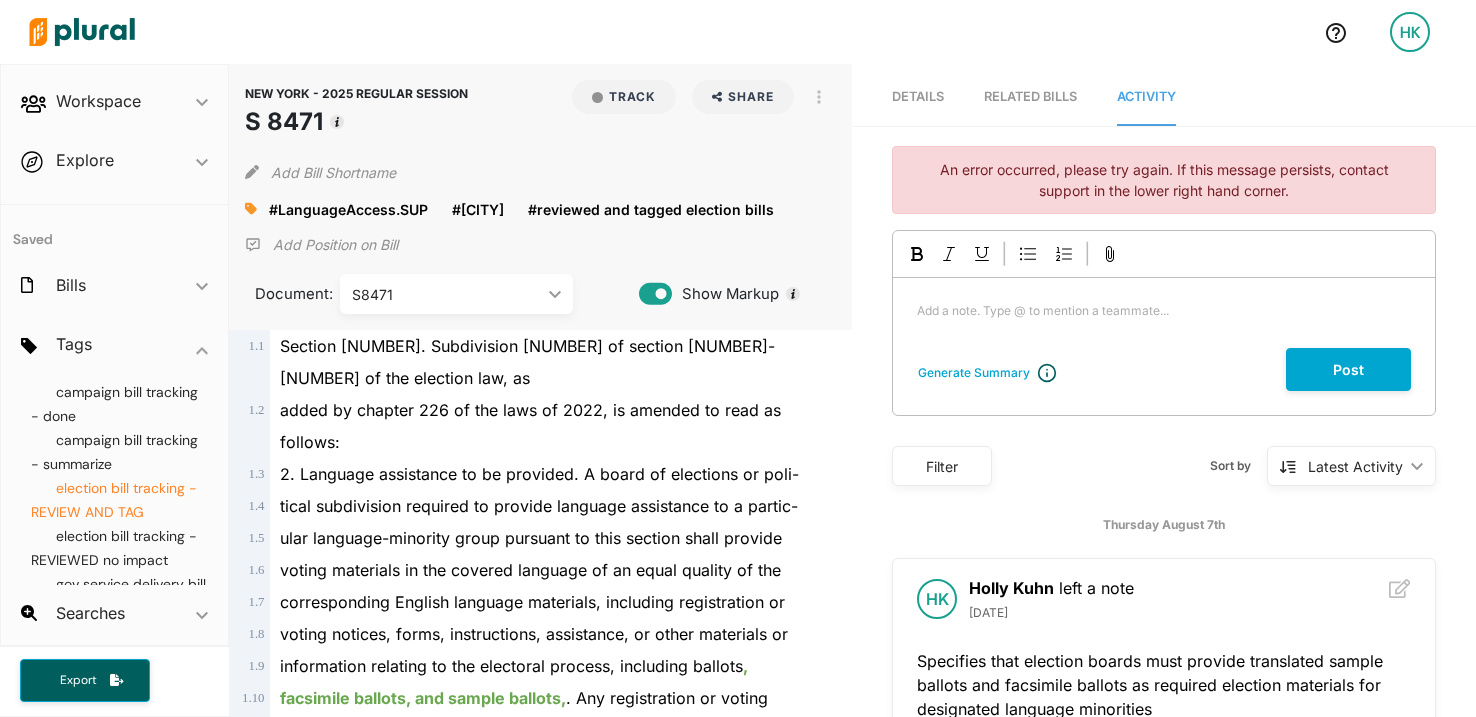 click on "election bill tracking - REVIEW AND TAG" at bounding box center (114, 500) 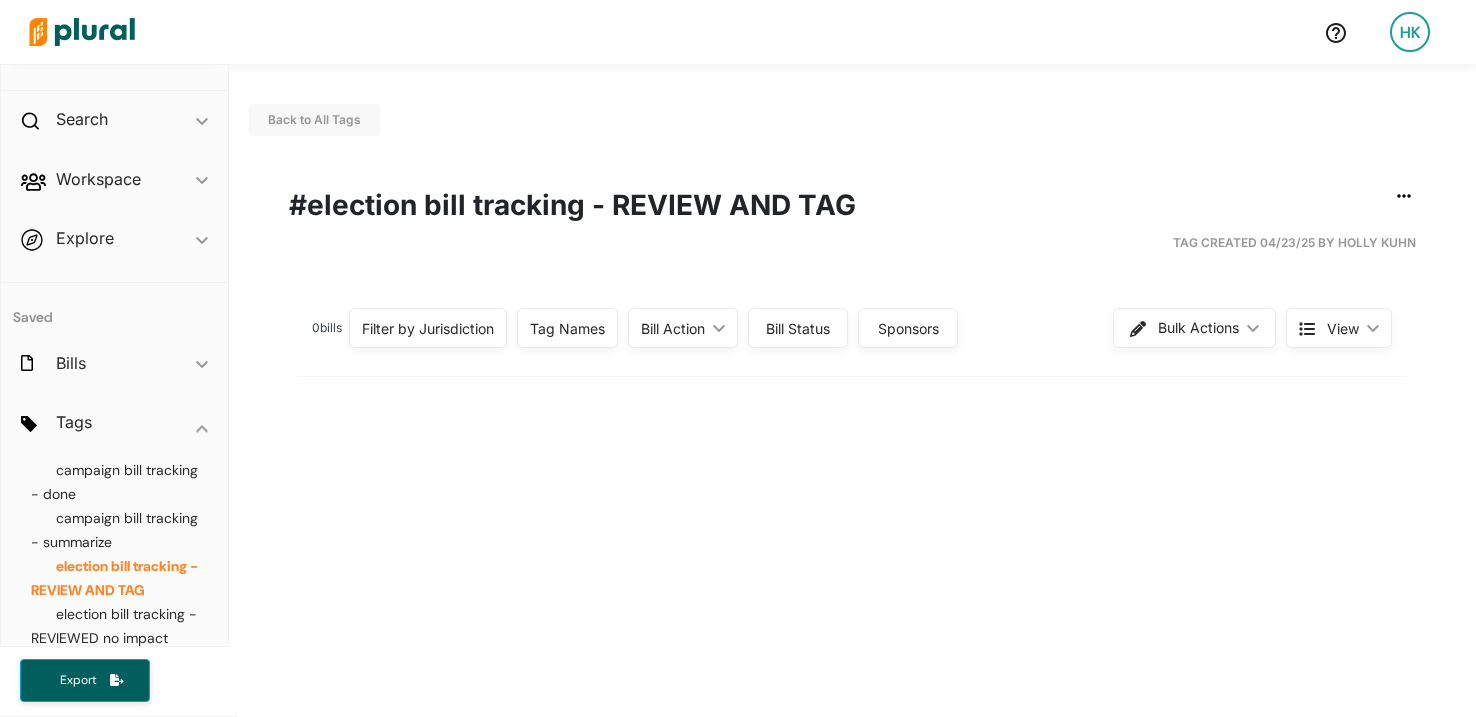 scroll, scrollTop: 0, scrollLeft: 0, axis: both 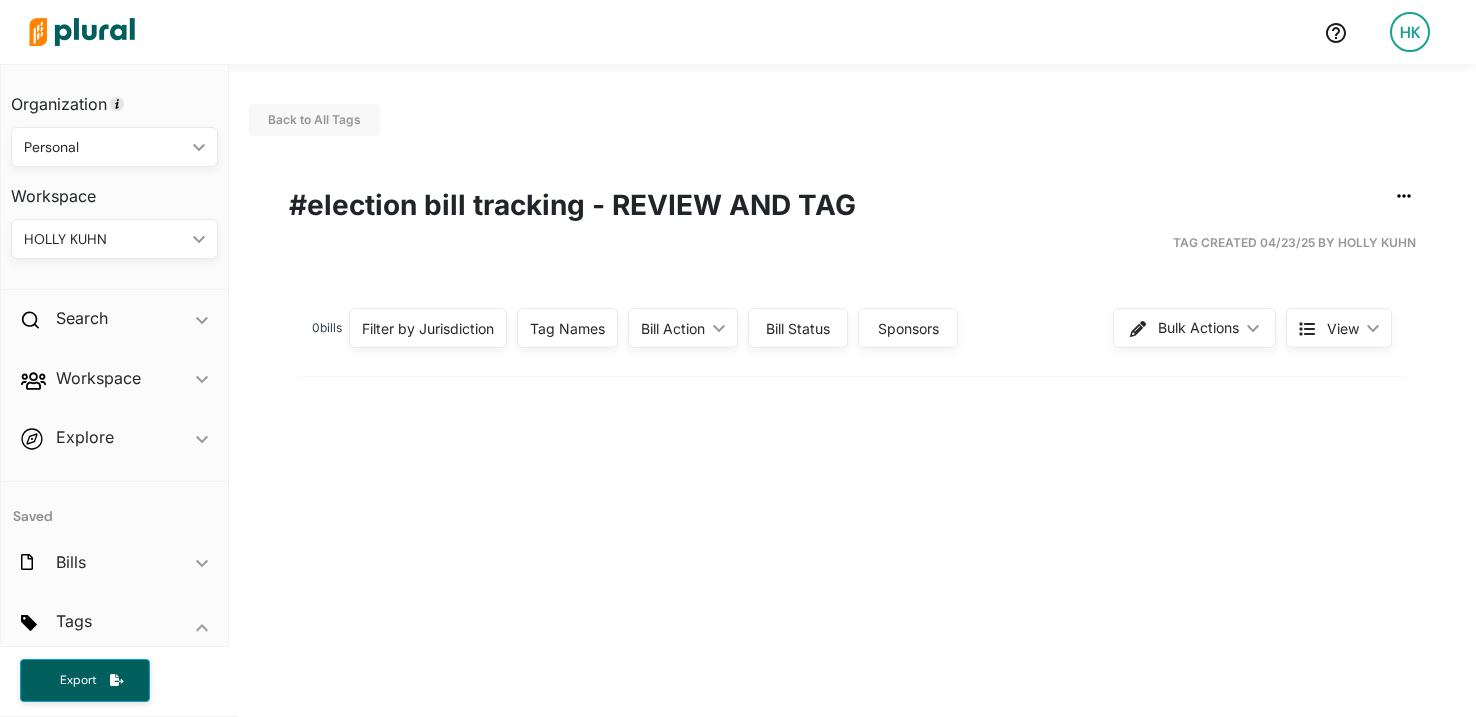 click at bounding box center (82, 32) 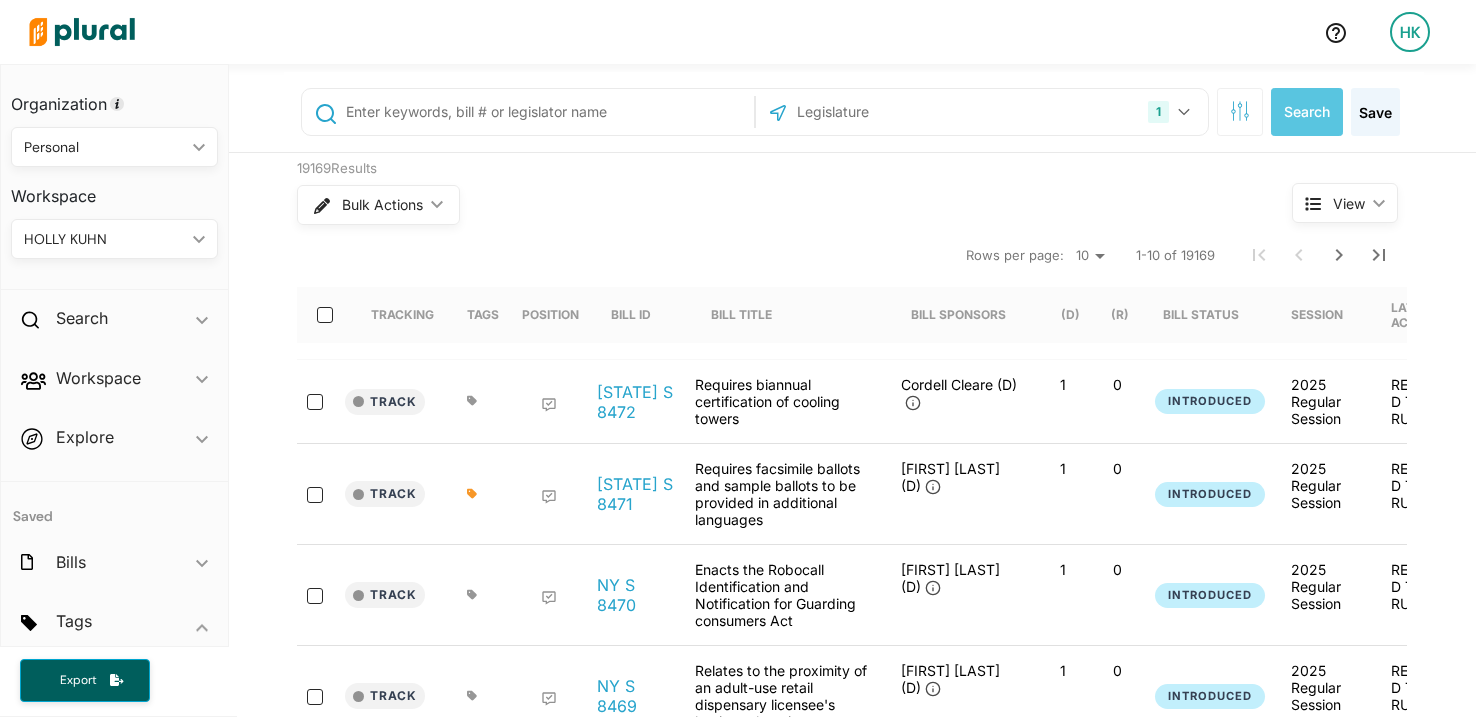 click at bounding box center [546, 112] 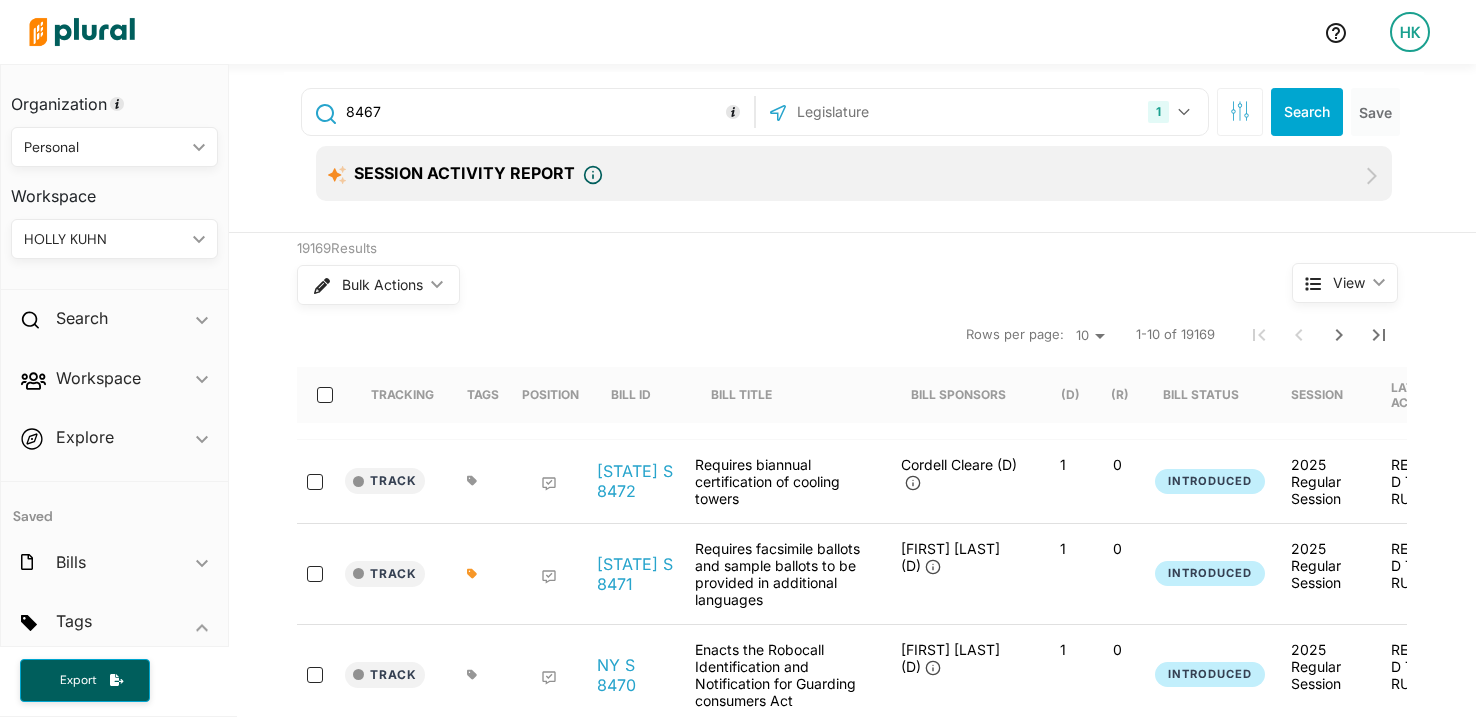 type on "8467" 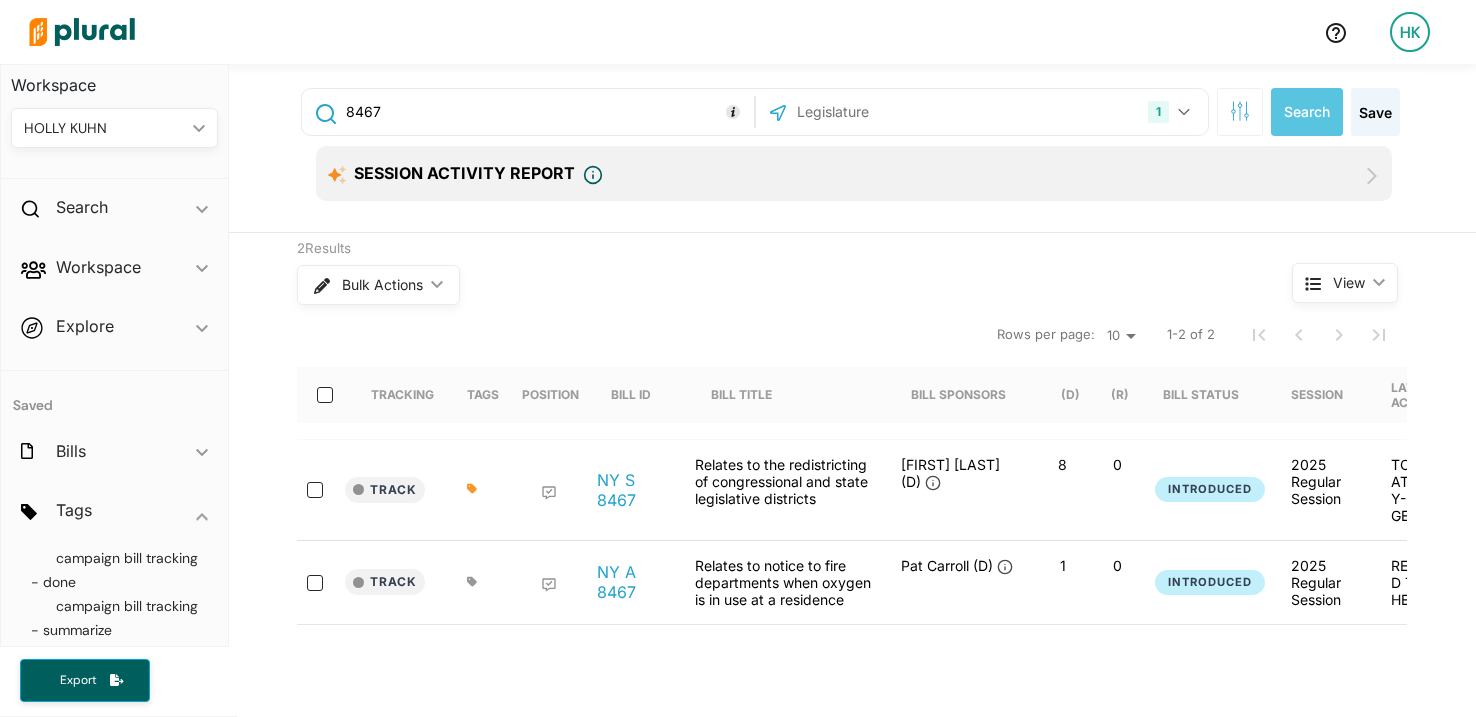 scroll, scrollTop: 277, scrollLeft: 0, axis: vertical 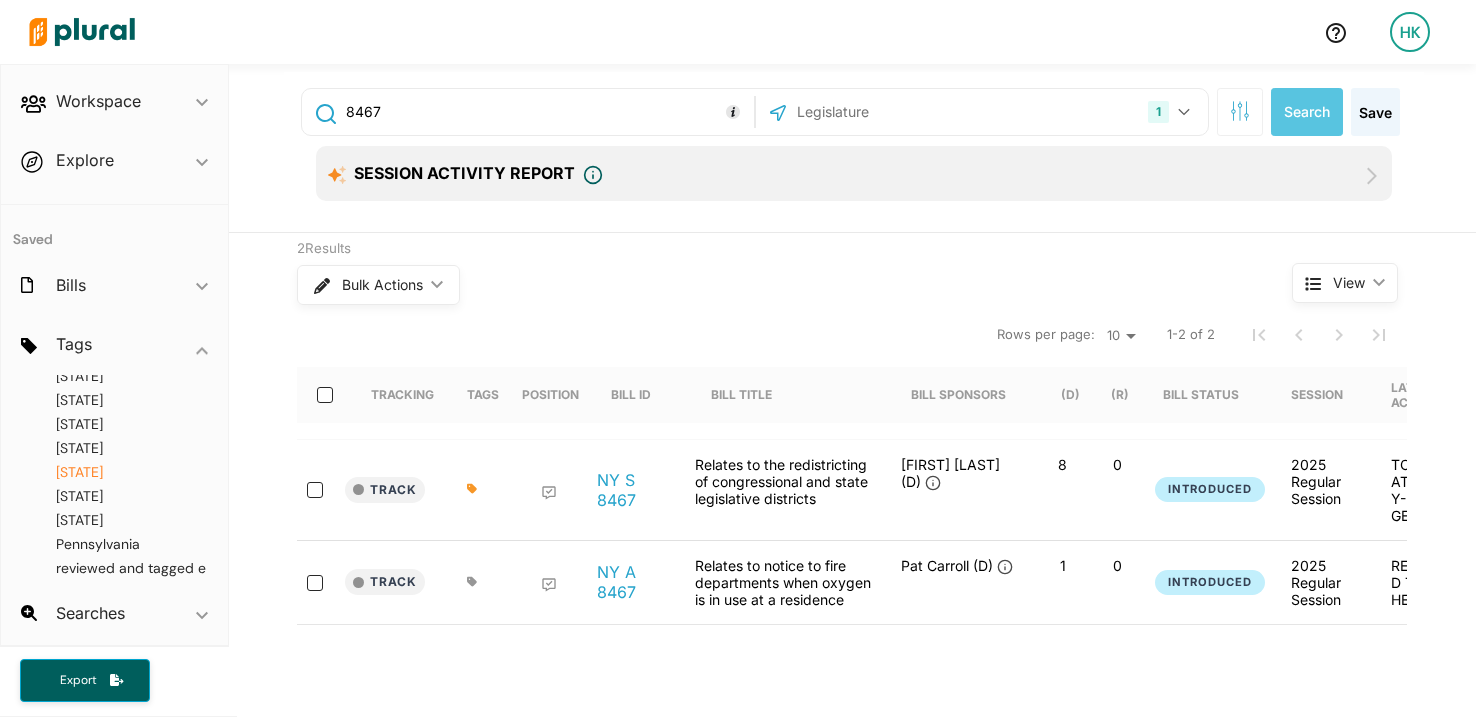 click on "New York" at bounding box center [79, 472] 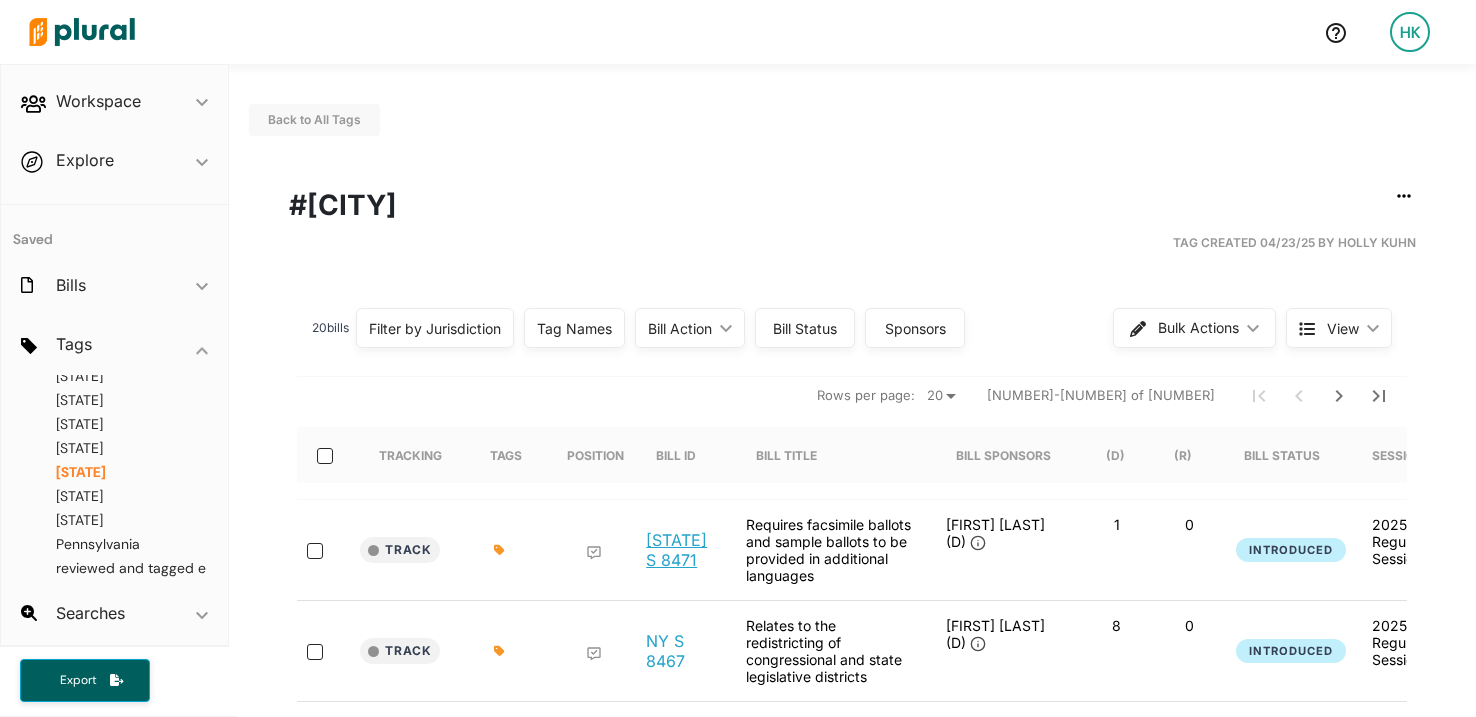 click on "NY S 8471" at bounding box center (680, 550) 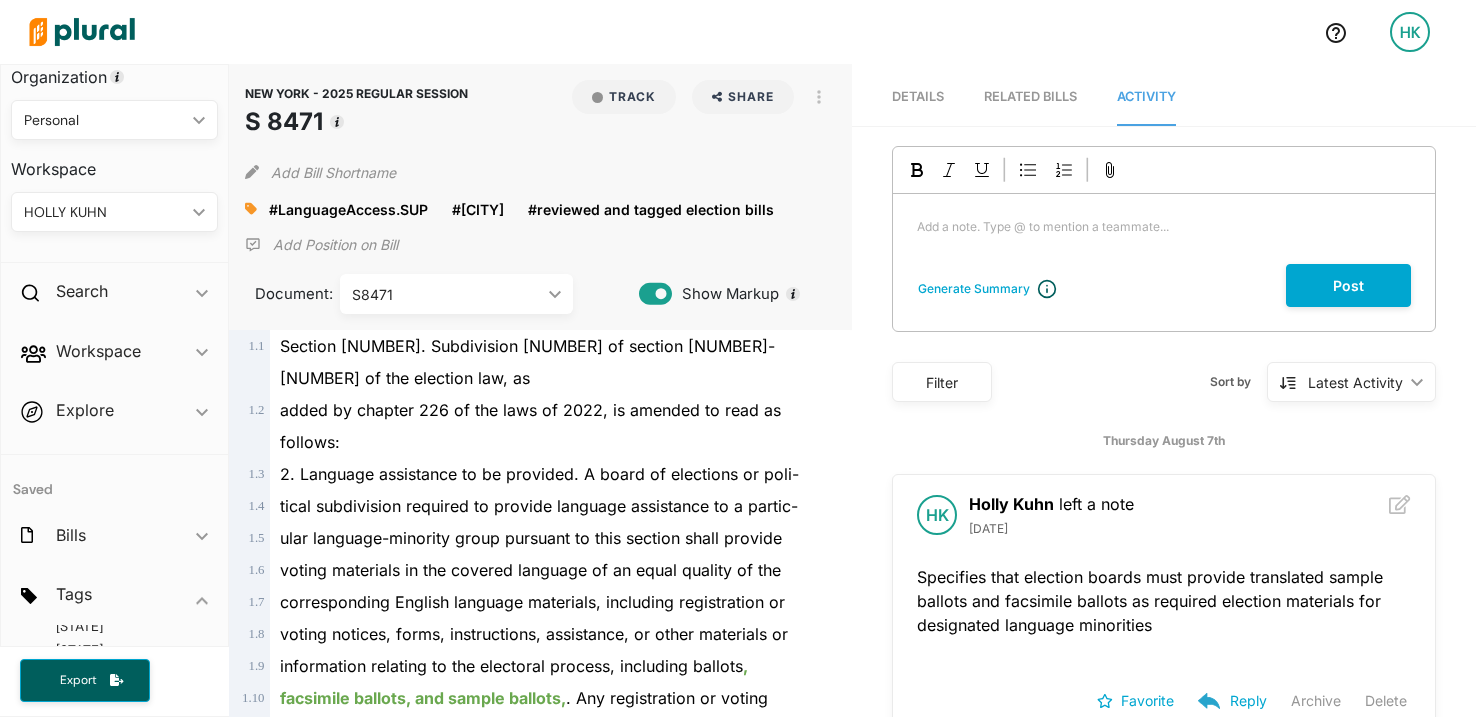 scroll, scrollTop: 0, scrollLeft: 0, axis: both 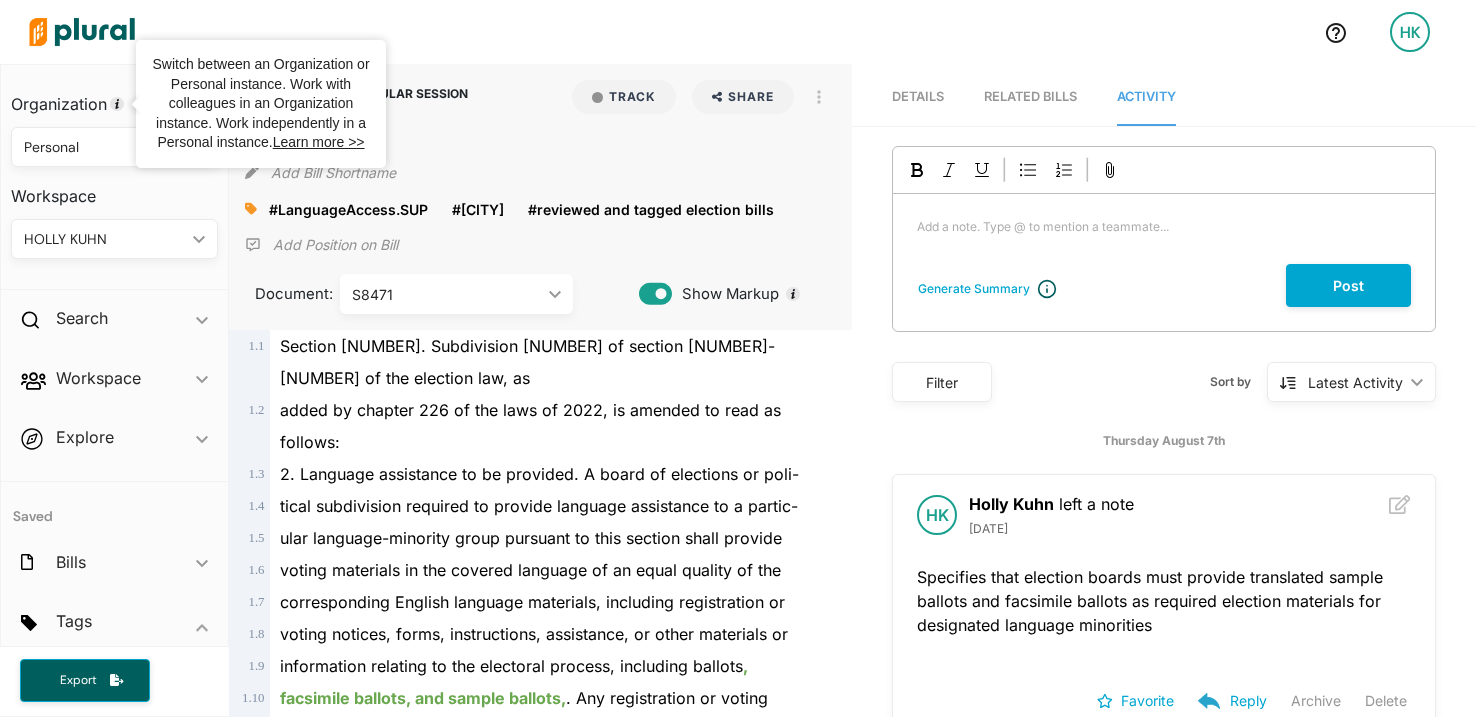 click on "Personal" at bounding box center (104, 147) 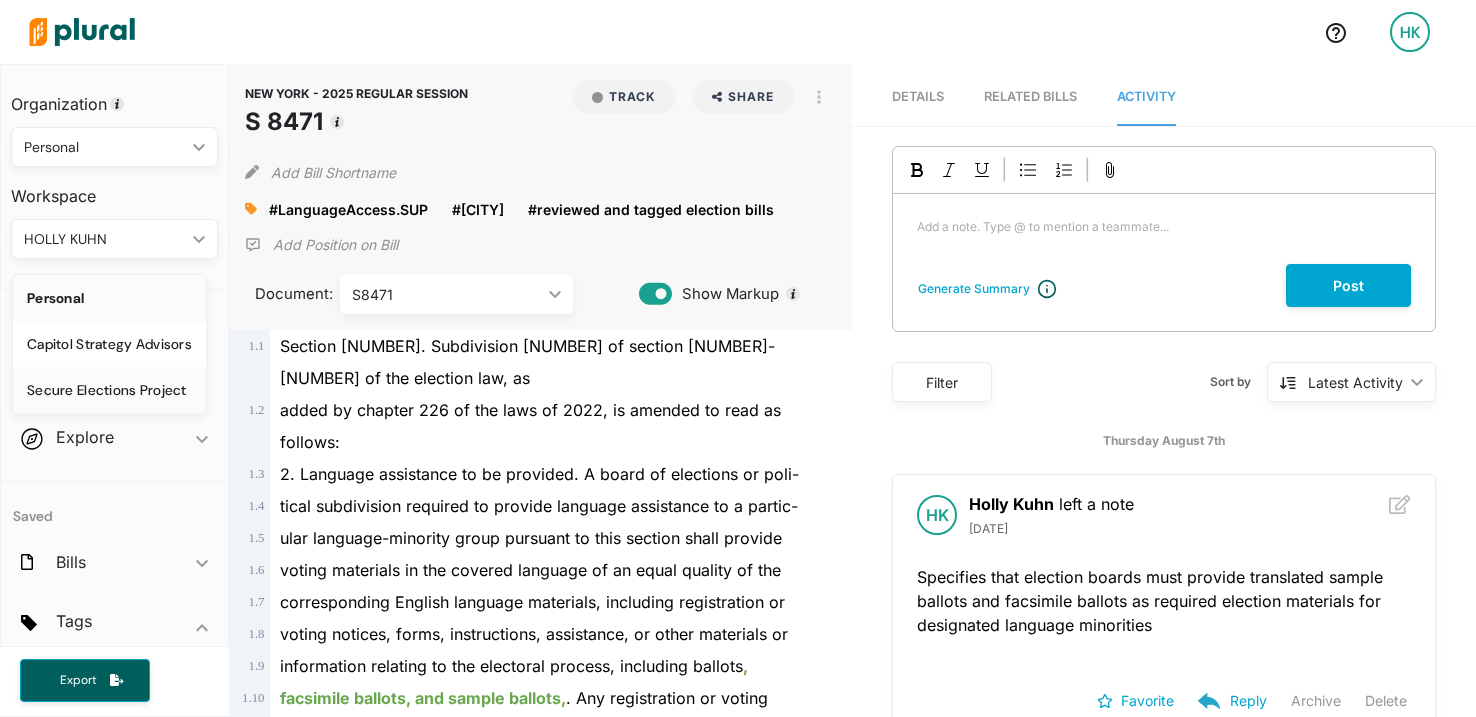 click on "Secure Elections Project" at bounding box center (109, 390) 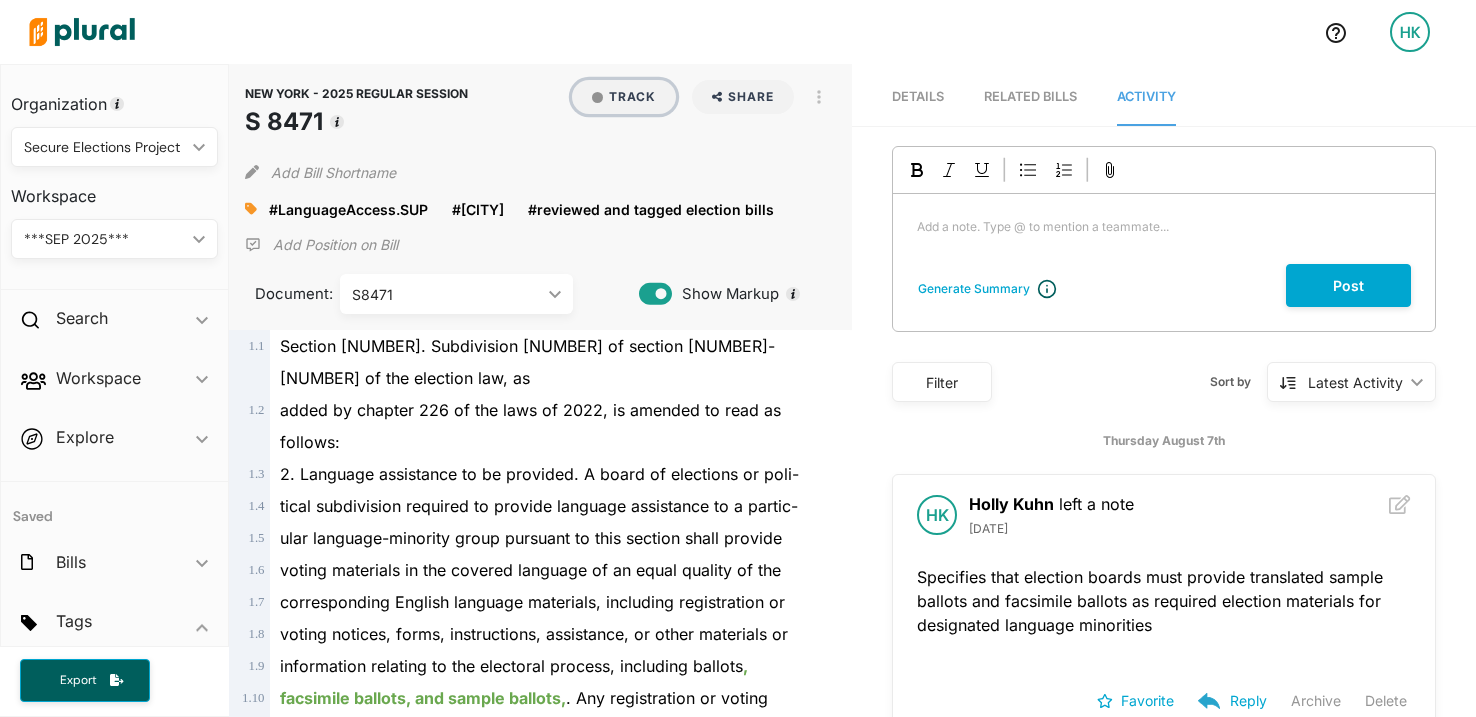 click on "Track" at bounding box center (624, 97) 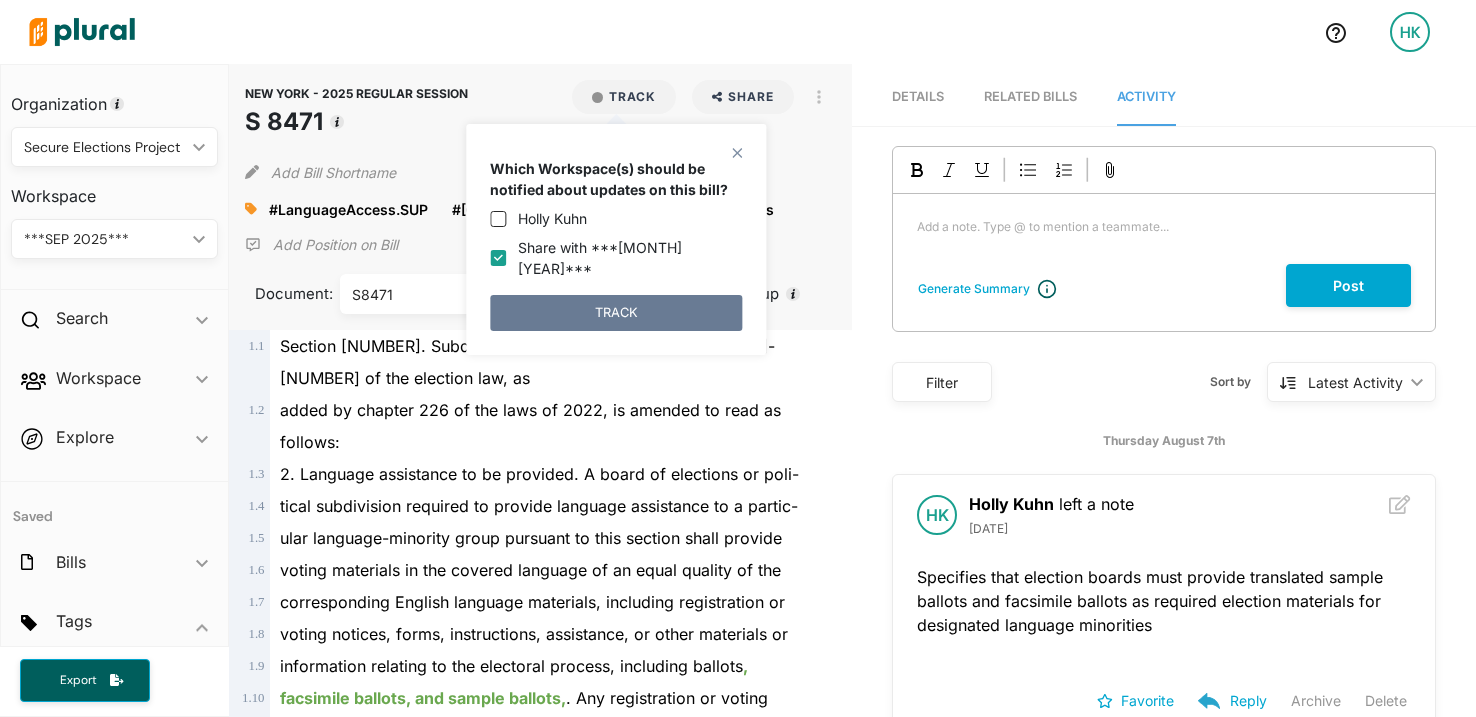 click on "TRACK" at bounding box center (616, 313) 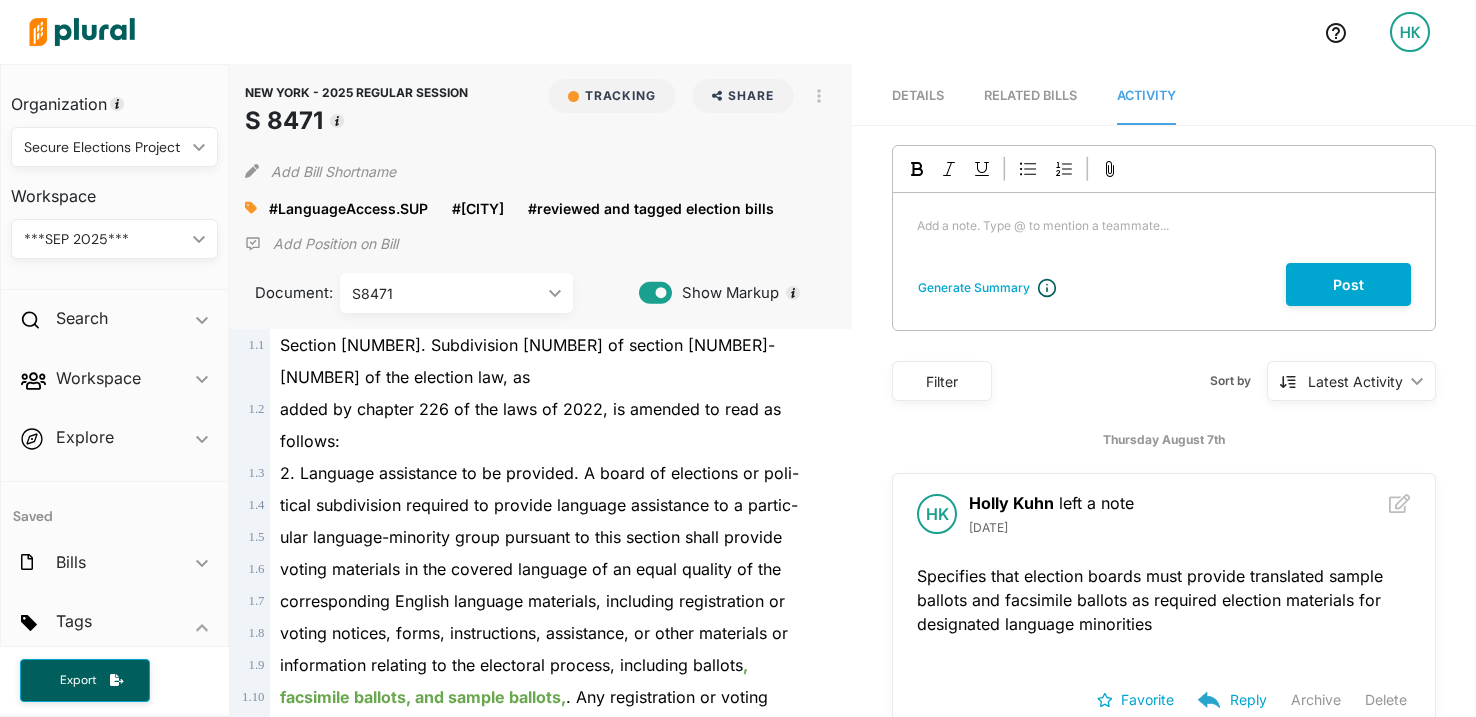 scroll, scrollTop: 0, scrollLeft: 0, axis: both 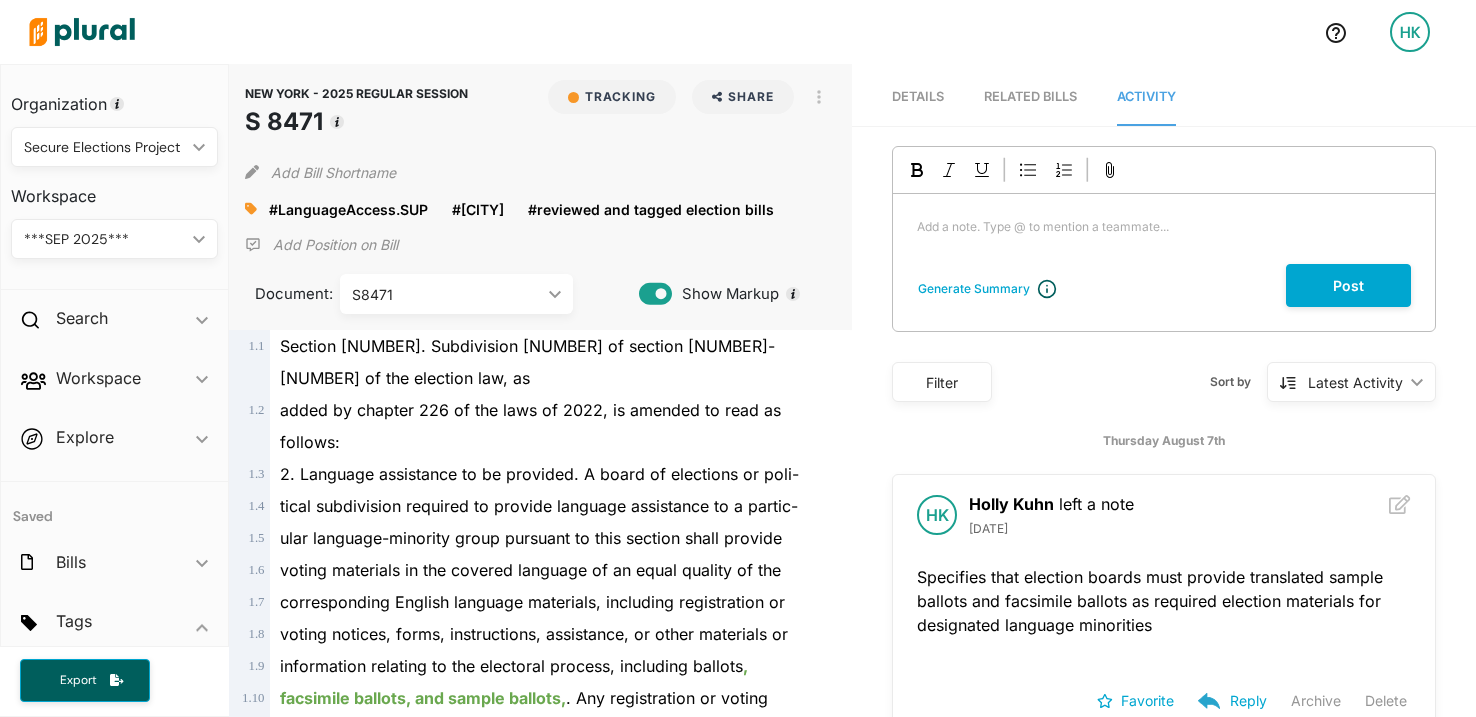 click at bounding box center (82, 32) 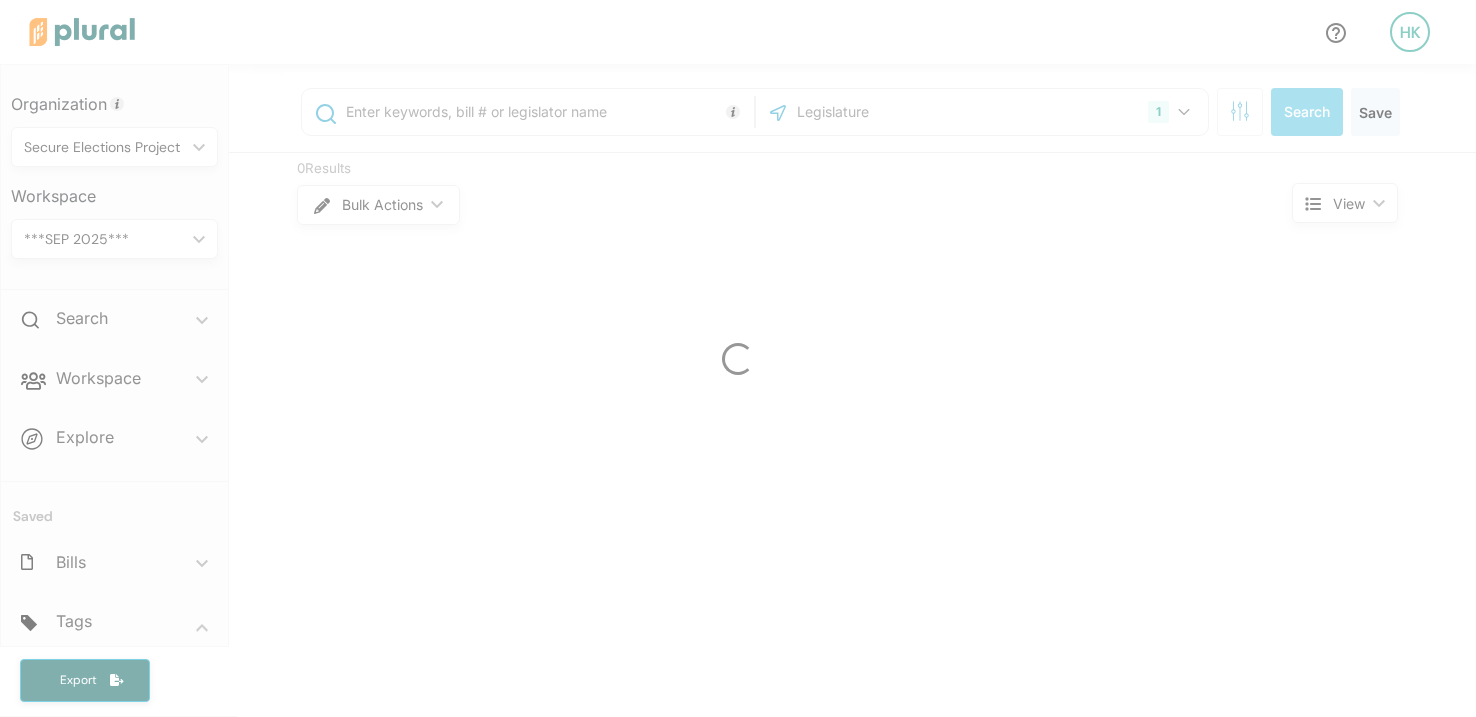 click at bounding box center (738, 358) 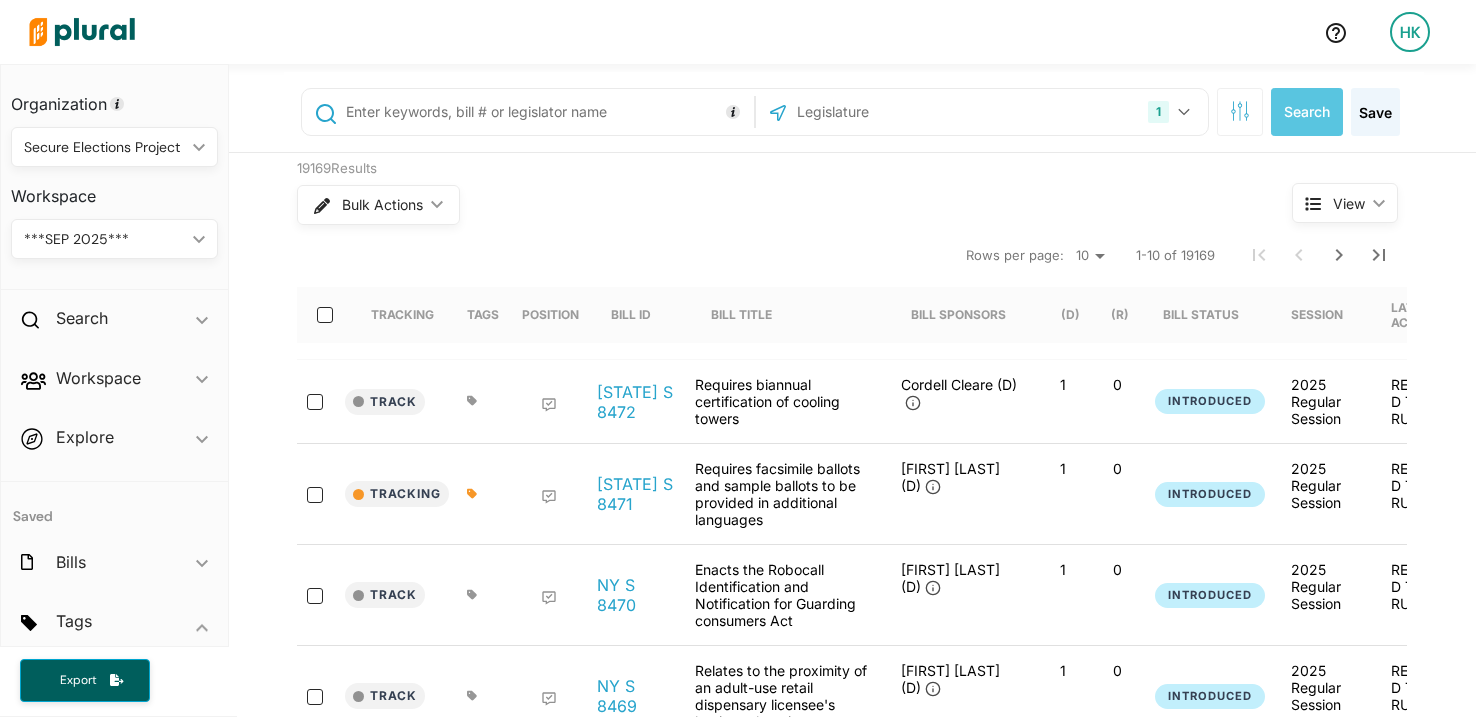 click at bounding box center [546, 112] 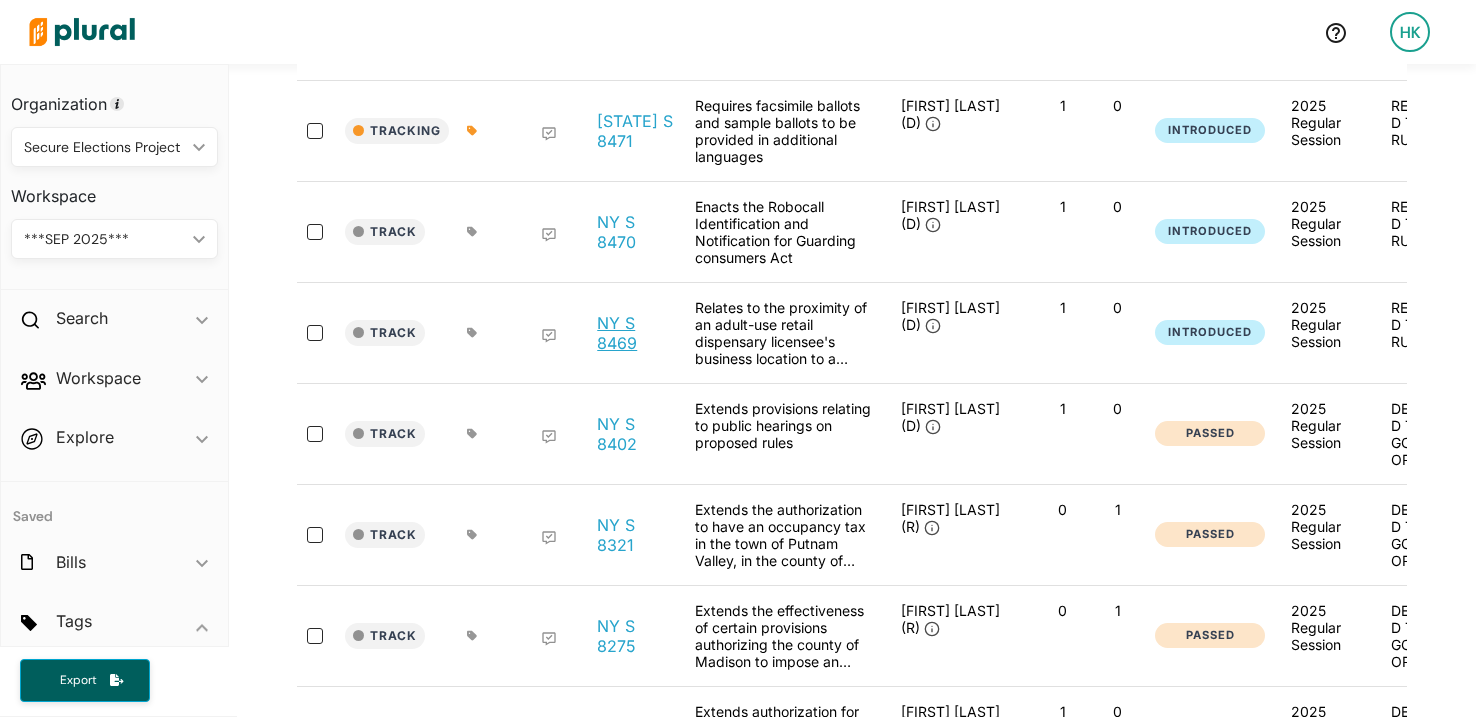 scroll, scrollTop: 39, scrollLeft: 0, axis: vertical 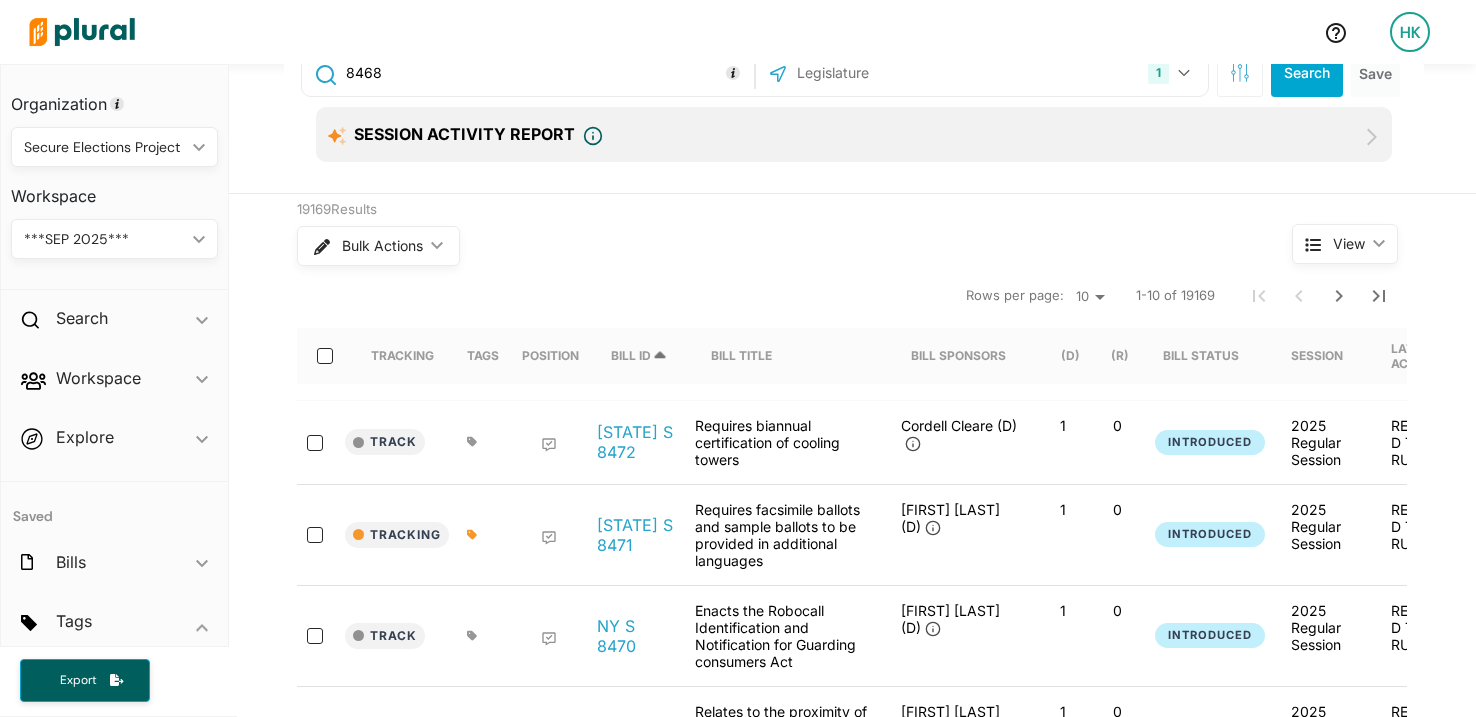 type on "8468" 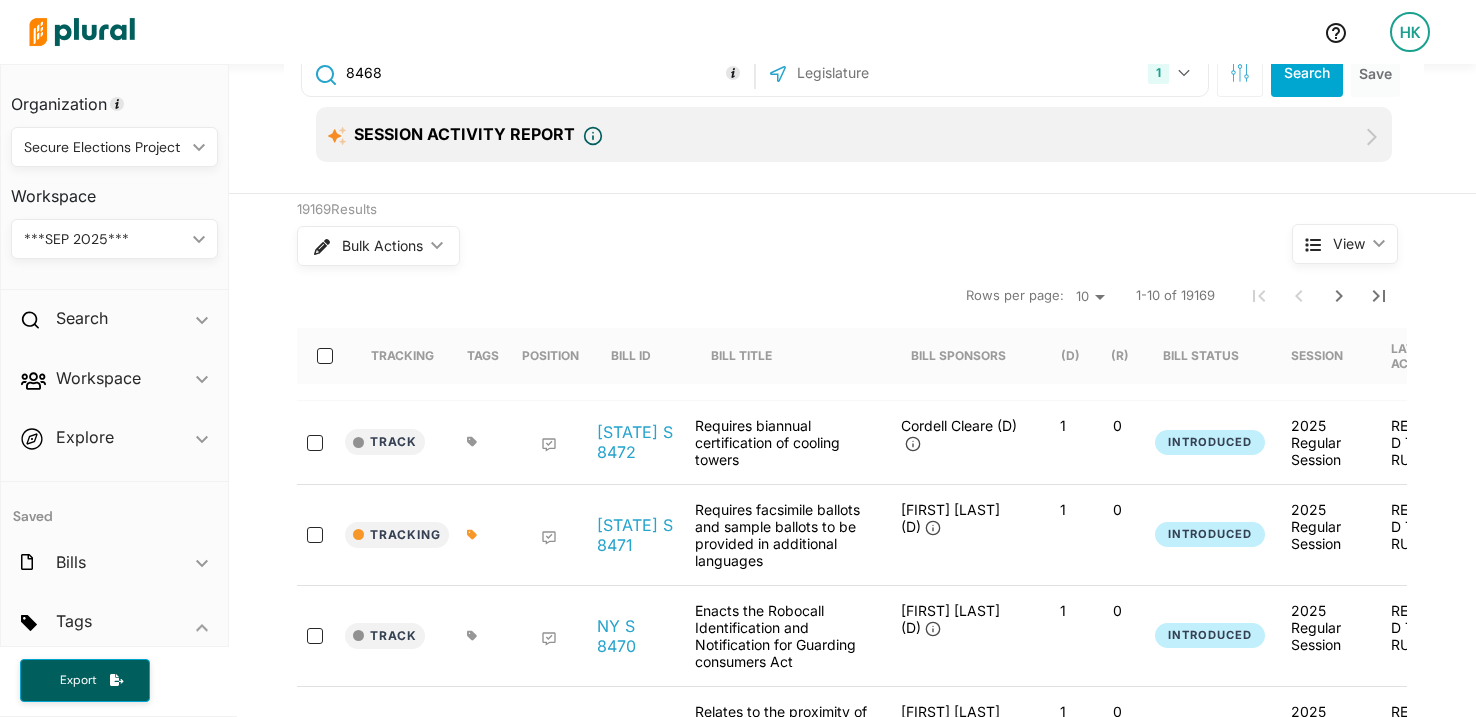 scroll, scrollTop: 0, scrollLeft: 0, axis: both 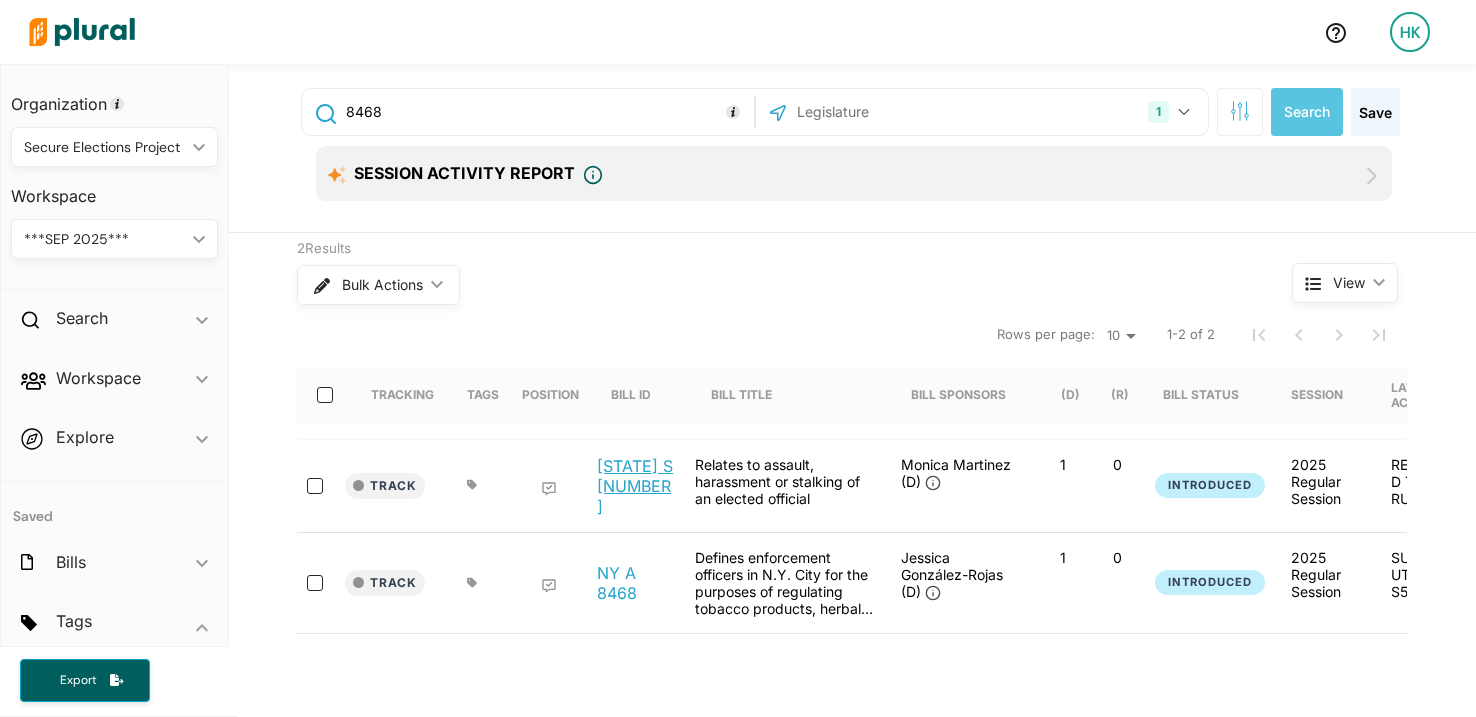 click on "NY S 8468" at bounding box center [635, 486] 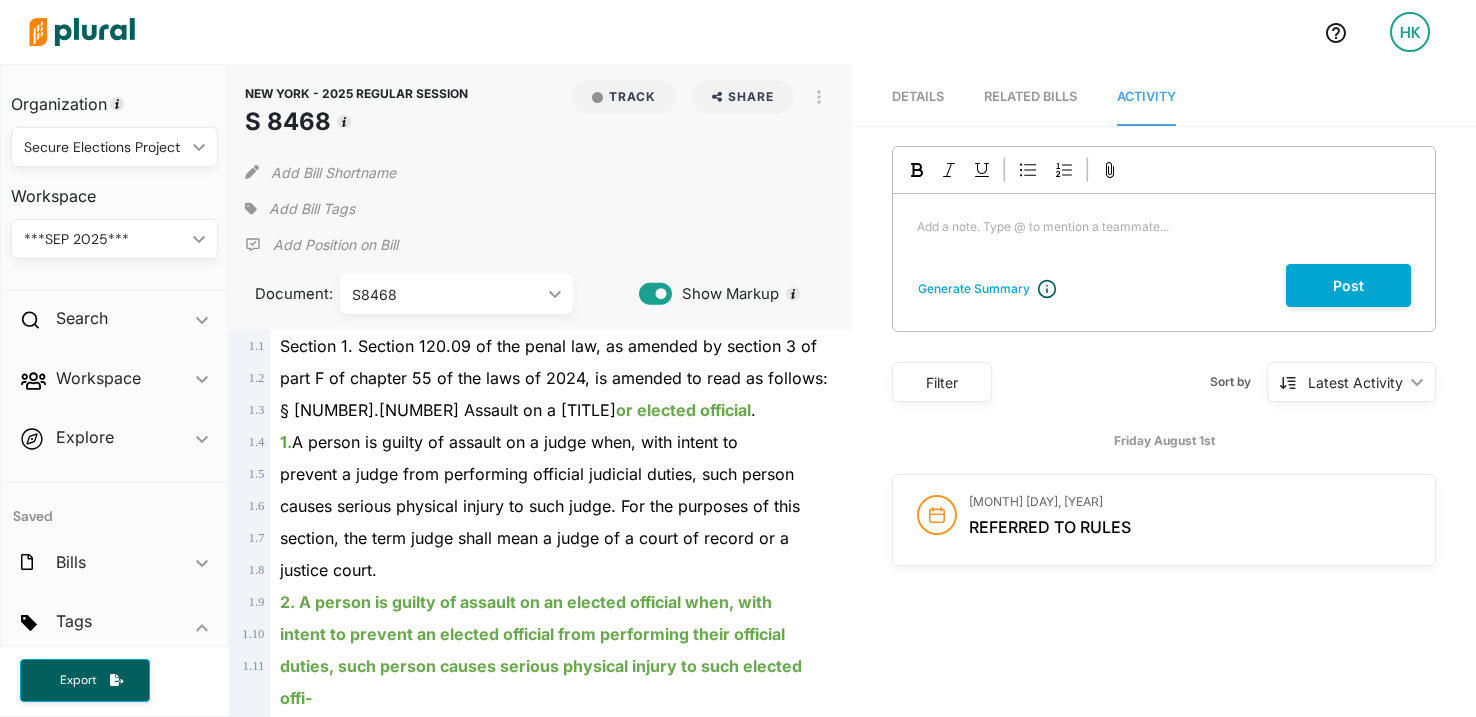 click on "Secure Elections Project ic_keyboard_arrow_down" at bounding box center [114, 147] 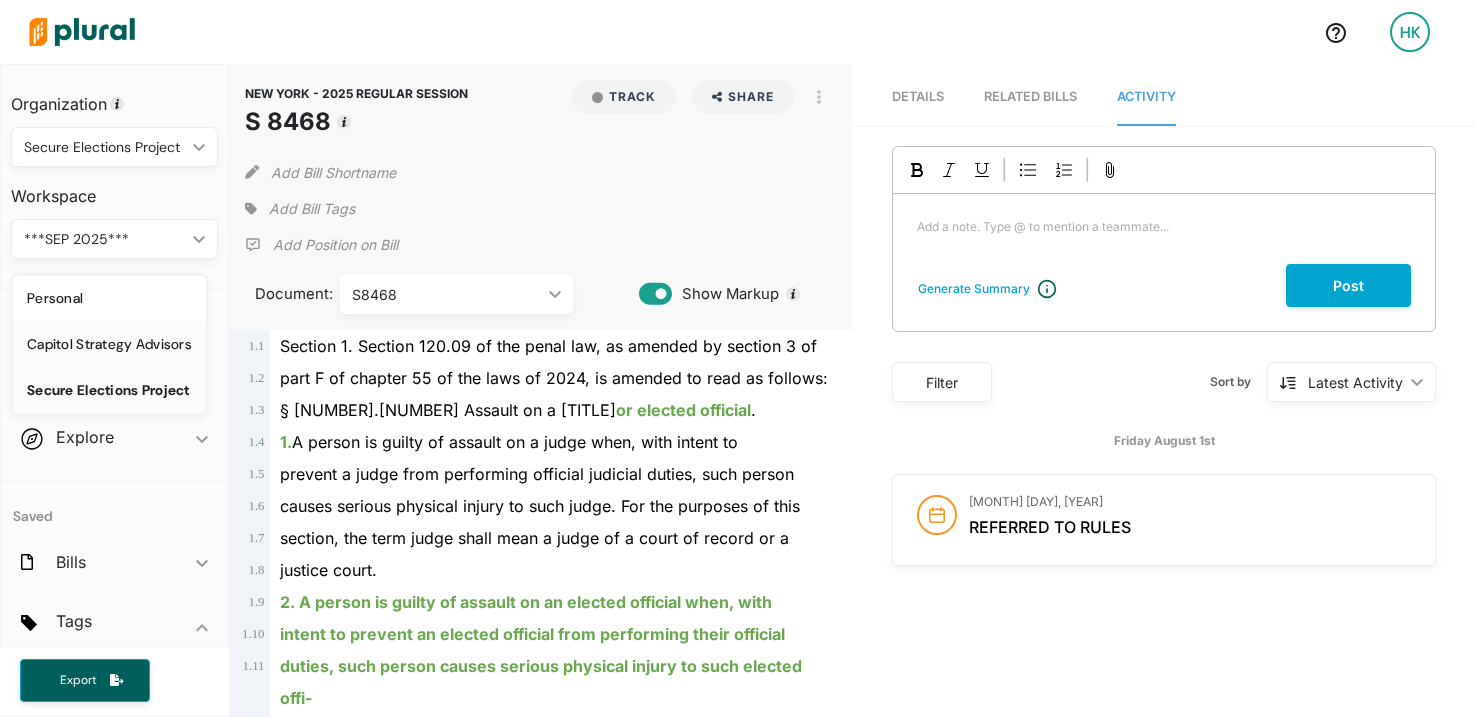 click on "Capitol Strategy Advisors" at bounding box center (109, 344) 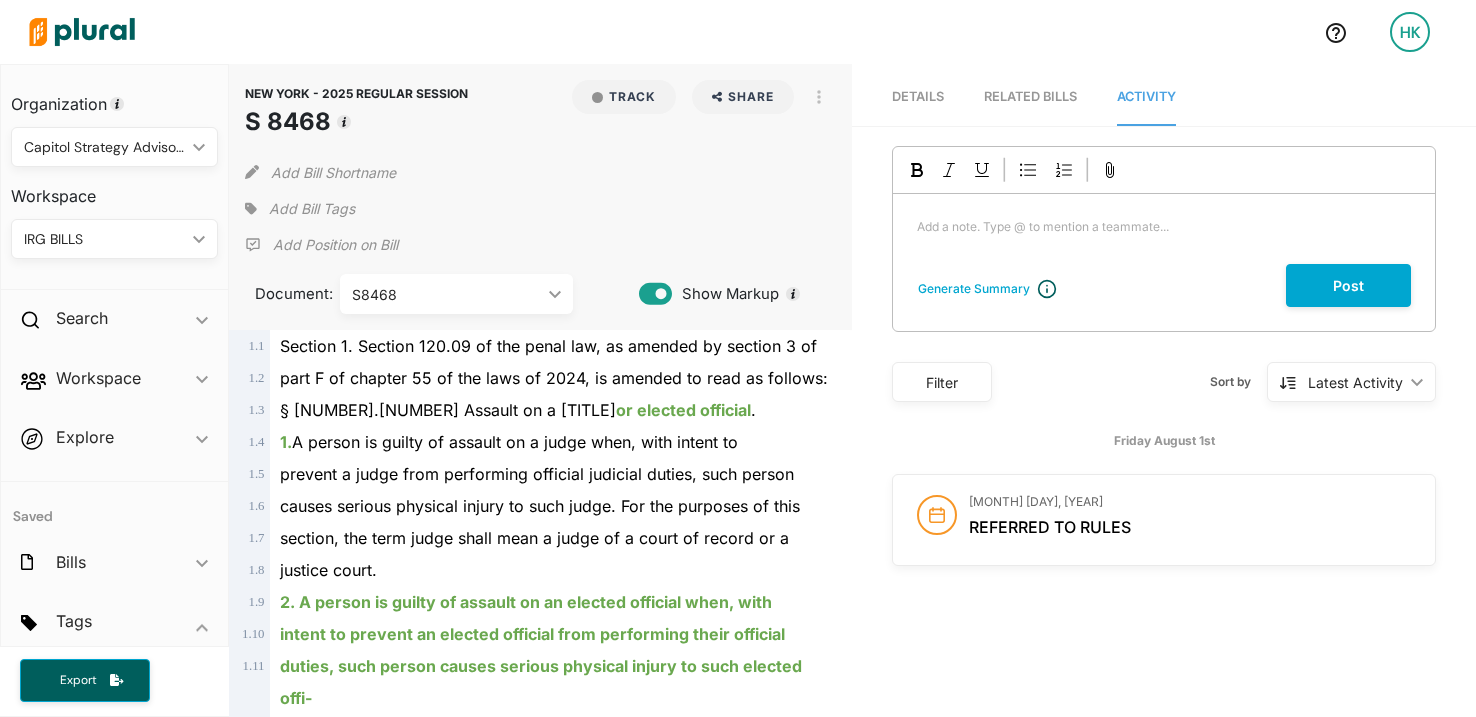 click on "Capitol Strategy Advisors" at bounding box center (104, 147) 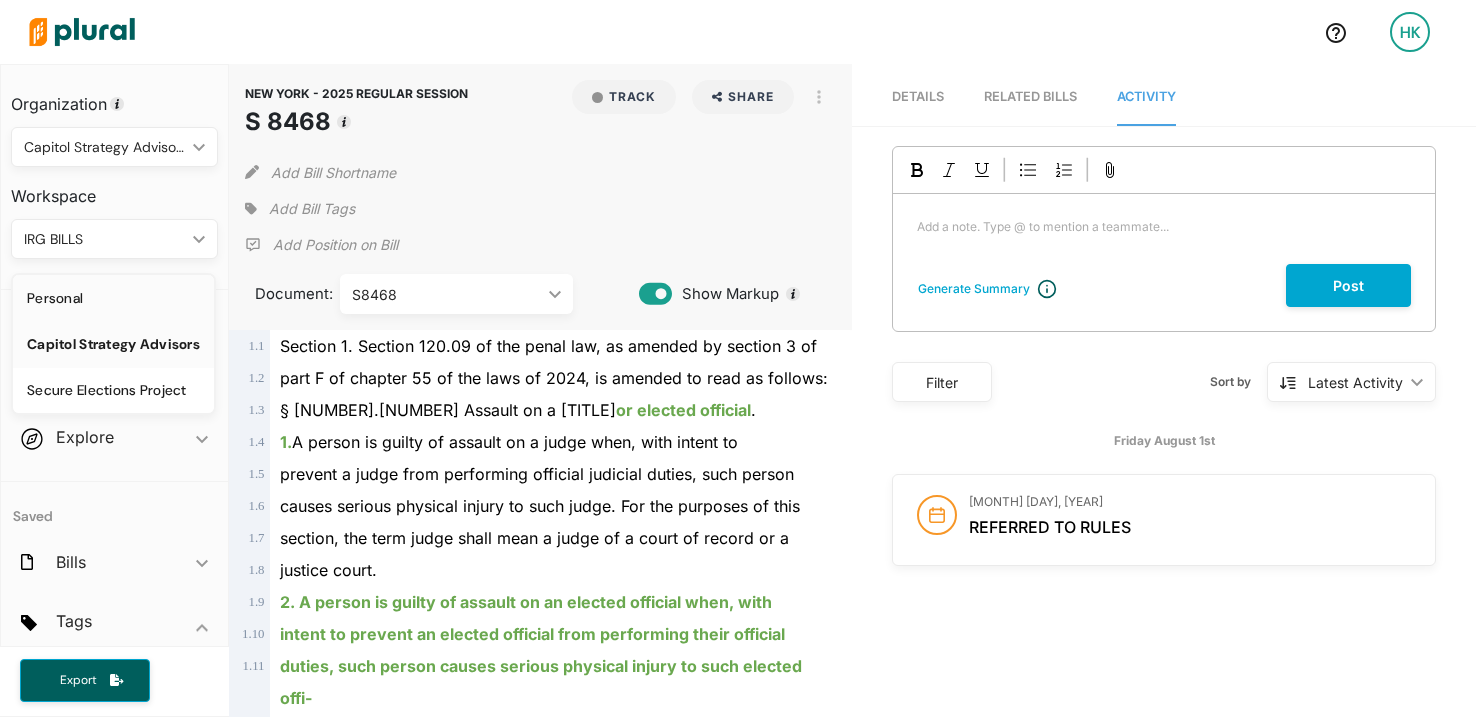 click on "Personal" 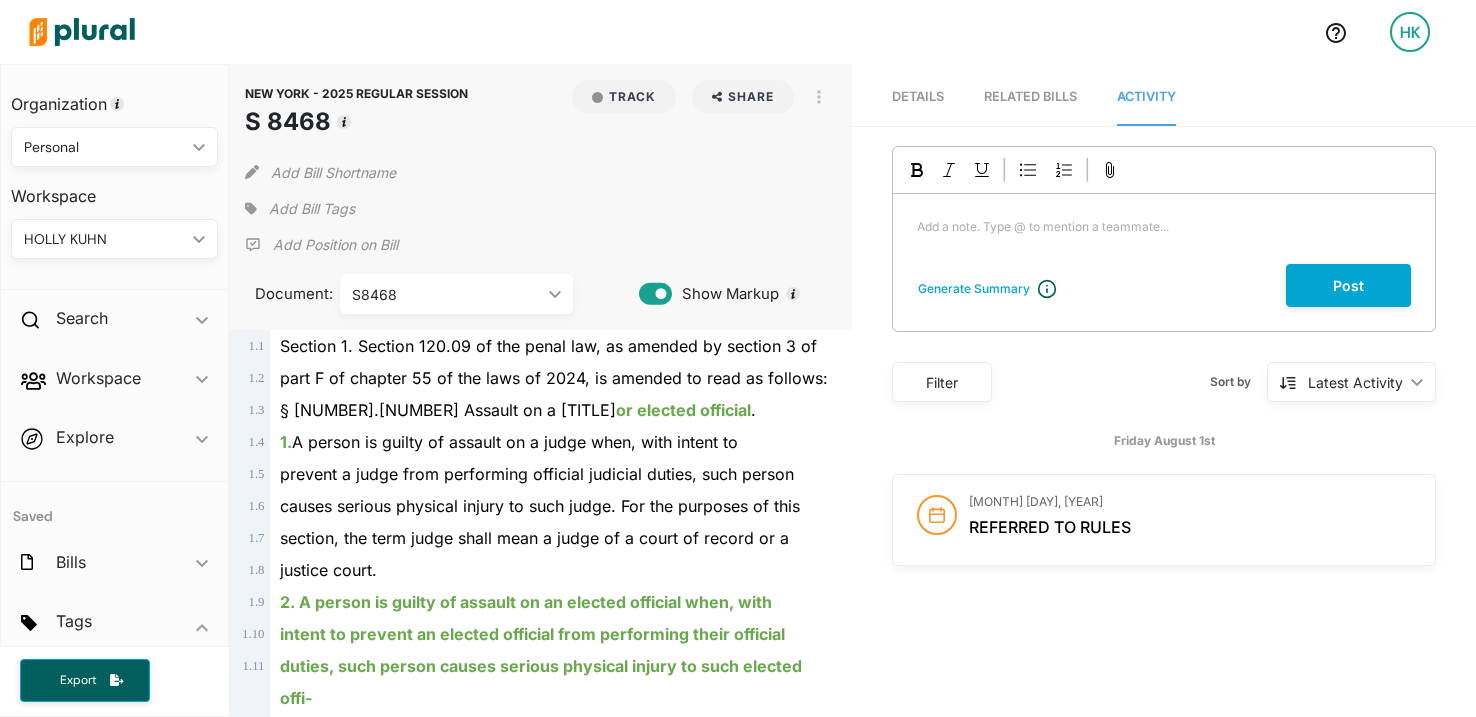 click 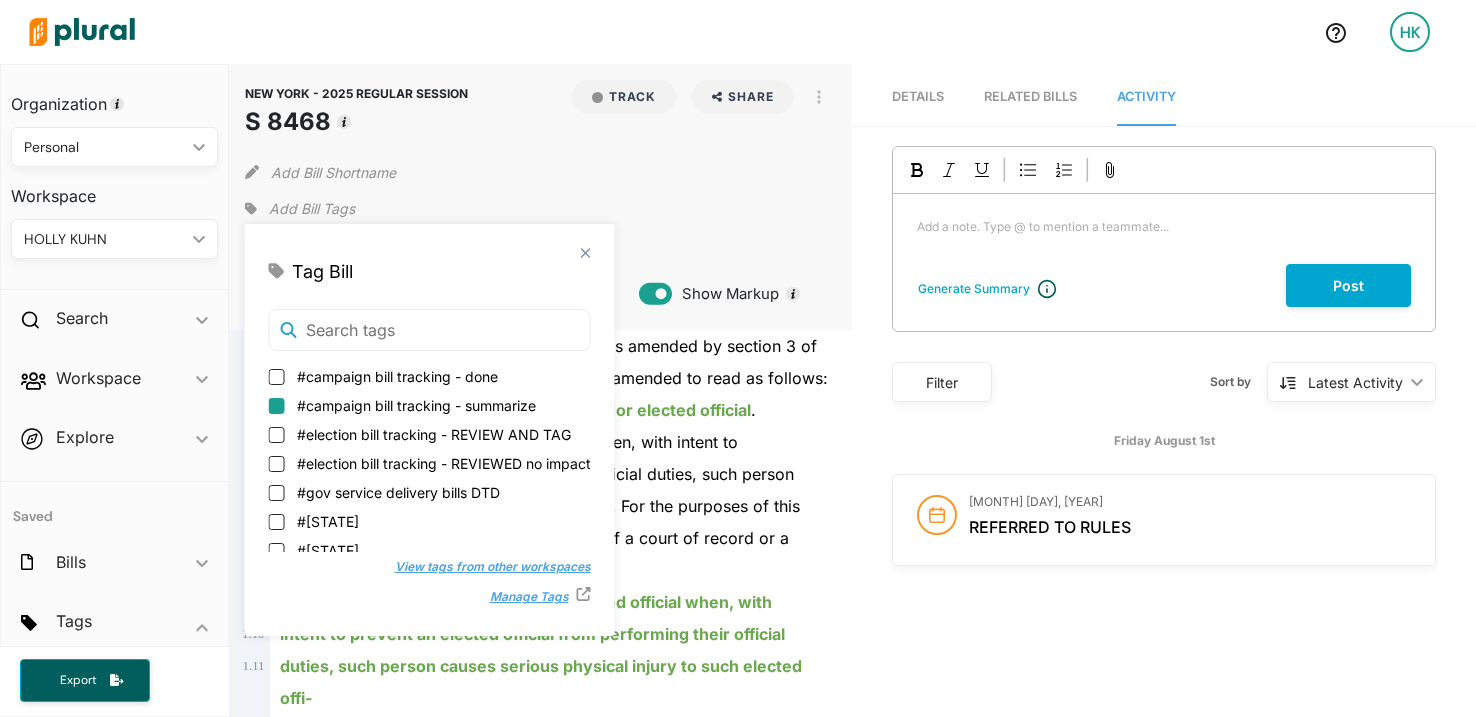 click on "#election bill tracking - REVIEW AND TAG" at bounding box center [277, 435] 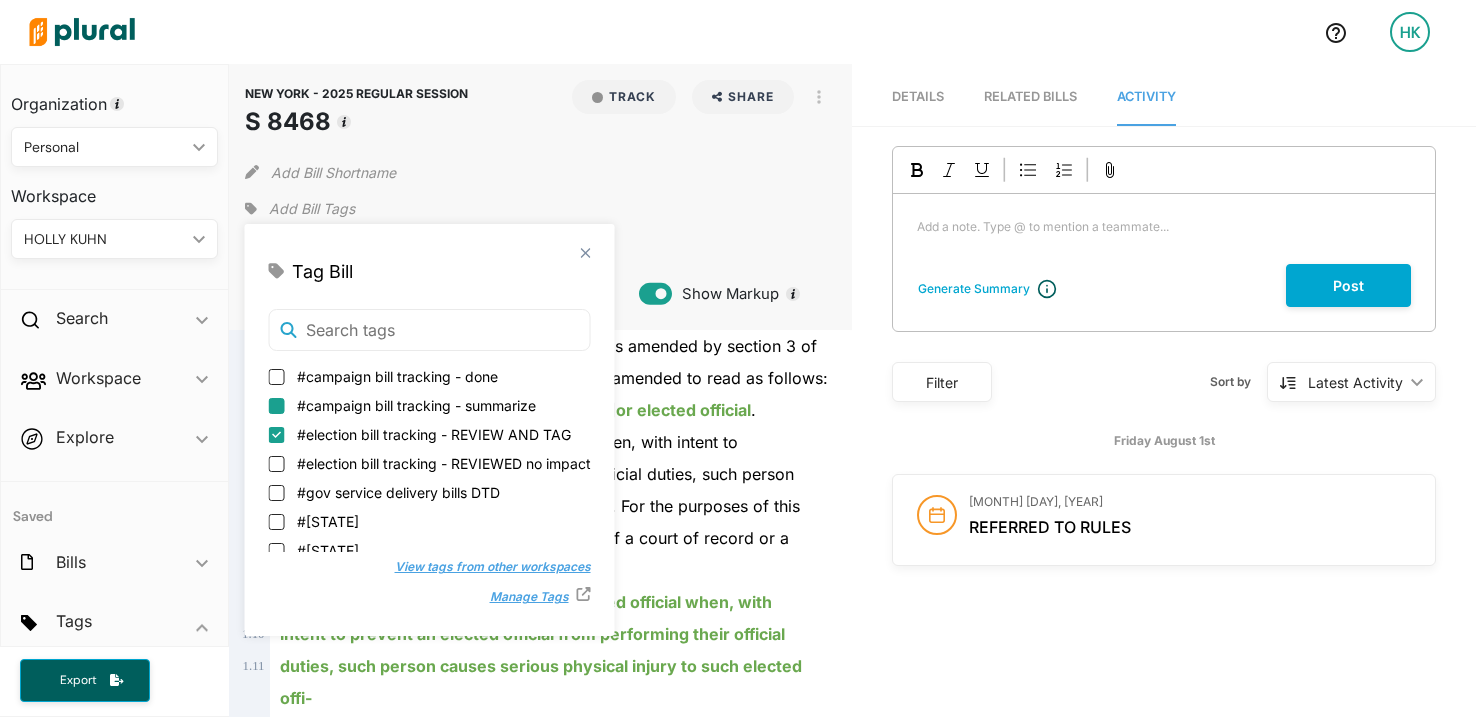 checkbox on "true" 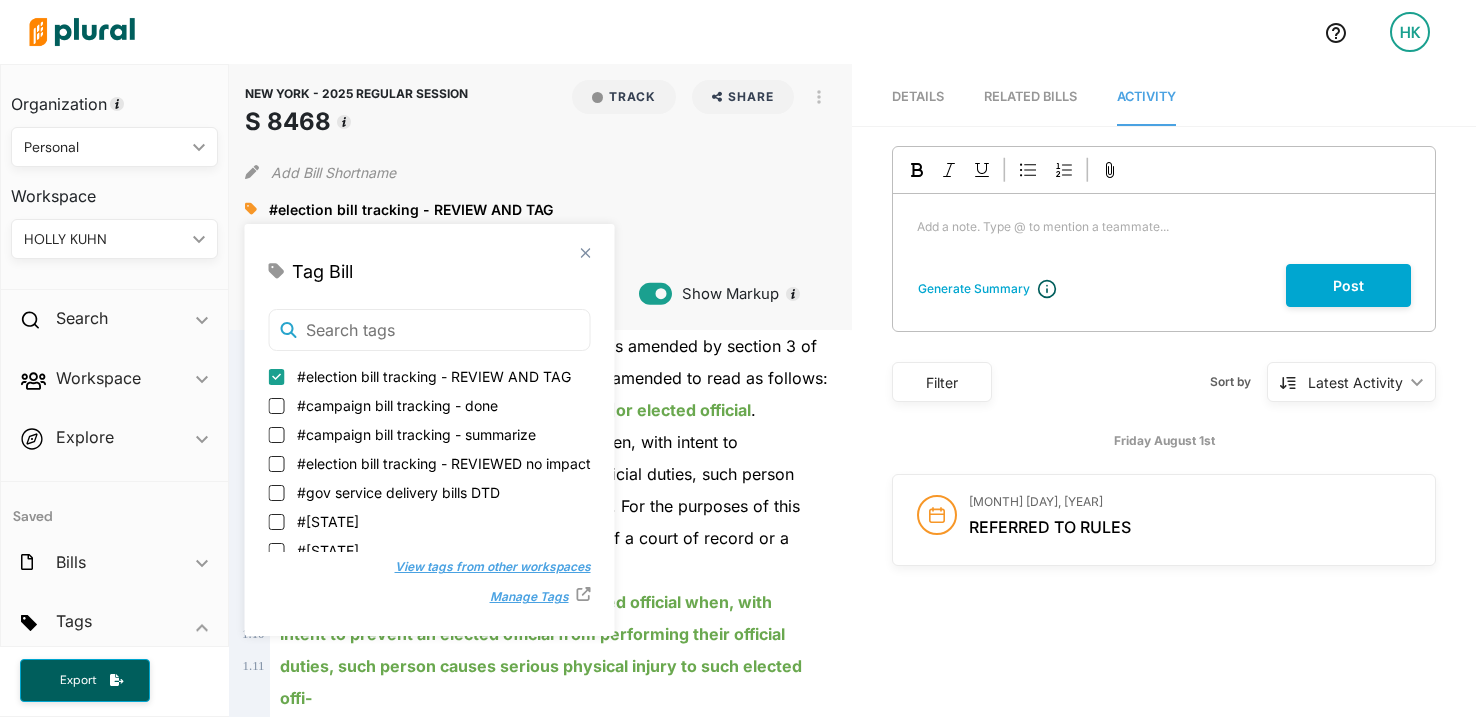 click on "1.  A person is guilty of assault on a judge when, with intent to" at bounding box center [550, 442] 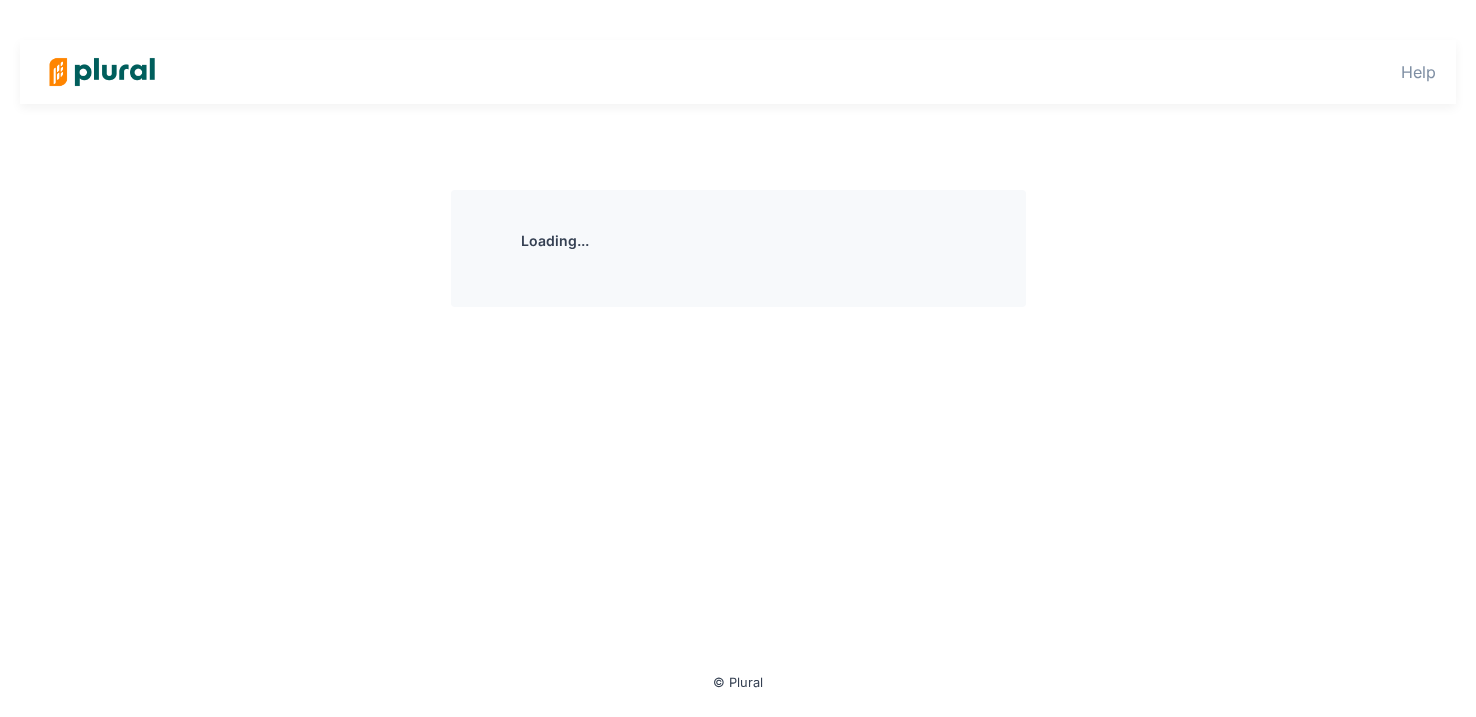 scroll, scrollTop: 0, scrollLeft: 0, axis: both 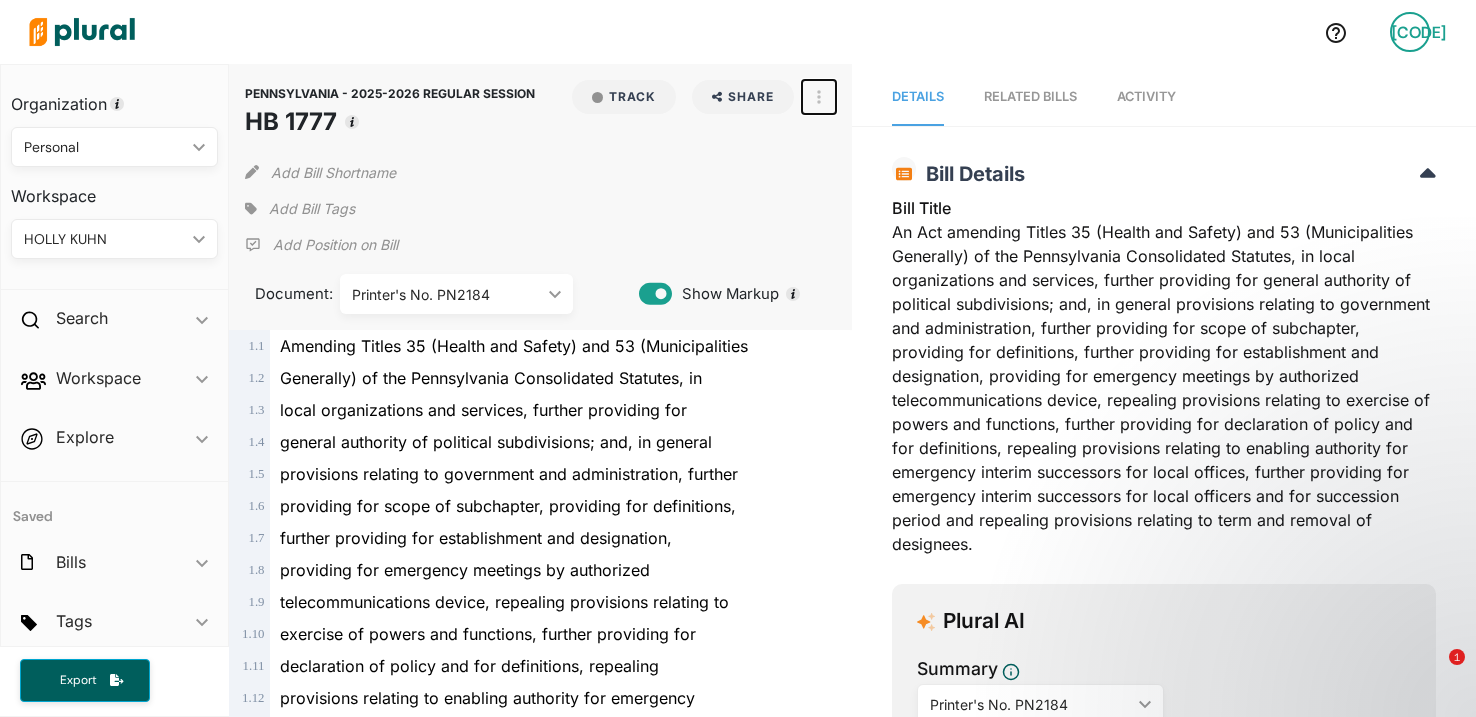 click at bounding box center (819, 97) 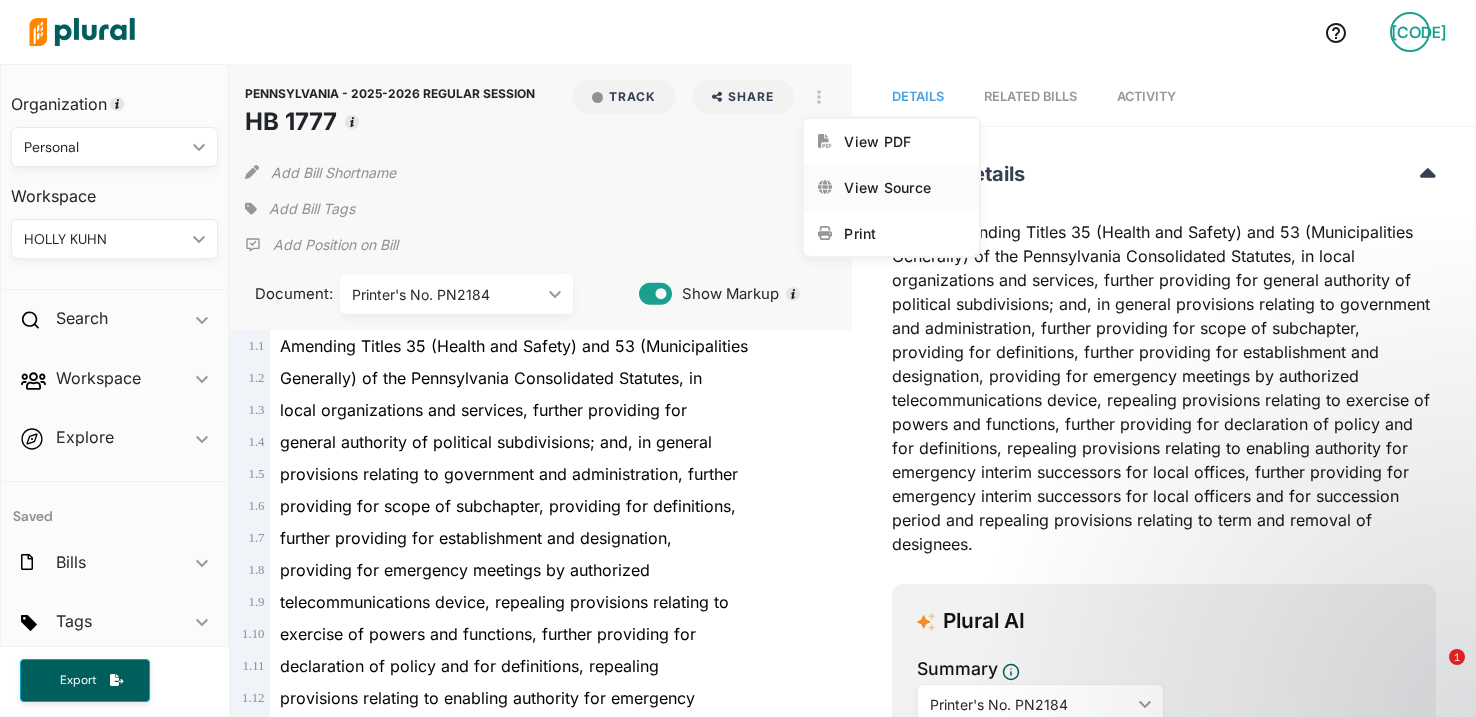 click on "View Source" at bounding box center (904, 187) 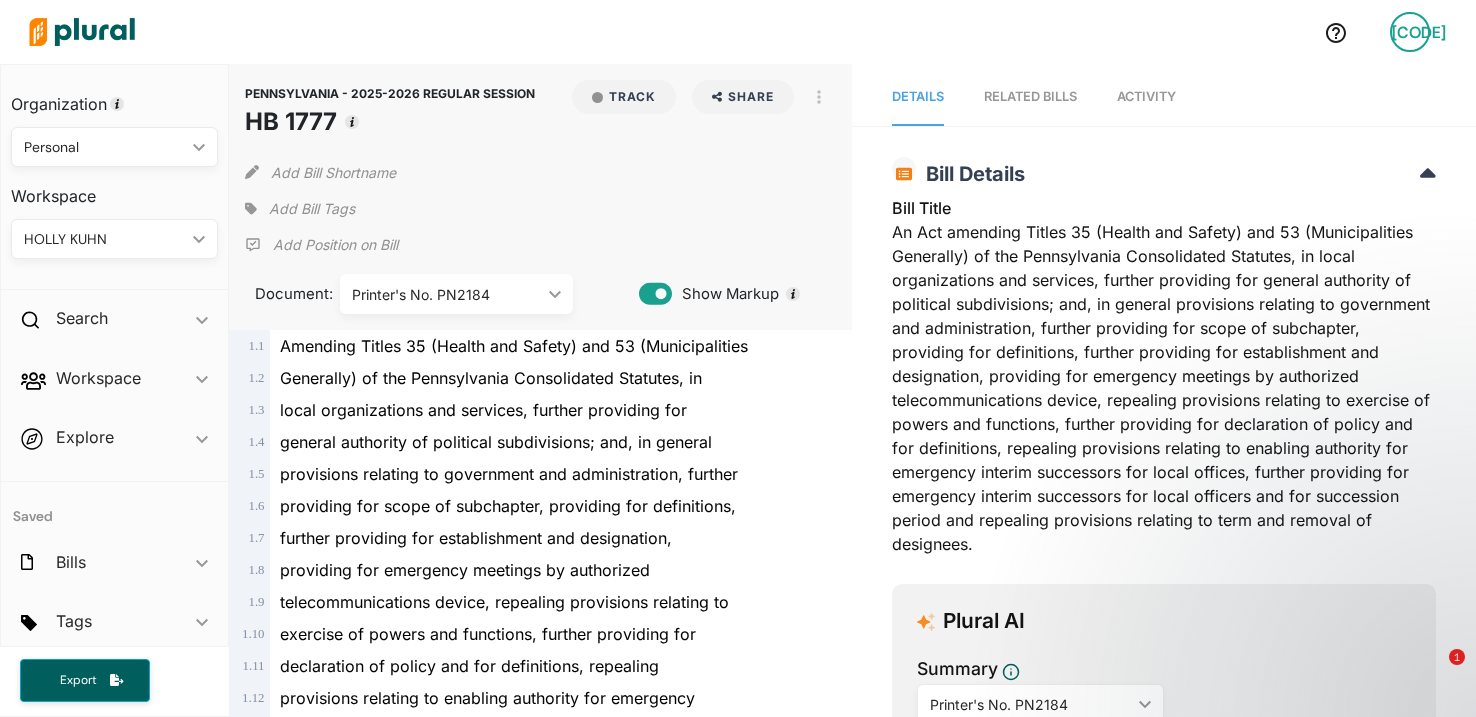 click on "Add Bill Tags" at bounding box center [312, 209] 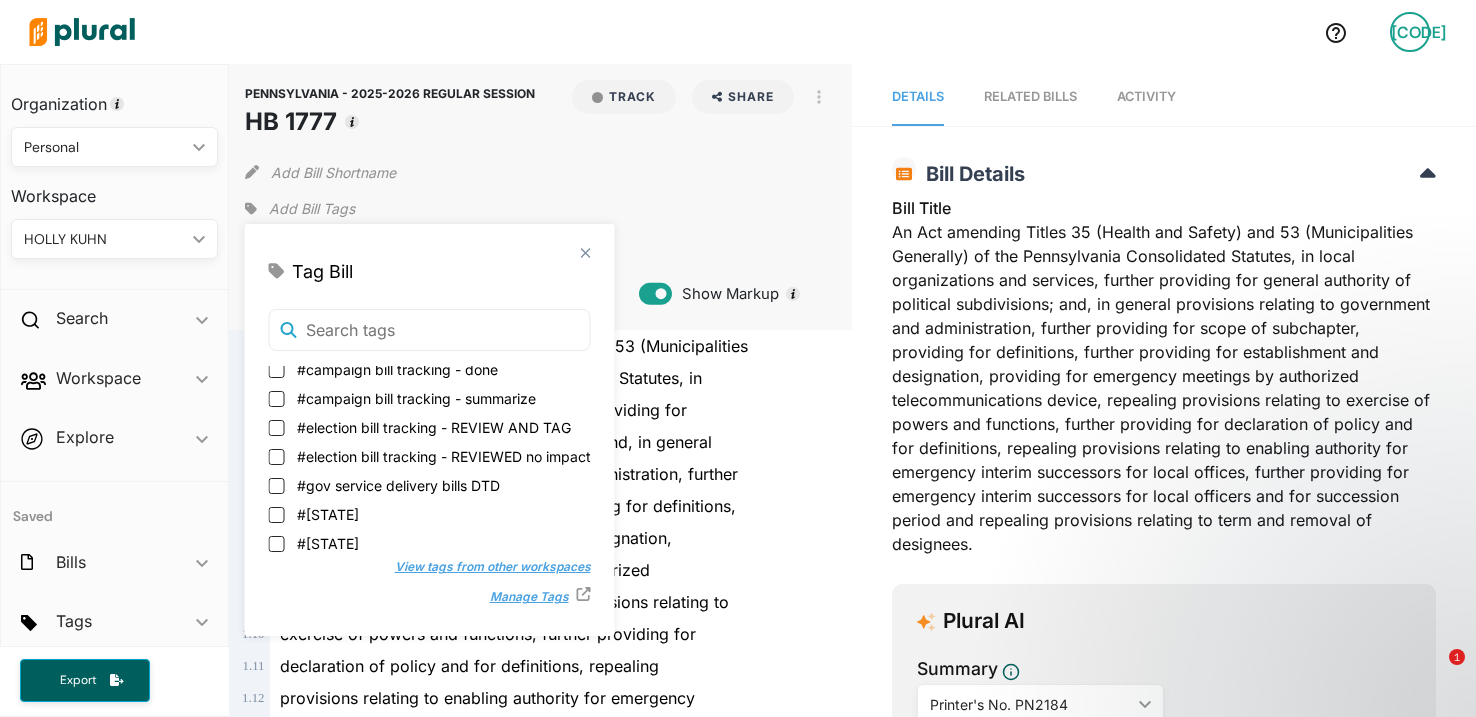 scroll, scrollTop: 8, scrollLeft: 0, axis: vertical 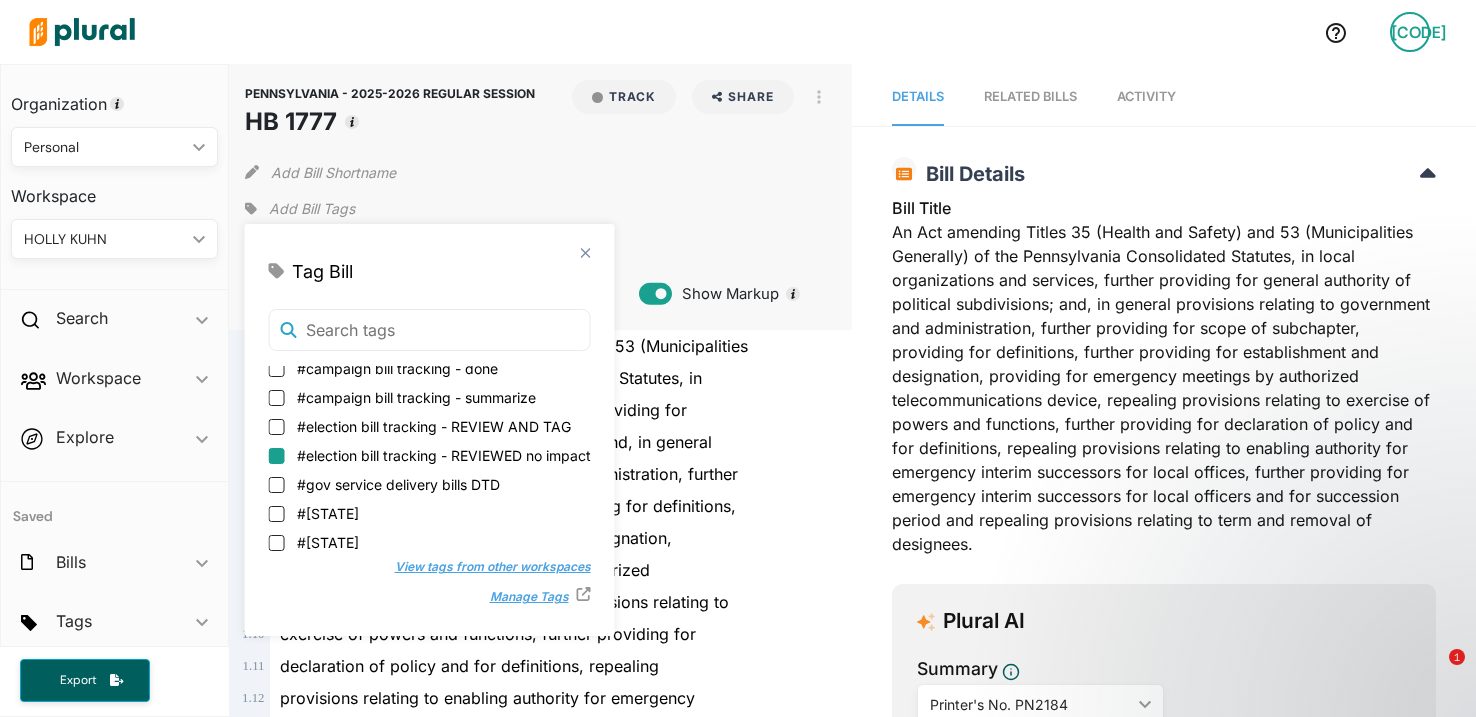 click on "#election bill tracking - REVIEWED no impact" at bounding box center (277, 456) 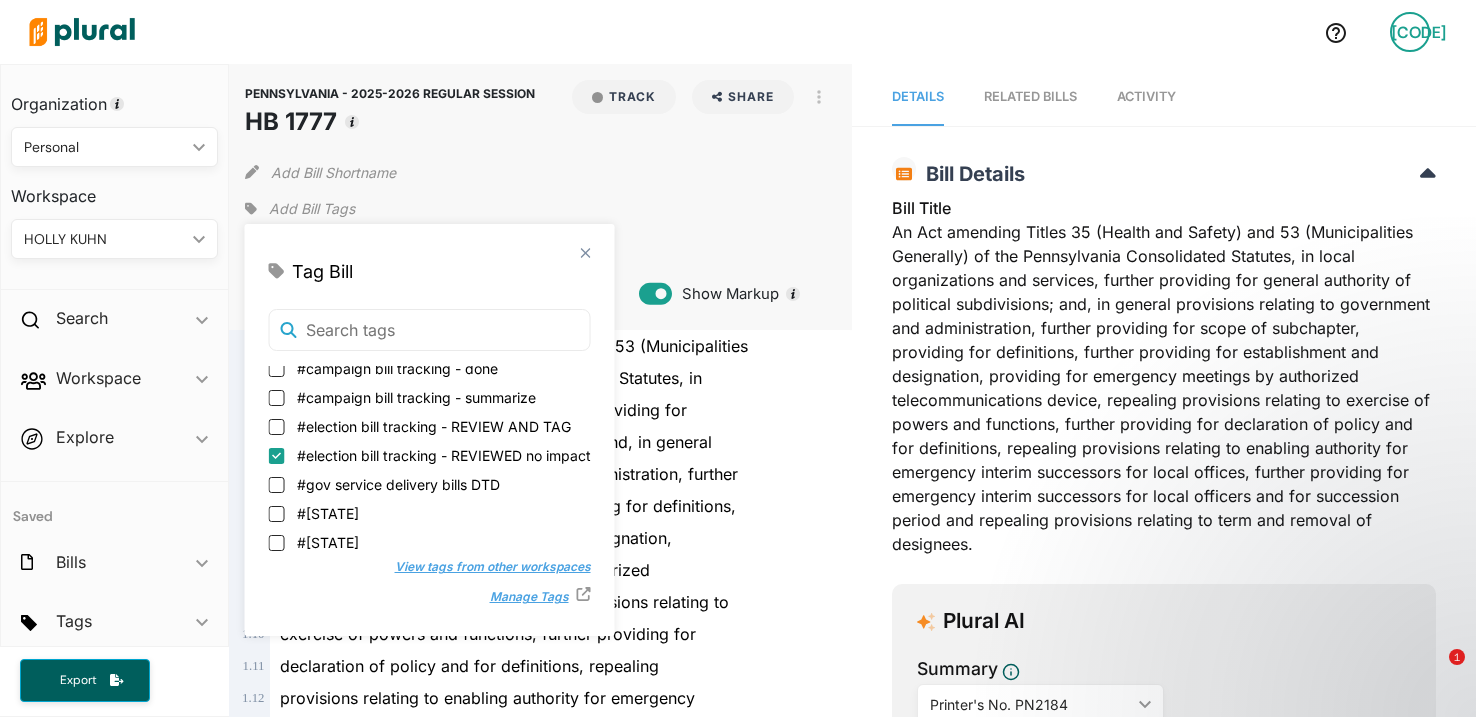 checkbox on "true" 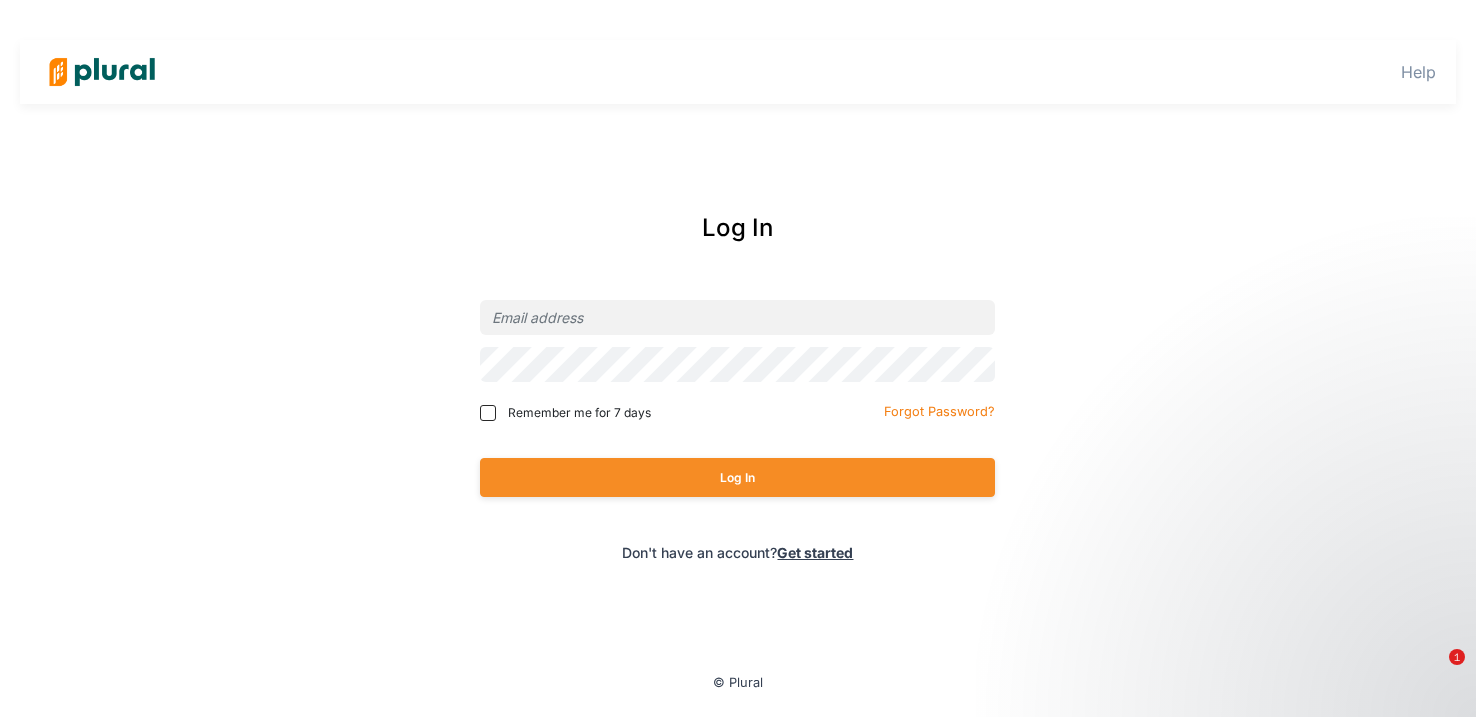 click at bounding box center [737, 317] 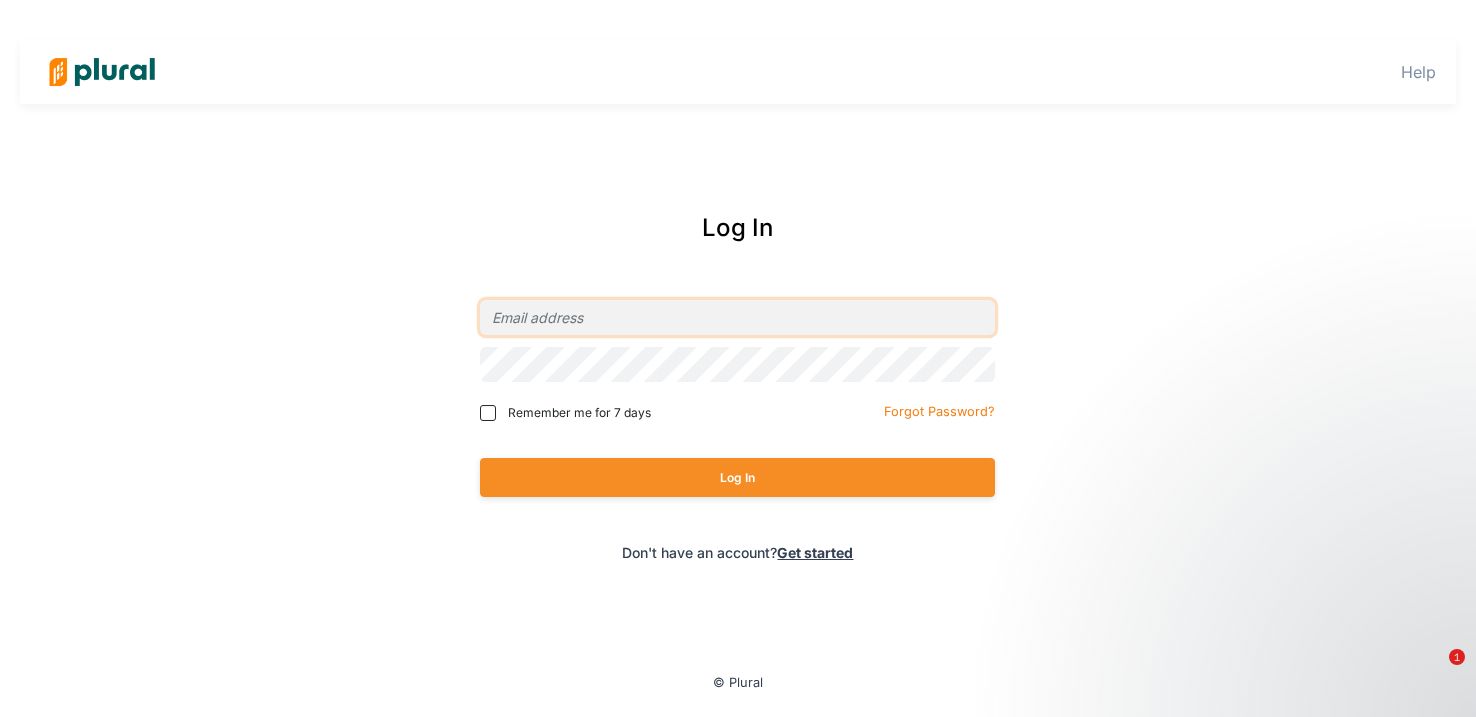 click at bounding box center [737, 317] 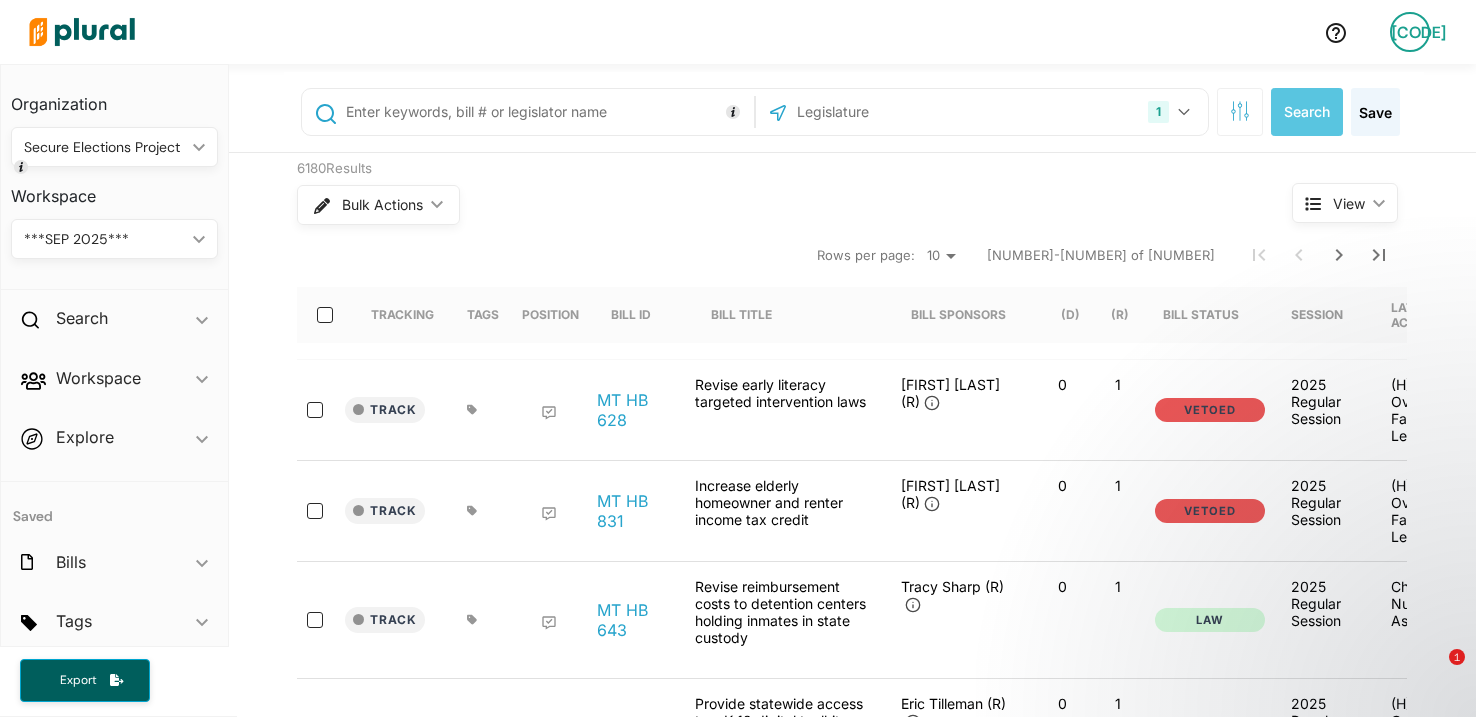 click on "Secure Elections Project" at bounding box center [104, 147] 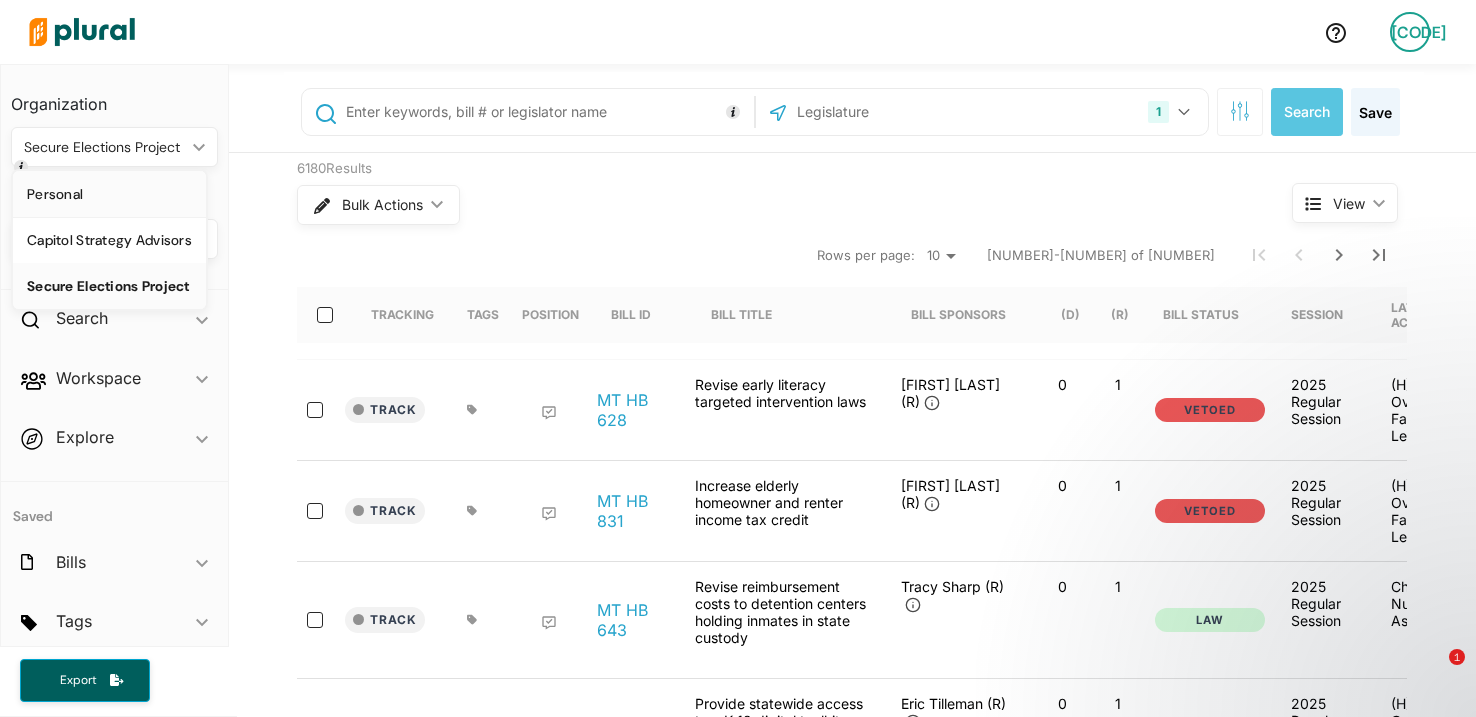 drag, startPoint x: 79, startPoint y: 190, endPoint x: 238, endPoint y: 144, distance: 165.52039 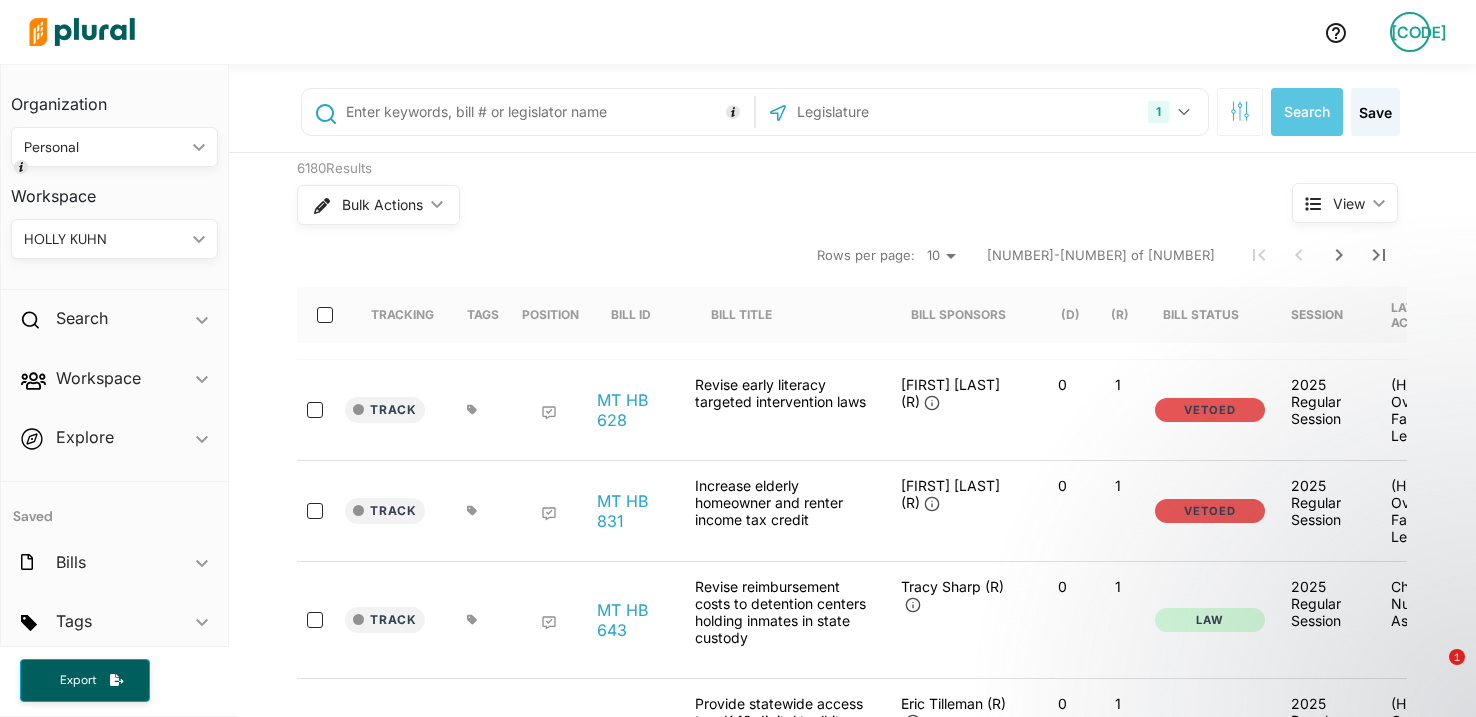 click at bounding box center (546, 112) 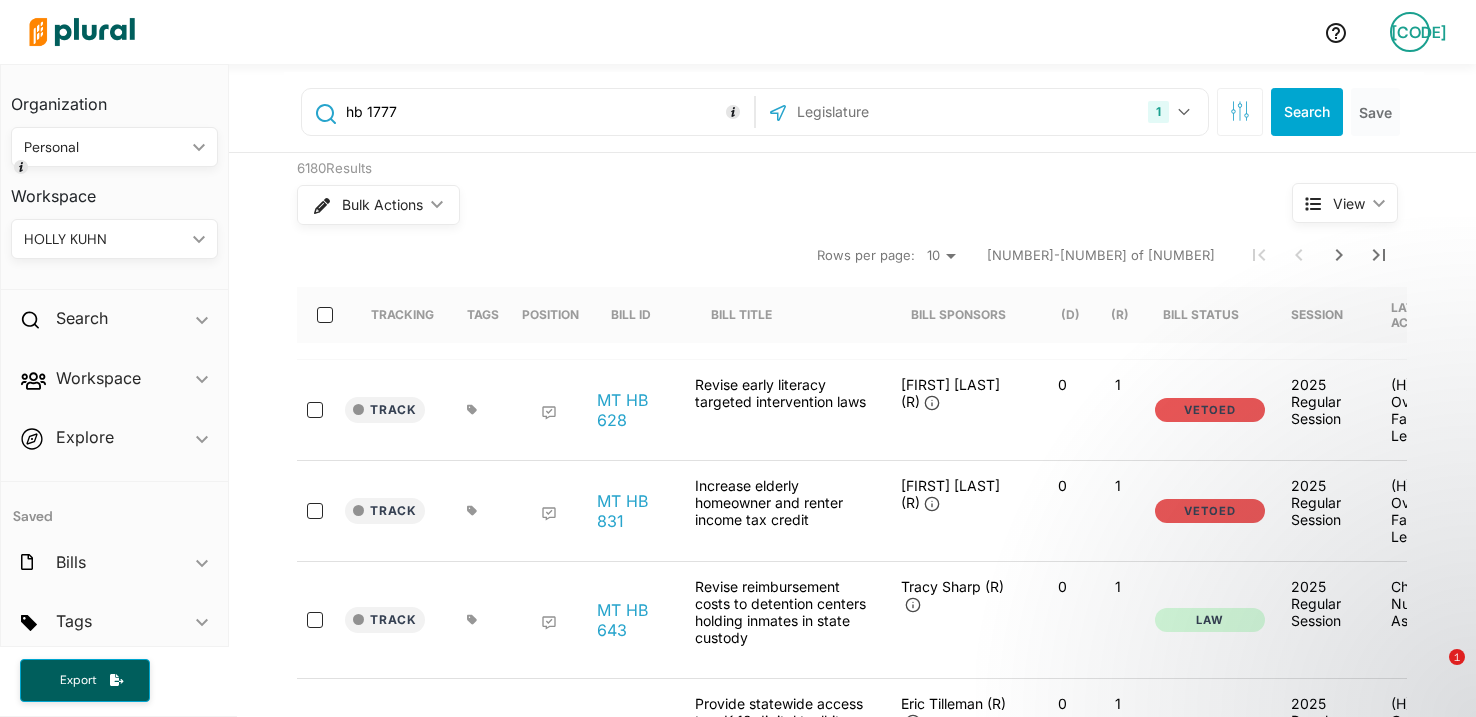 type on "hb 1777" 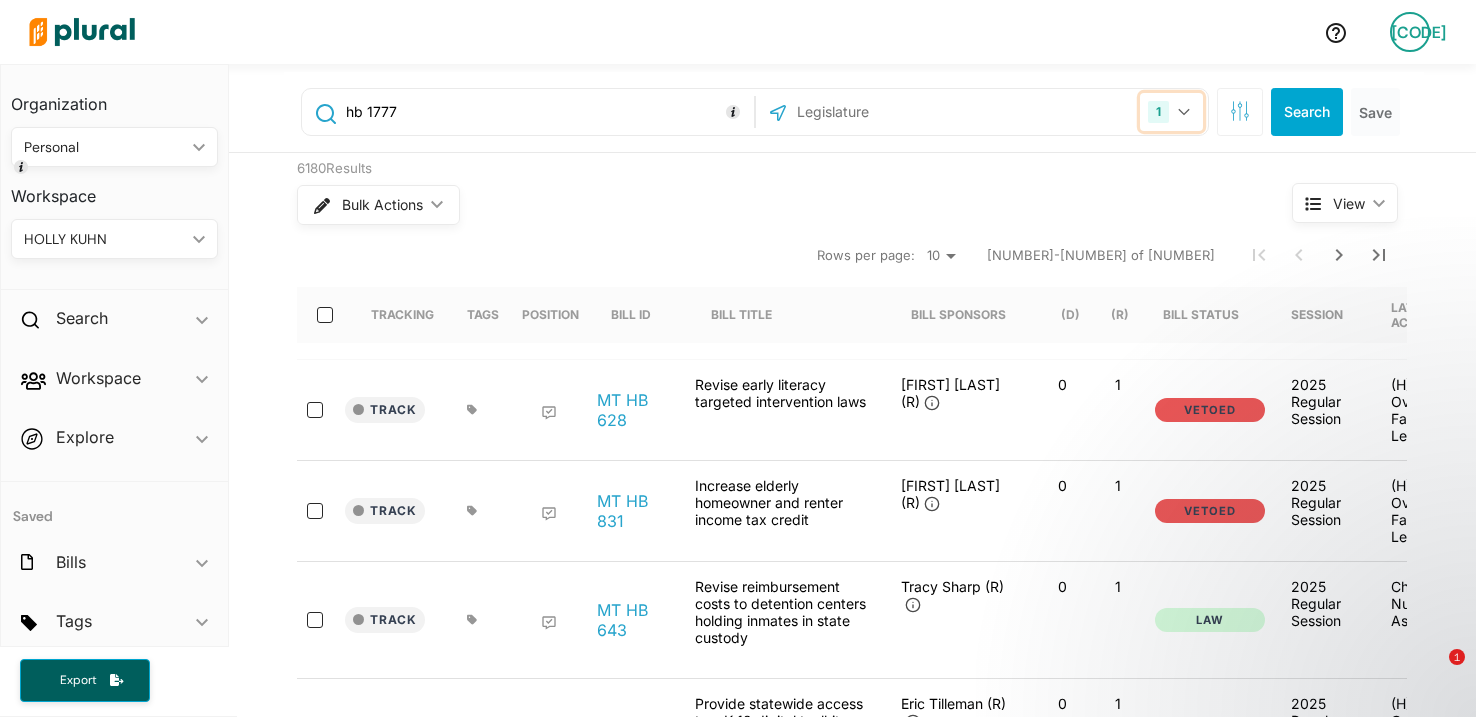 click 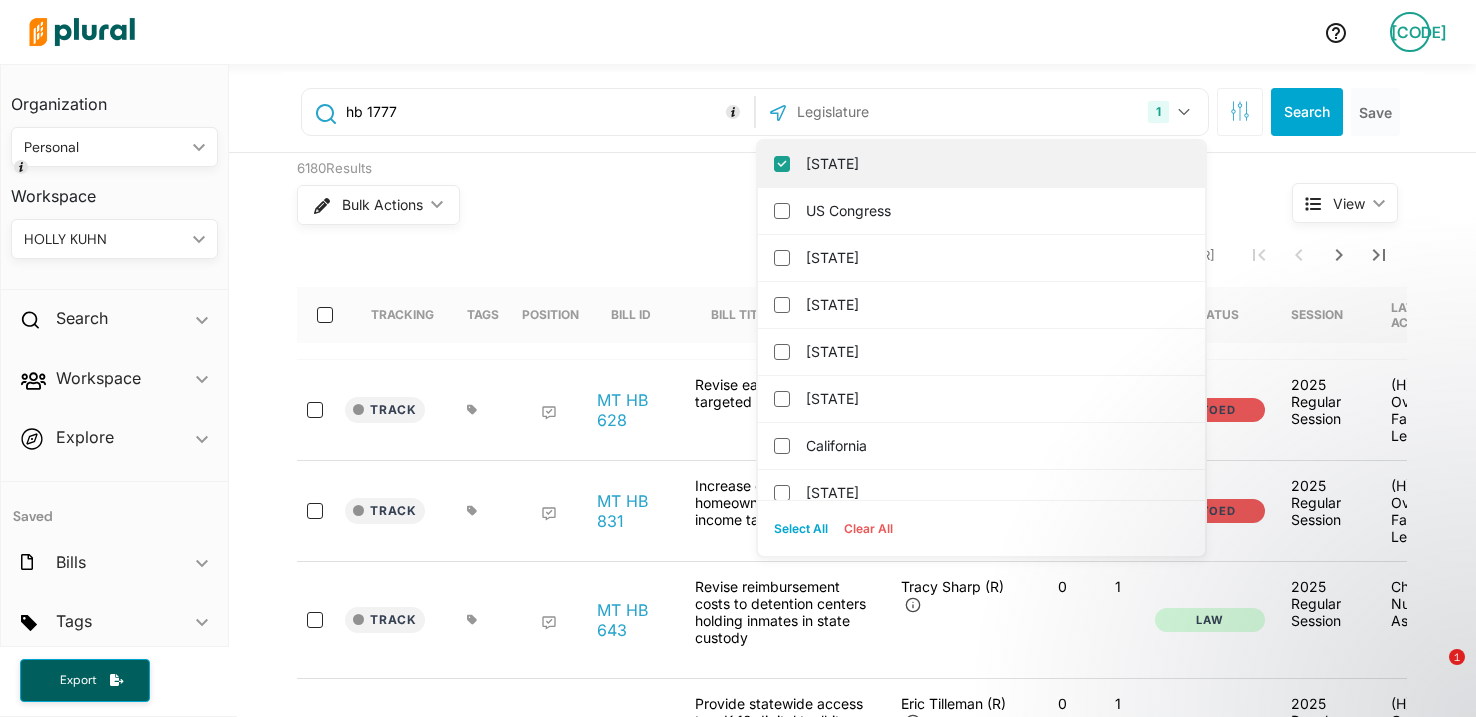 click on "Montana" at bounding box center [782, 164] 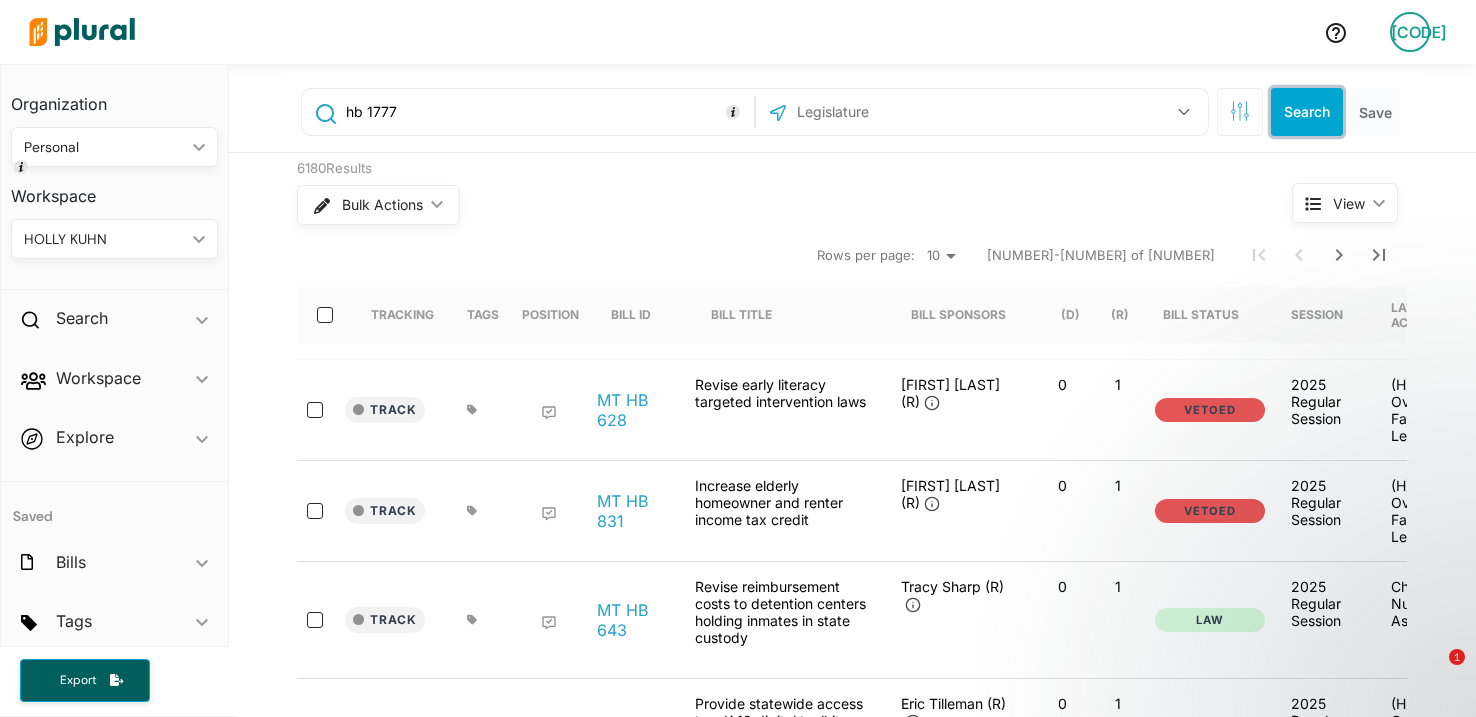 drag, startPoint x: 1284, startPoint y: 109, endPoint x: 1186, endPoint y: 149, distance: 105.848946 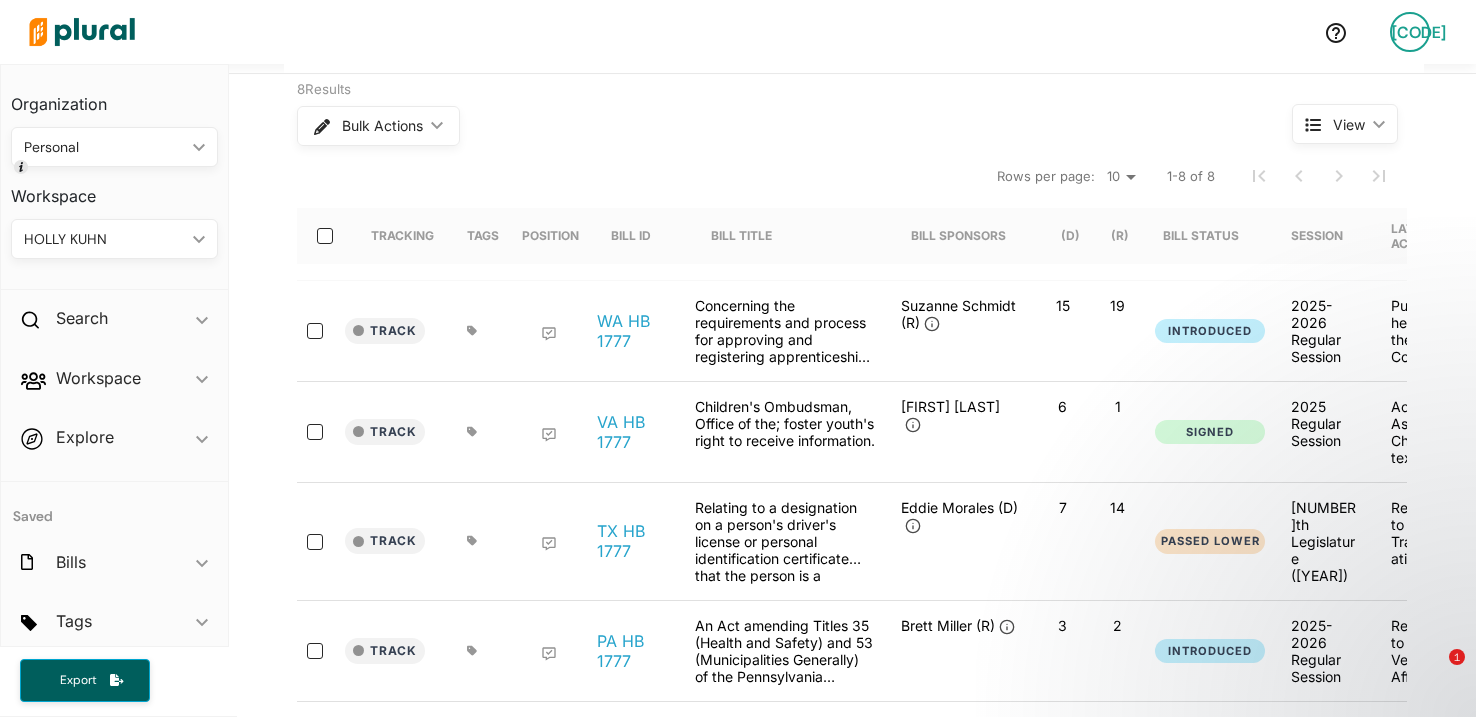 scroll, scrollTop: 187, scrollLeft: 0, axis: vertical 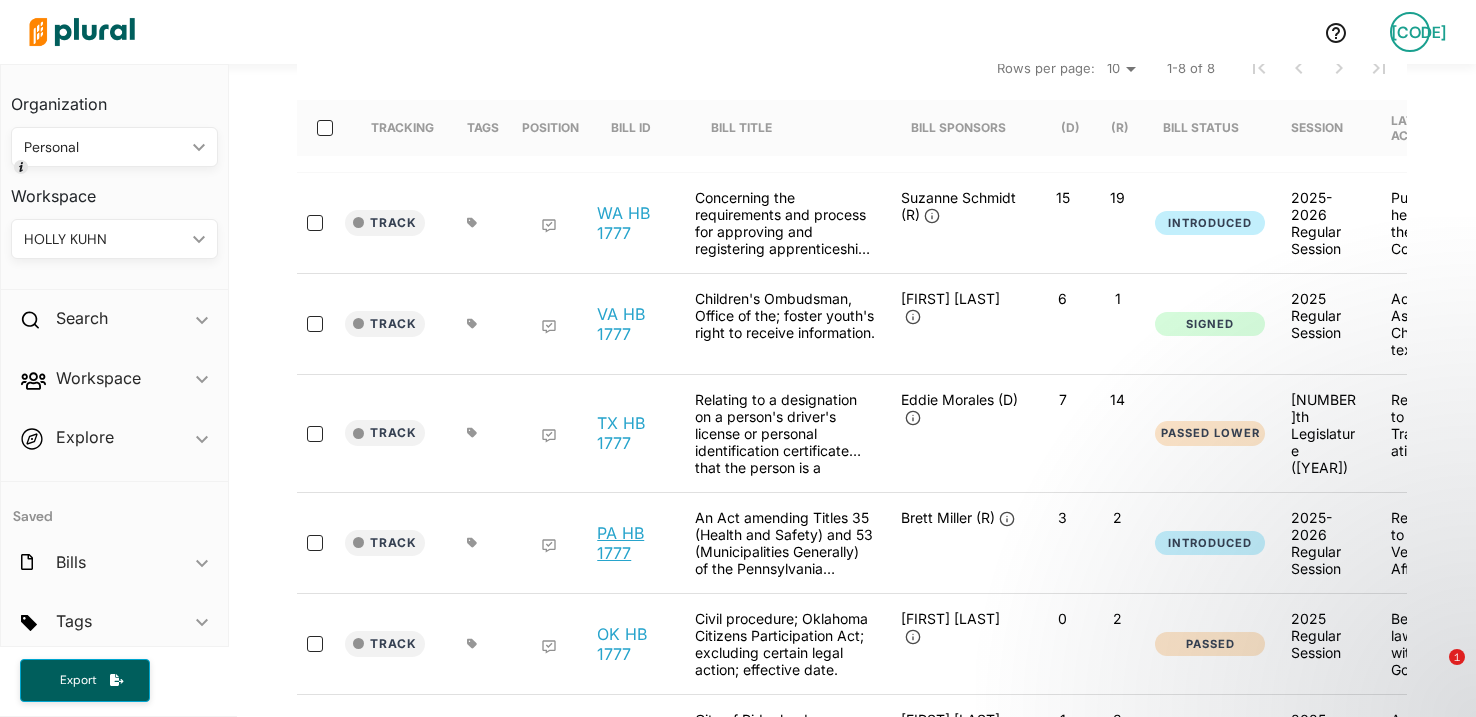 click on "PA HB 1777" at bounding box center [635, 543] 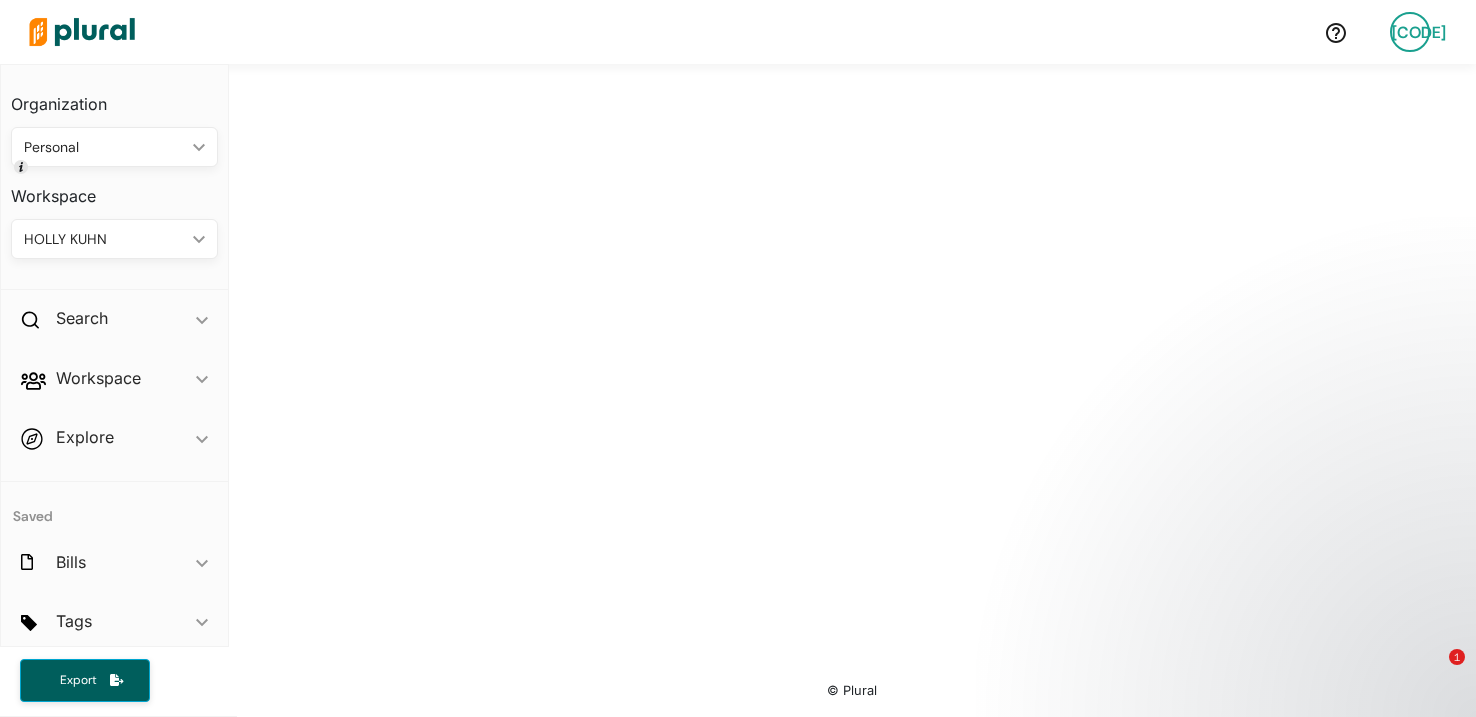 scroll, scrollTop: 0, scrollLeft: 0, axis: both 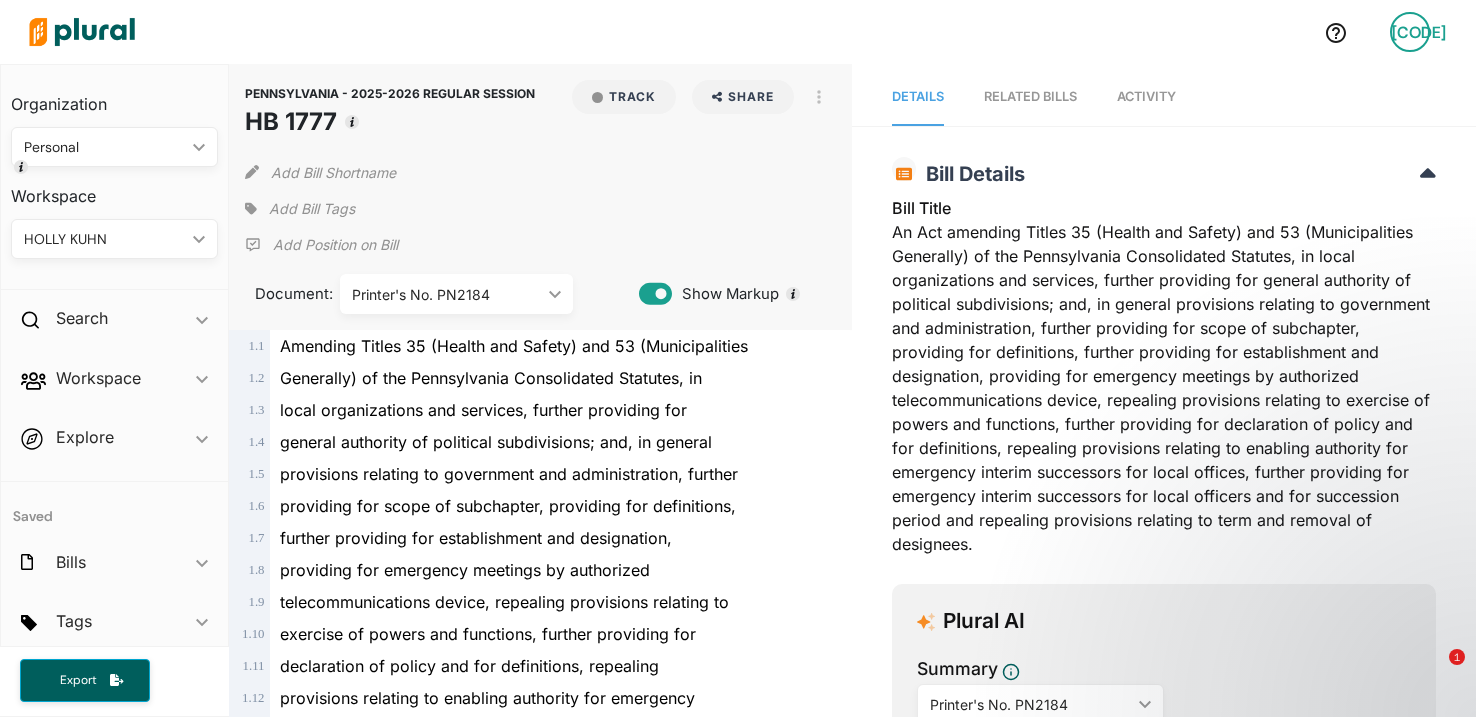 click on "Add Bill Tags" at bounding box center (312, 209) 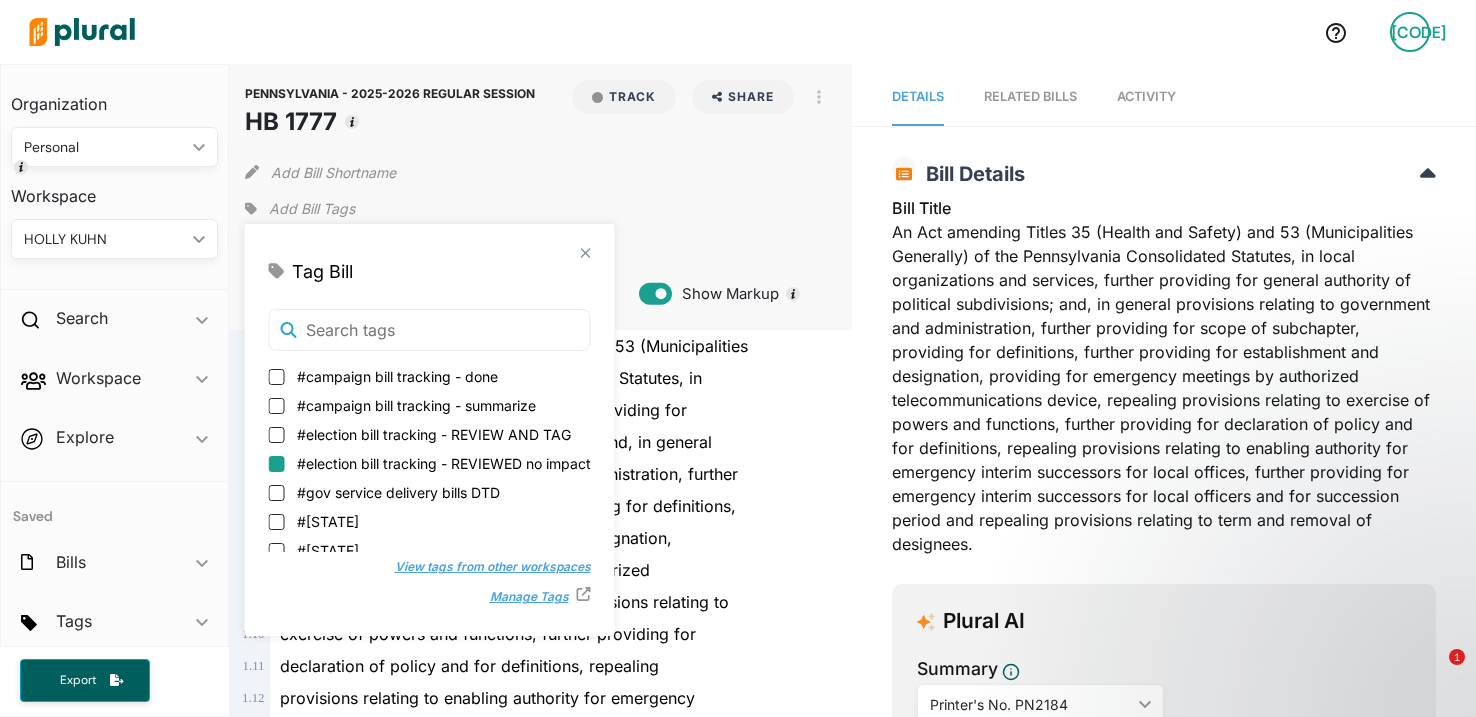 click on "#election bill tracking - REVIEWED no impact" at bounding box center (277, 464) 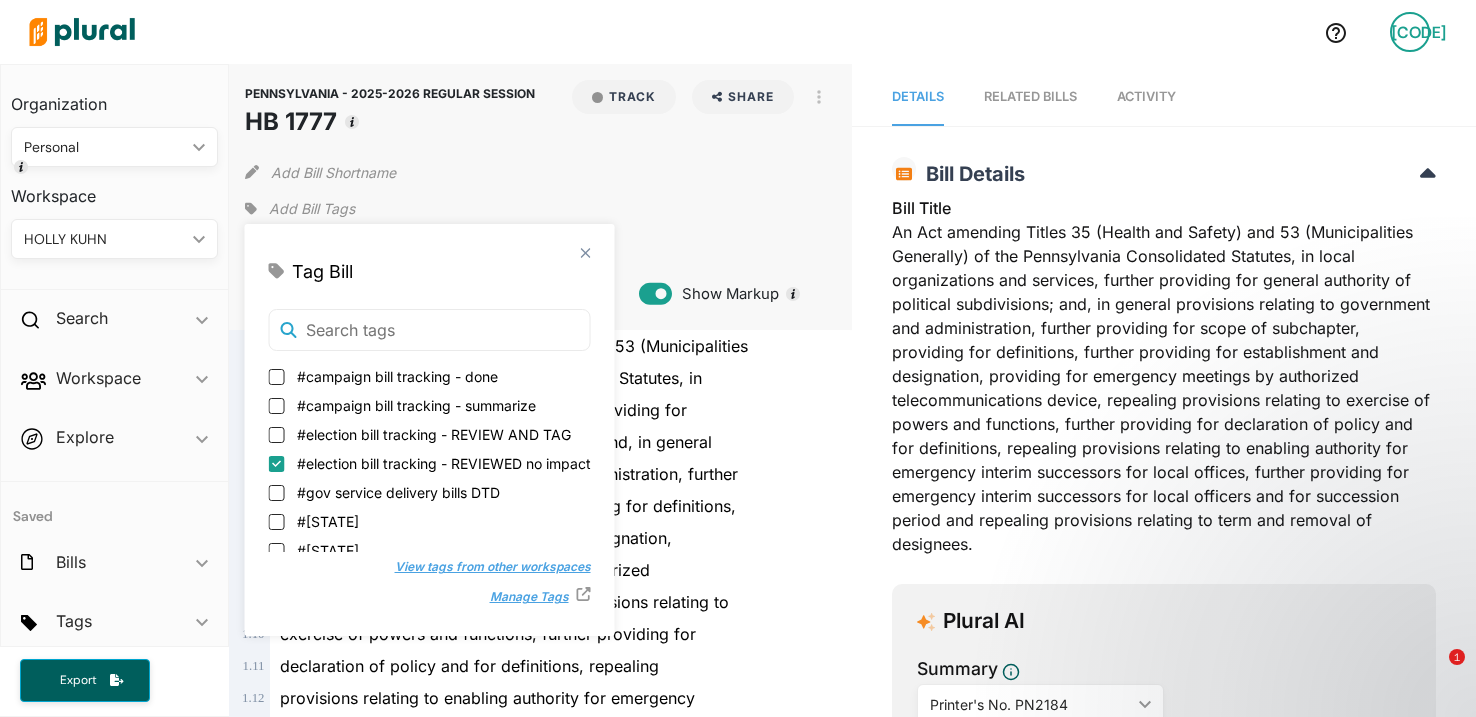 checkbox on "true" 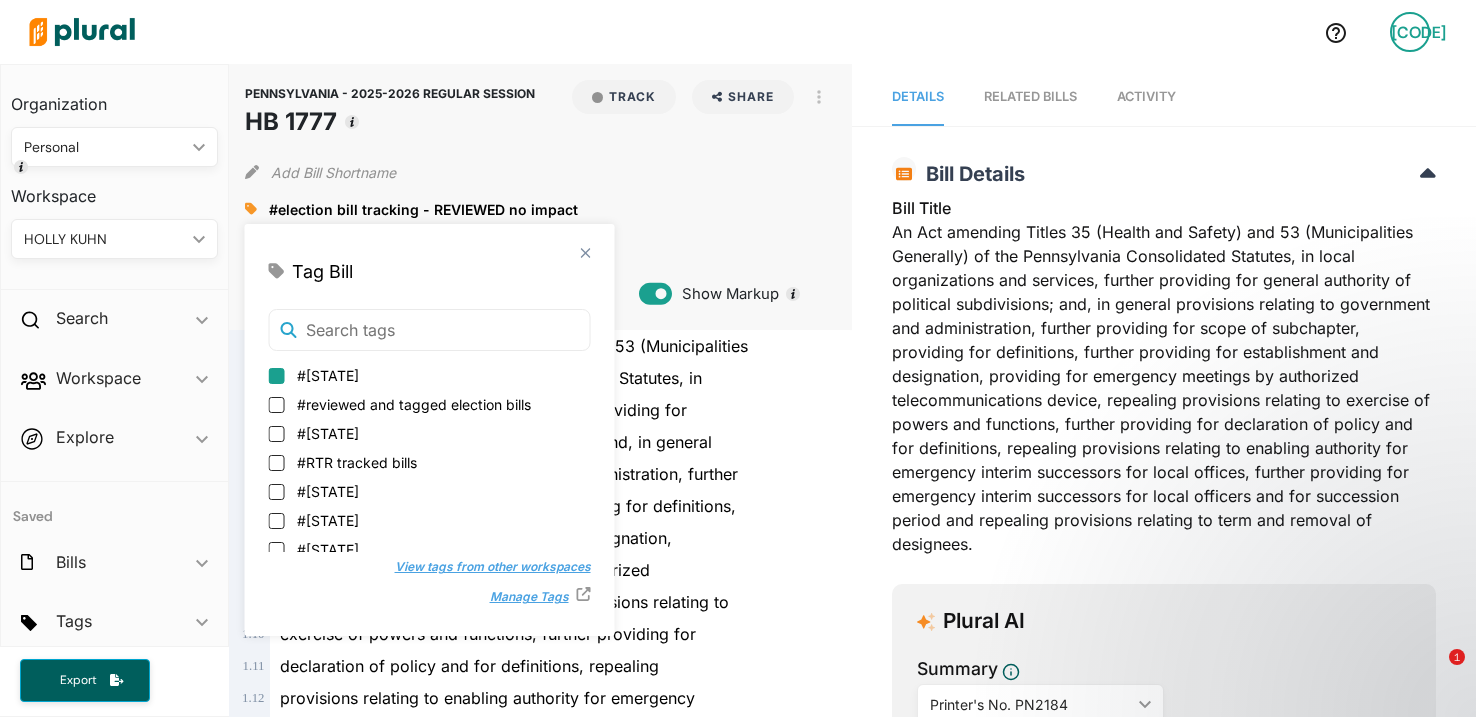 click on "#Pennsylvania" at bounding box center [277, 376] 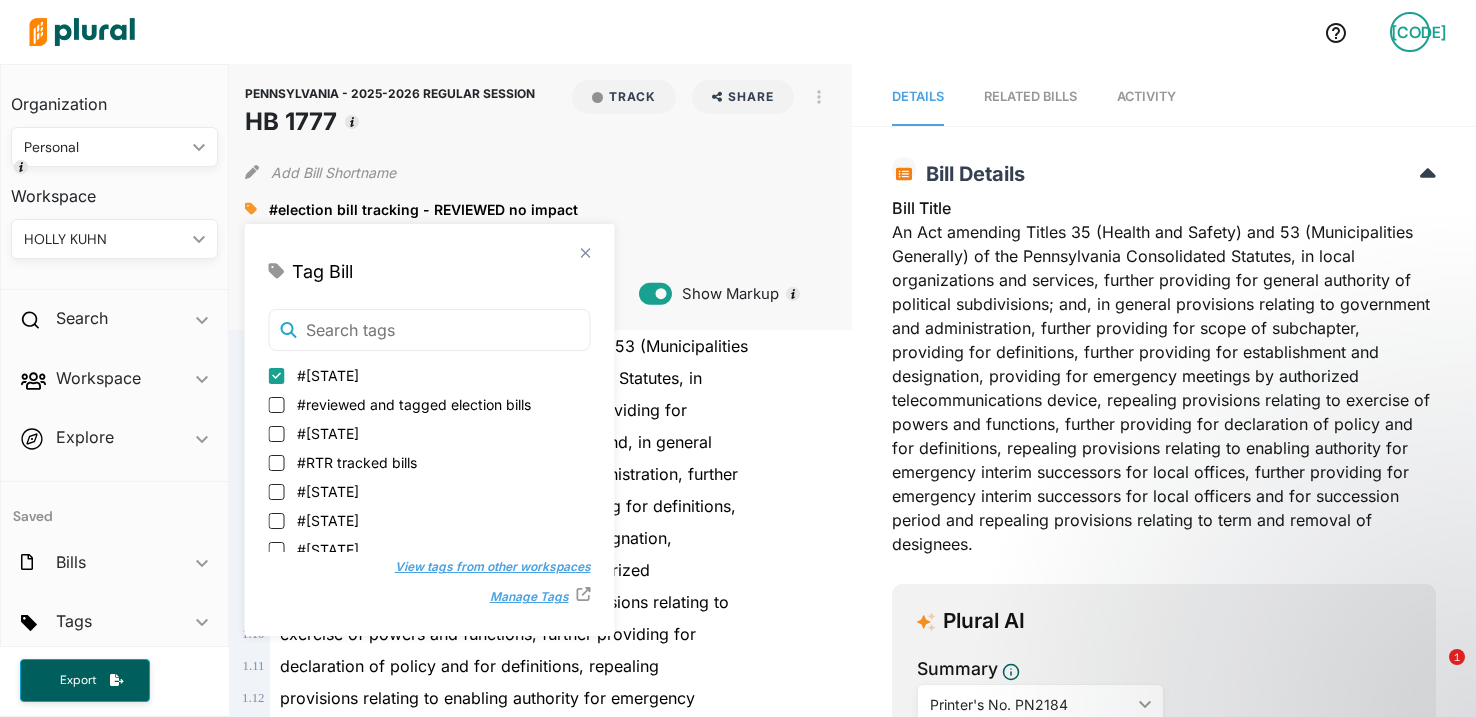 checkbox on "true" 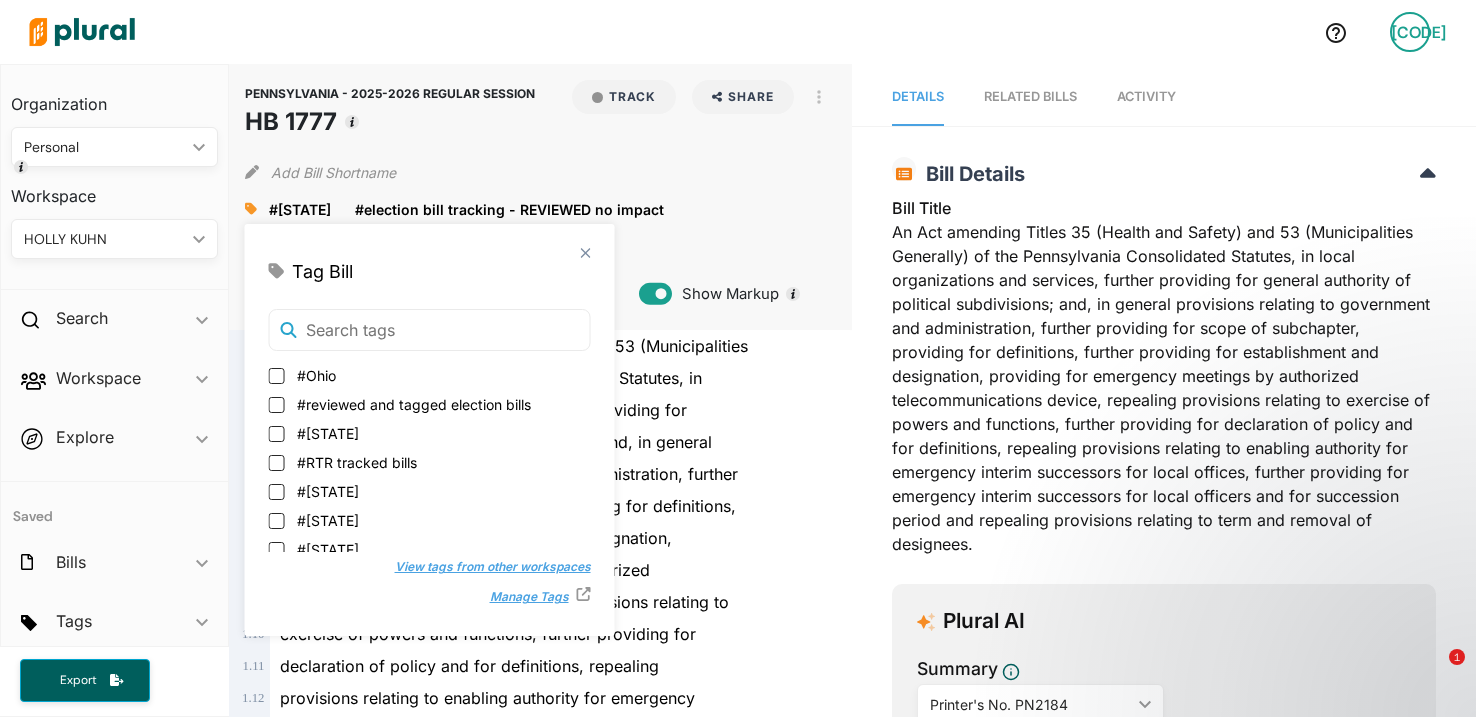 scroll, scrollTop: 30, scrollLeft: 0, axis: vertical 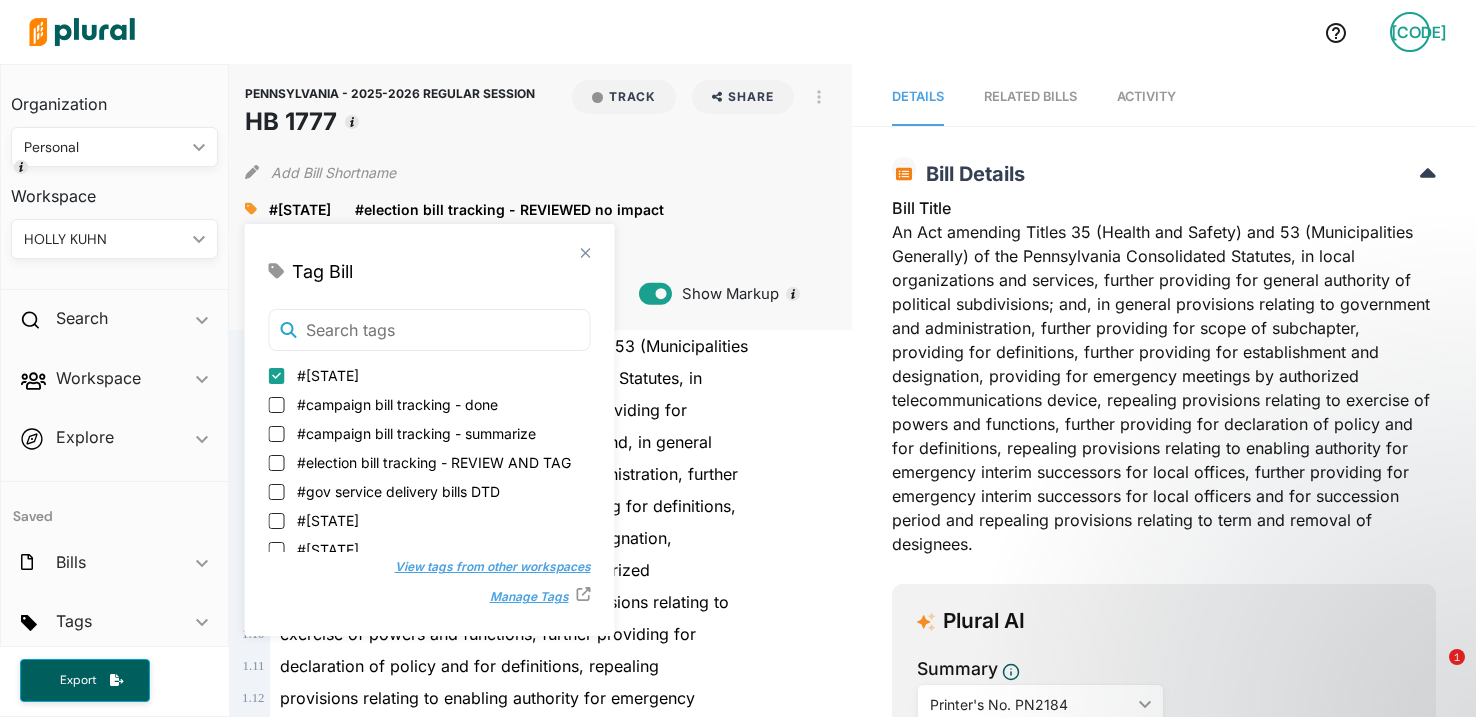 click on "local organizations and services, further providing for" at bounding box center [550, 410] 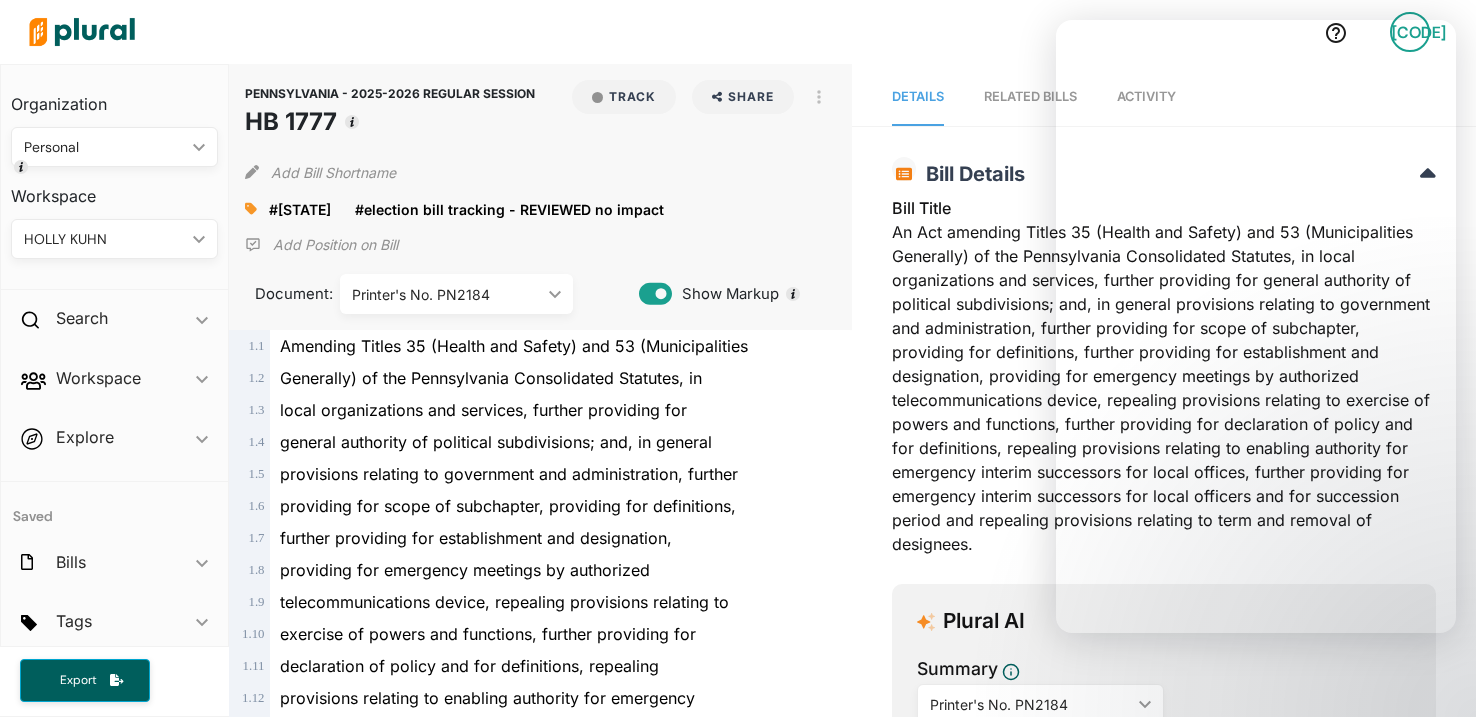 click on "Bill Title An Act amending Titles 35 (Health and Safety) and 53 (Municipalities Generally) of the Pennsylvania Consolidated Statutes, in local organizations and services, further providing for general authority of political subdivisions; and, in general provisions relating to government and administration, further providing for scope of subchapter, providing for definitions, further providing for establishment and designation, providing for emergency meetings by authorized telecommunications device, repealing provisions relating to exercise of powers and functions, further providing for declaration of policy and for definitions, repealing provisions relating to enabling authority for emergency interim successors for local offices, further providing for emergency interim successors for local officers and for succession period and repealing provisions relating to term and removal of designees." at bounding box center [1164, 382] 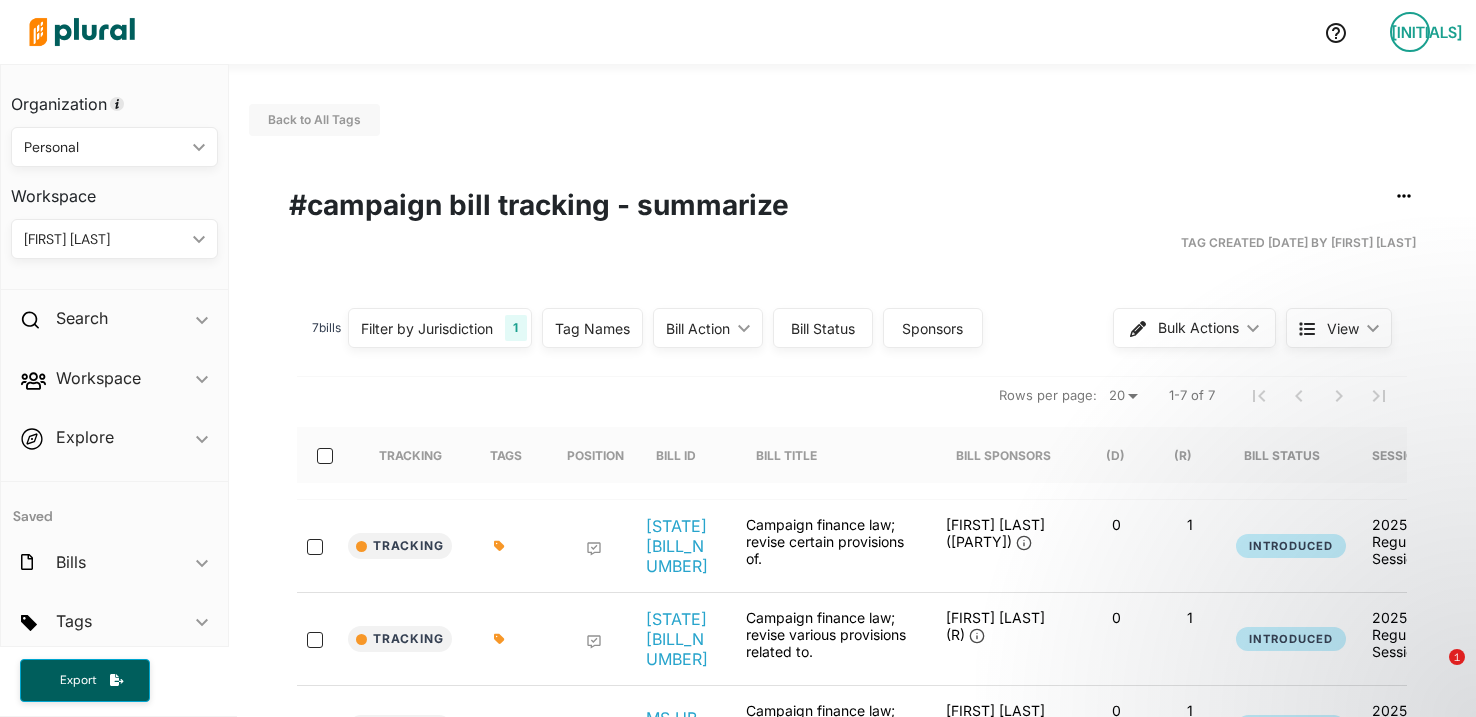 scroll, scrollTop: 0, scrollLeft: 0, axis: both 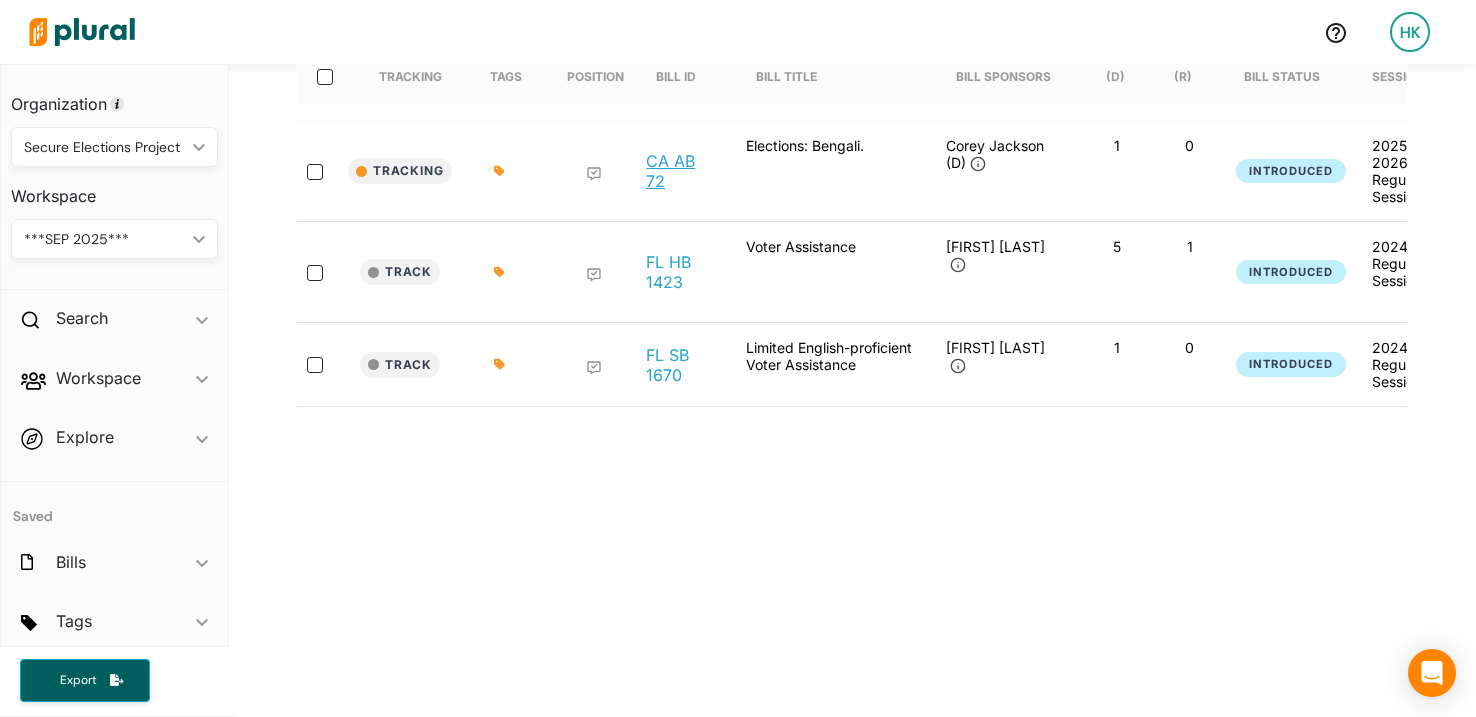 click on "CA AB 72" at bounding box center [680, 171] 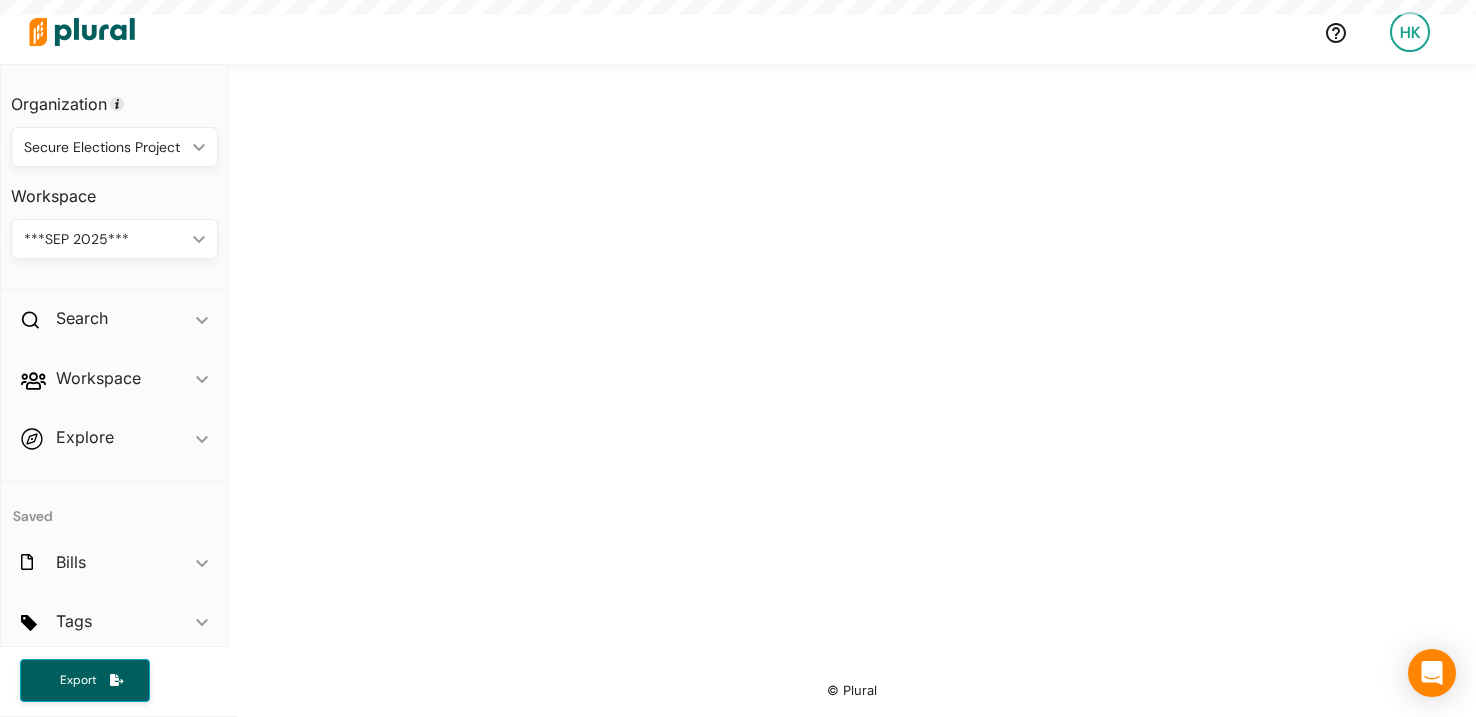 scroll, scrollTop: 0, scrollLeft: 0, axis: both 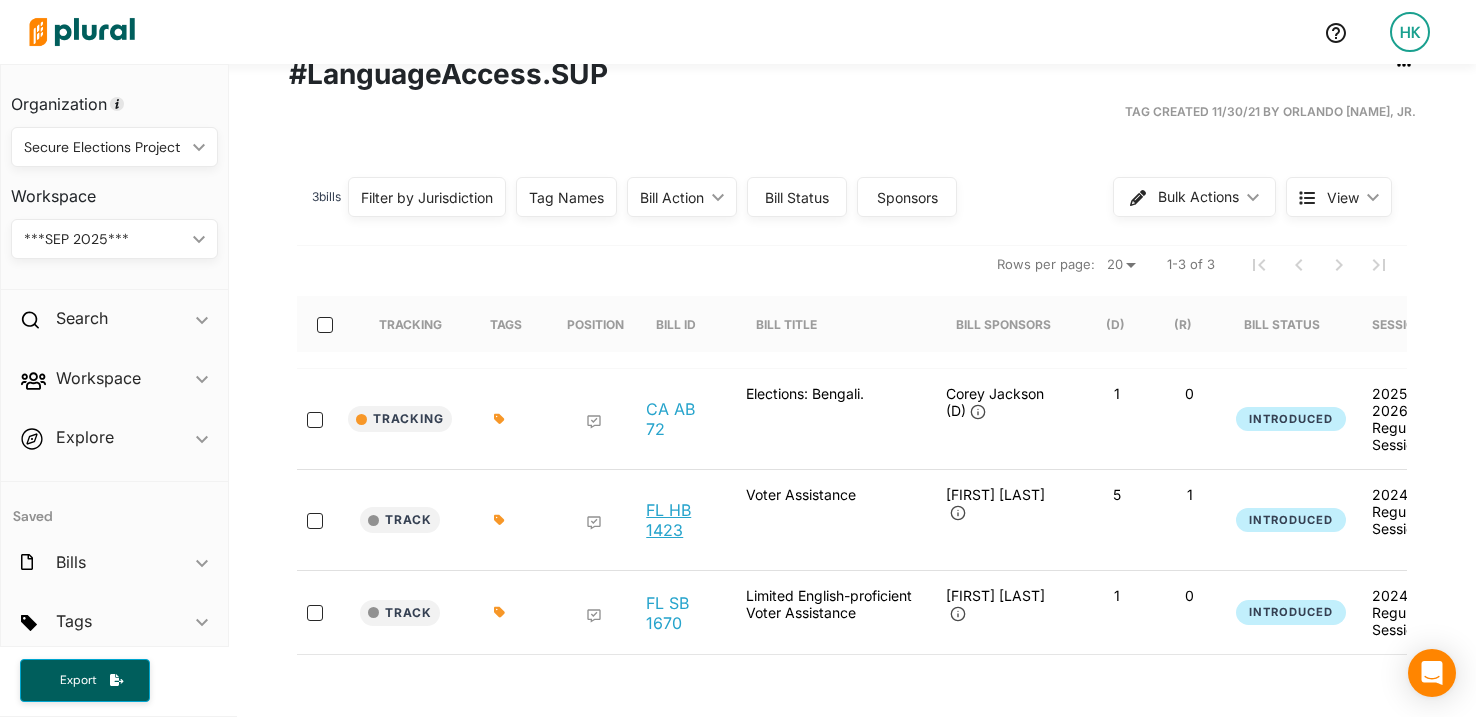 click on "FL HB 1423" at bounding box center [680, 520] 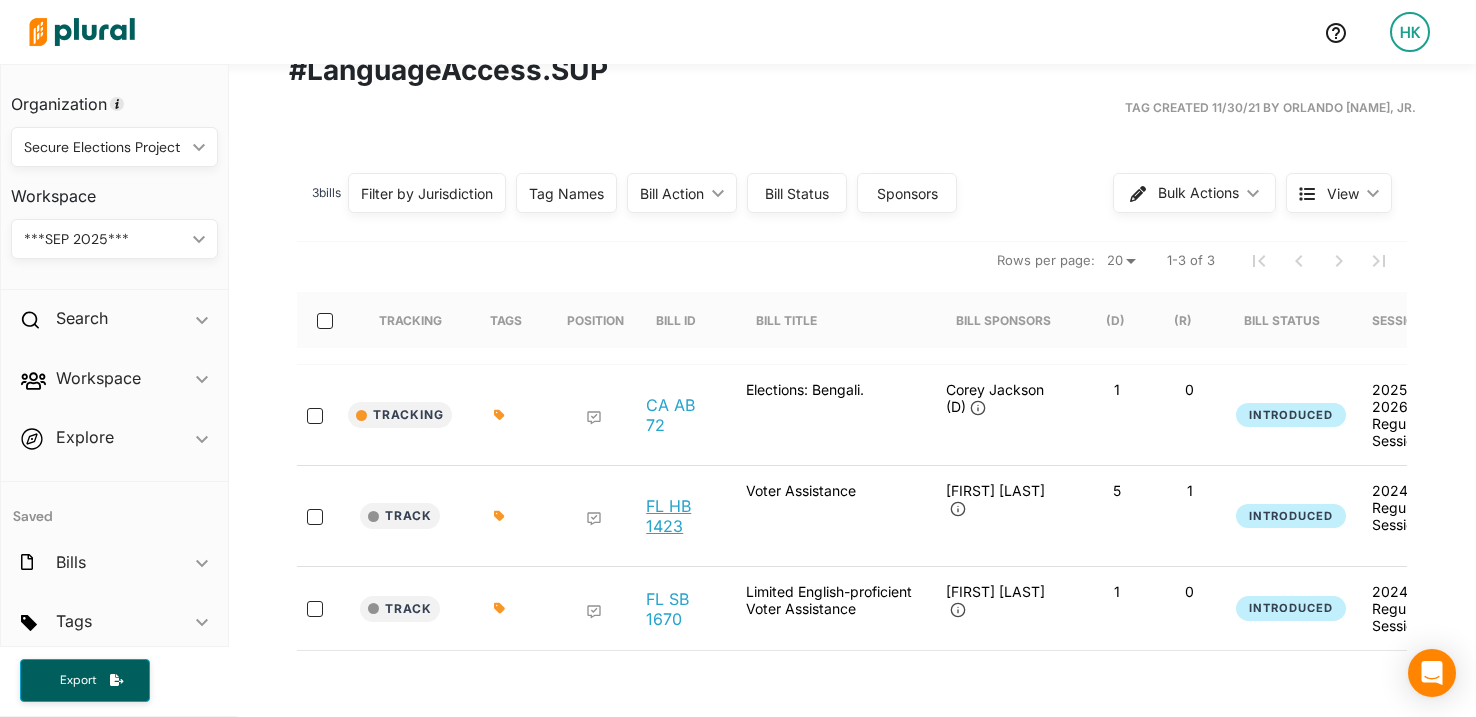 scroll, scrollTop: 218, scrollLeft: 0, axis: vertical 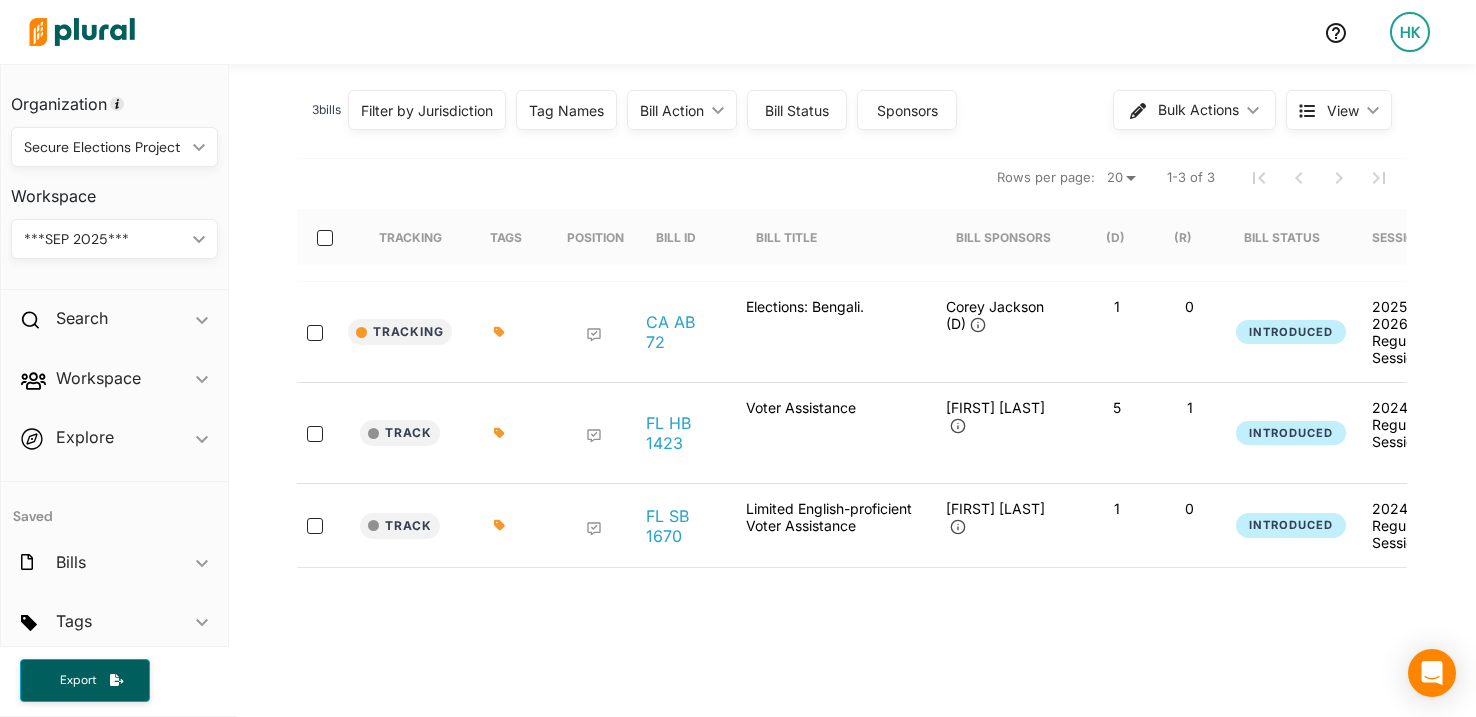 click on "FL SB 1670" at bounding box center (680, 525) 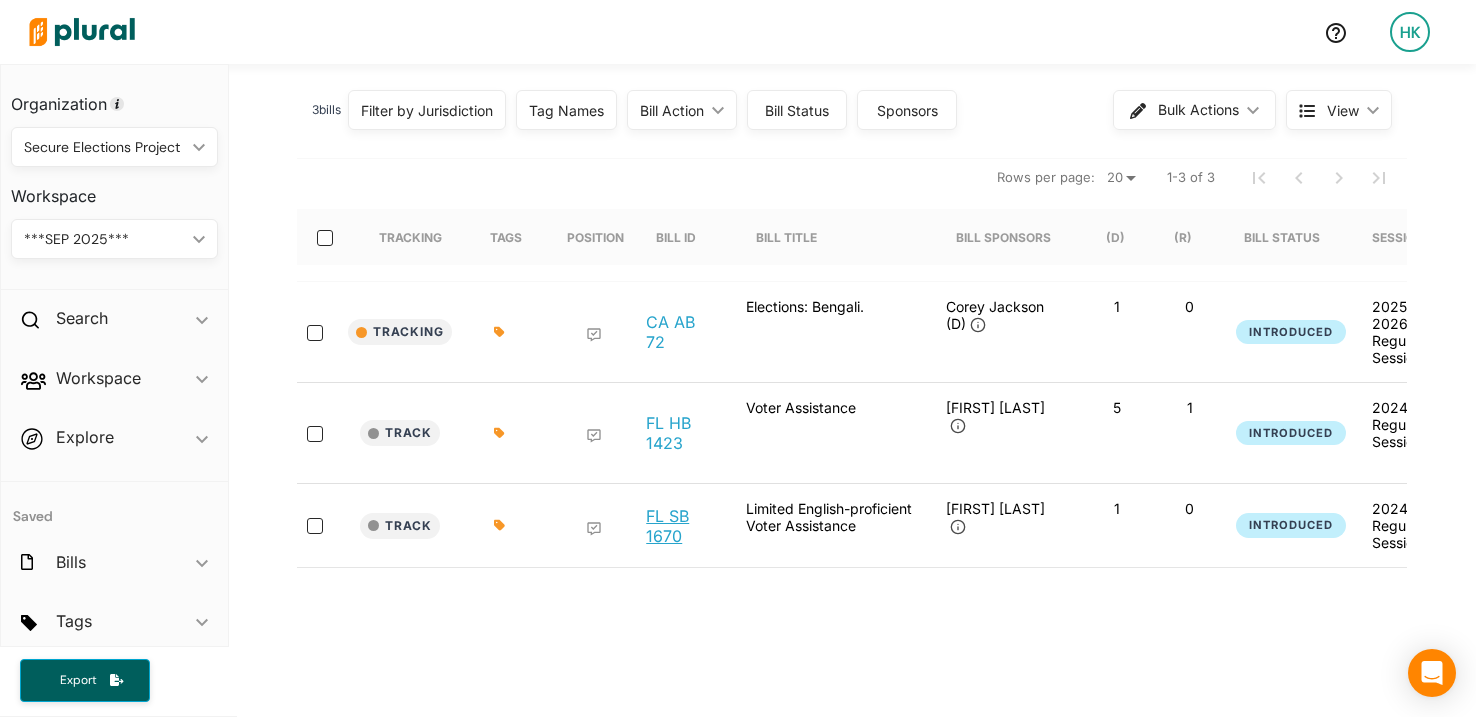 click on "FL SB 1670" at bounding box center (680, 525) 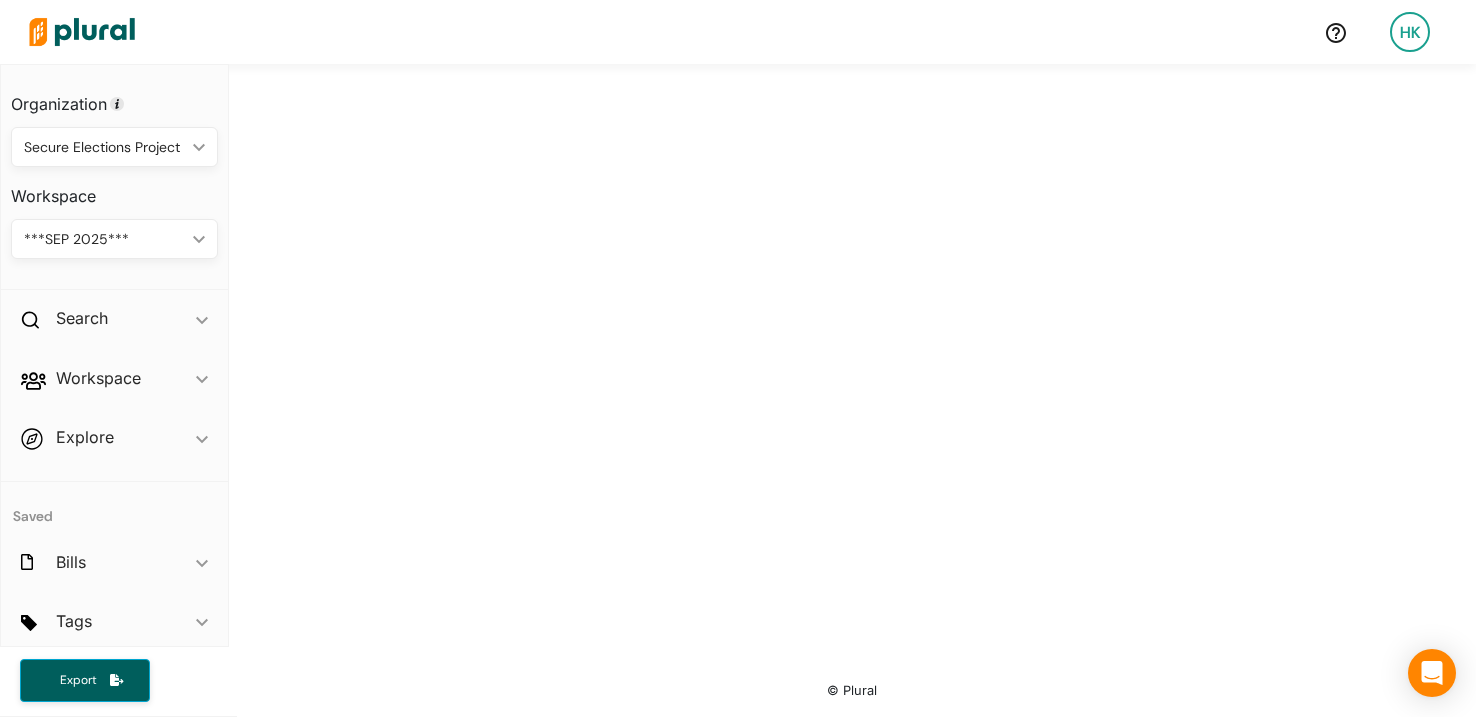 scroll, scrollTop: 0, scrollLeft: 0, axis: both 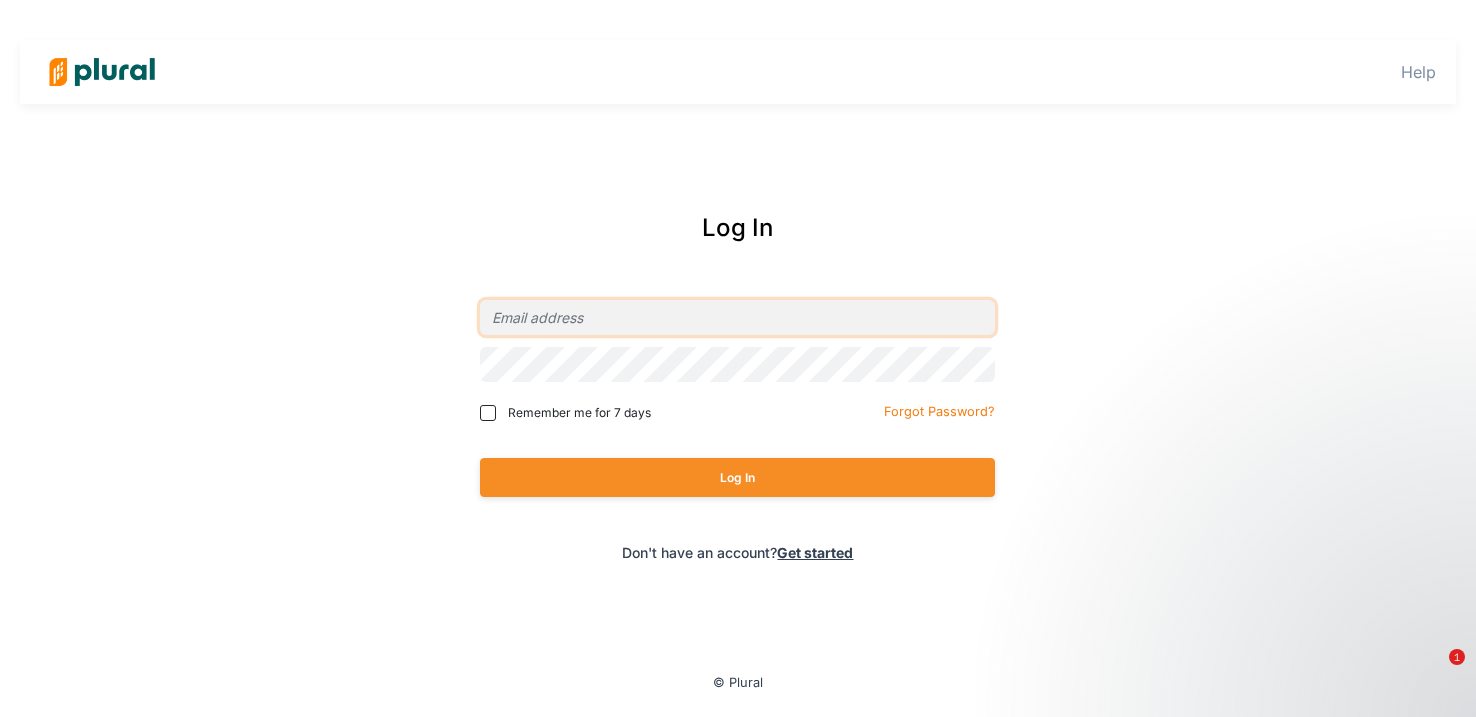 click at bounding box center (737, 317) 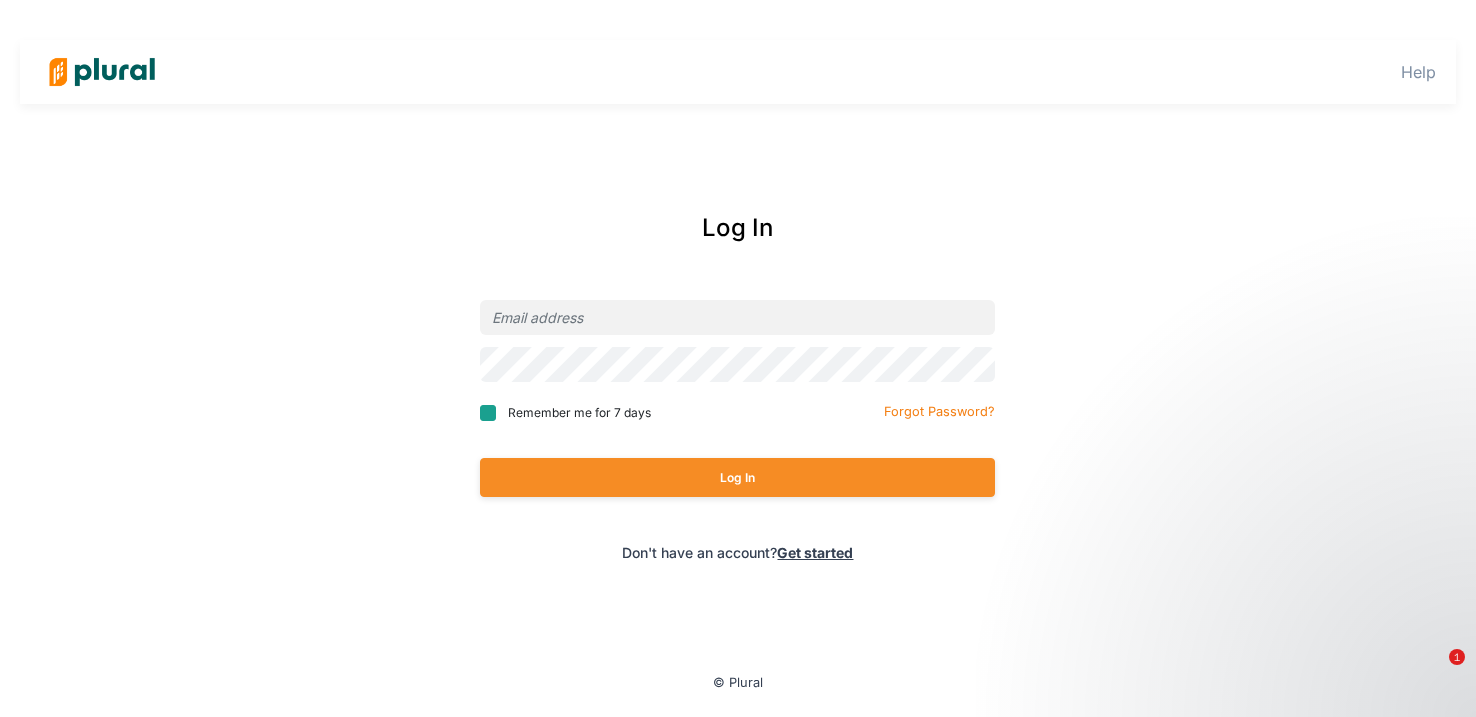 click on "Remember me for 7 days" at bounding box center (488, 413) 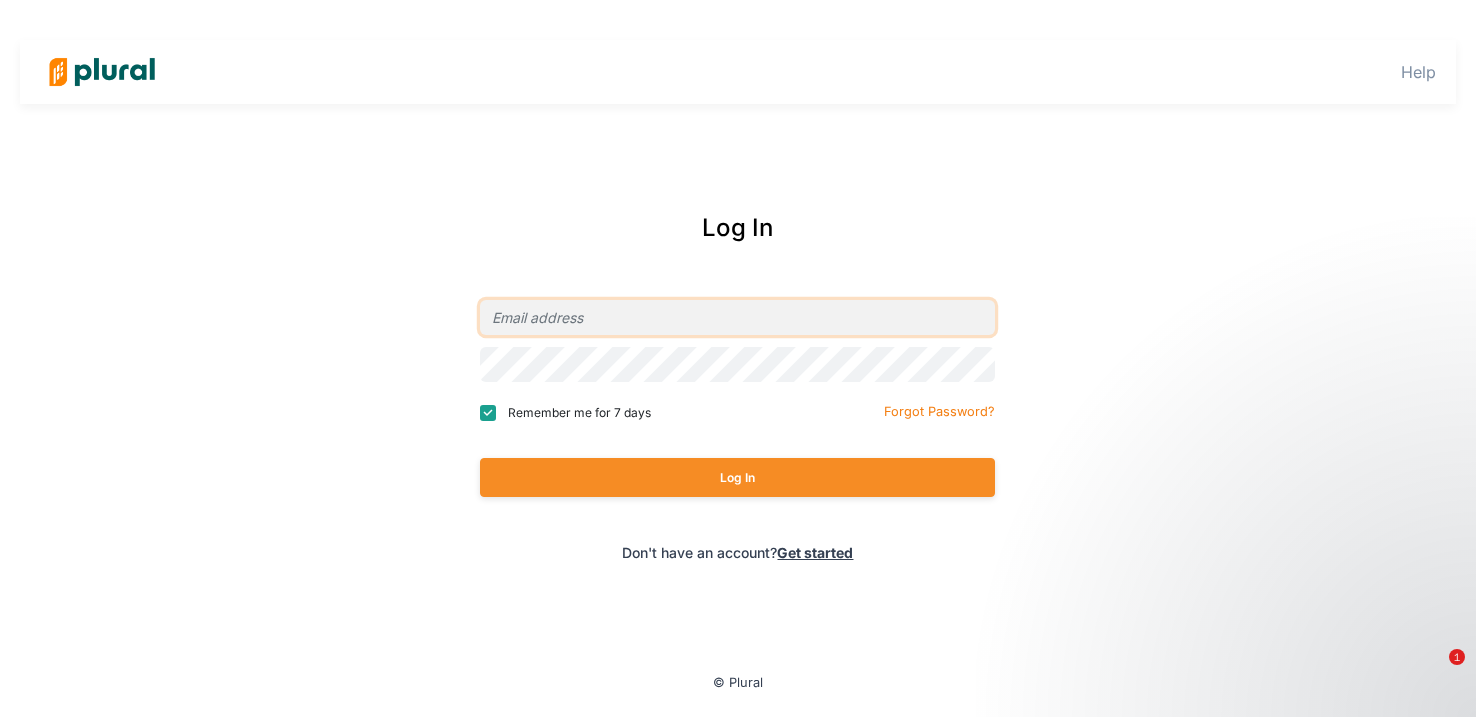 click at bounding box center (737, 317) 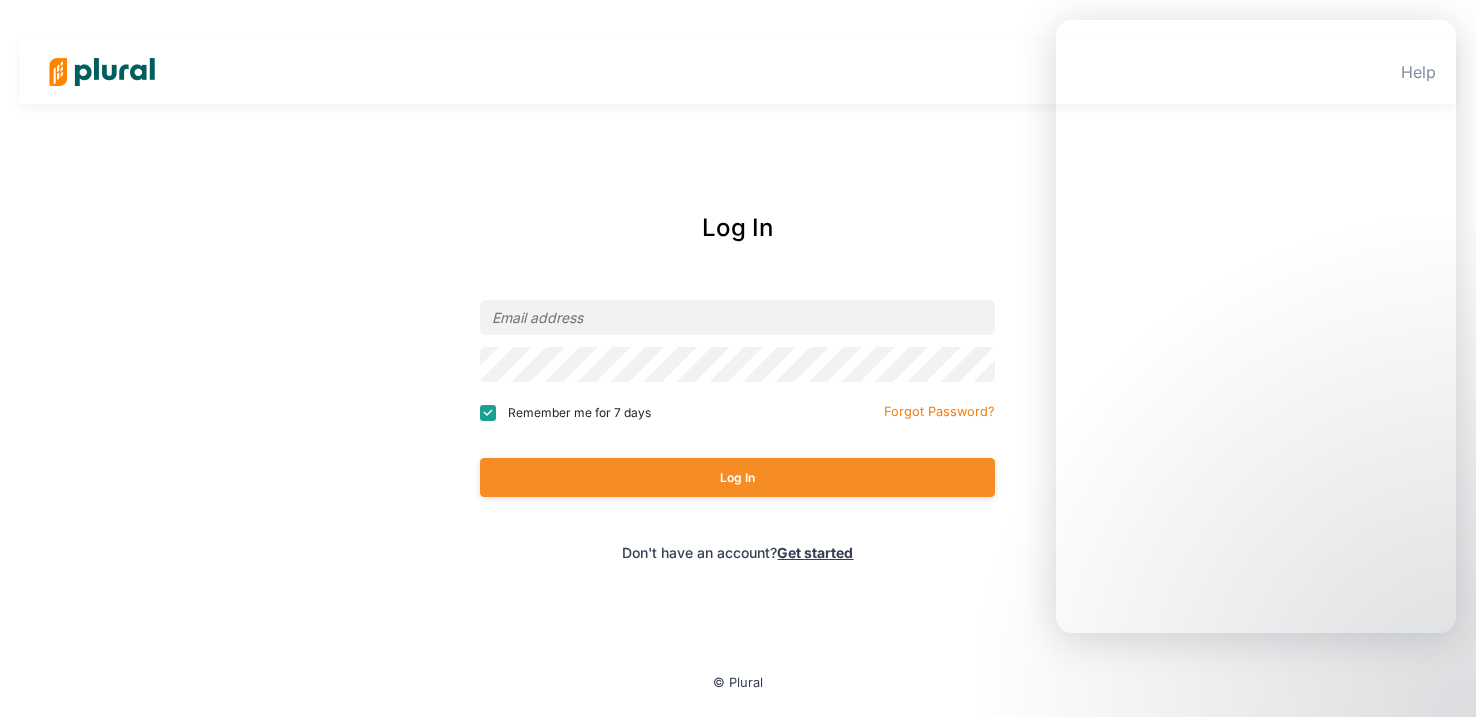 click on "Log In Remember me for 7 days Forgot Password? Log In Don't have an account?  Get started" at bounding box center (738, 386) 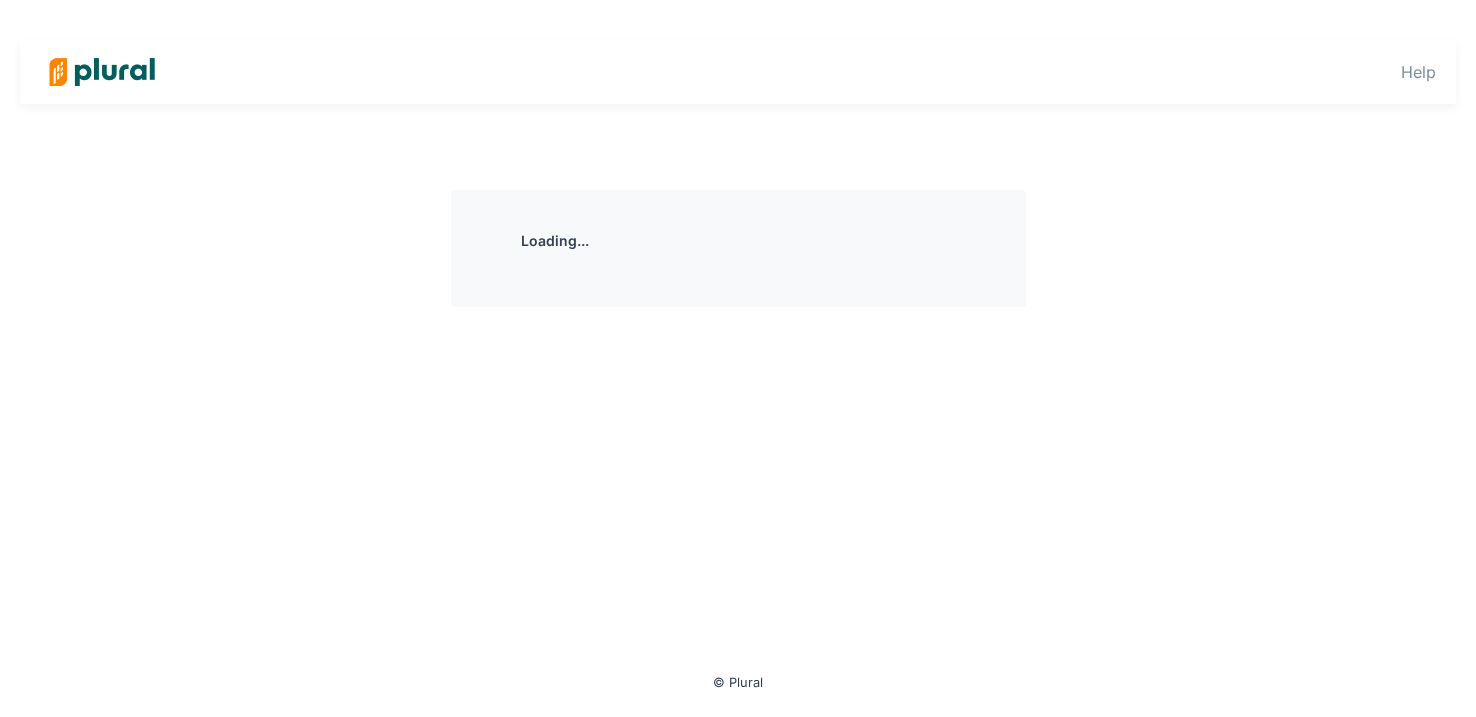 scroll, scrollTop: 0, scrollLeft: 0, axis: both 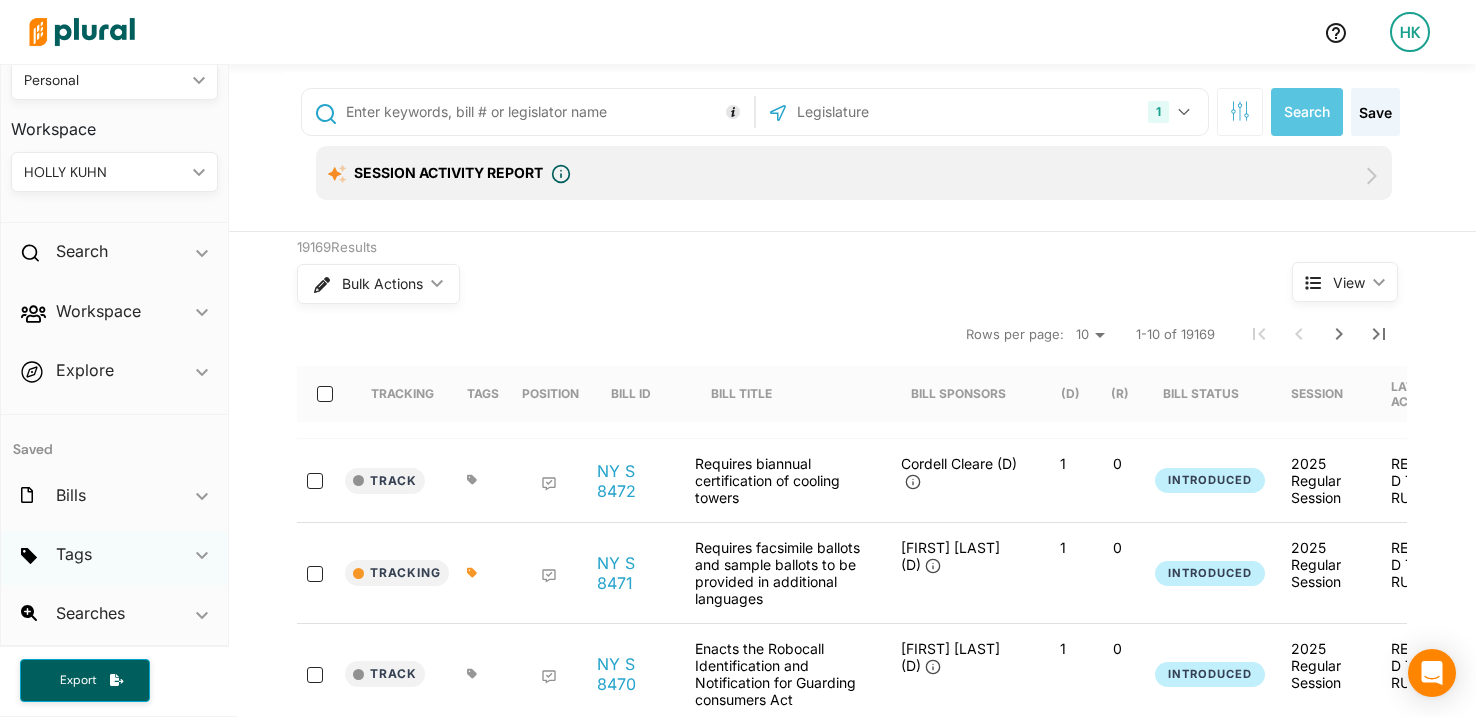 click on "Tags ic_keyboard_arrow_down" at bounding box center [114, 558] 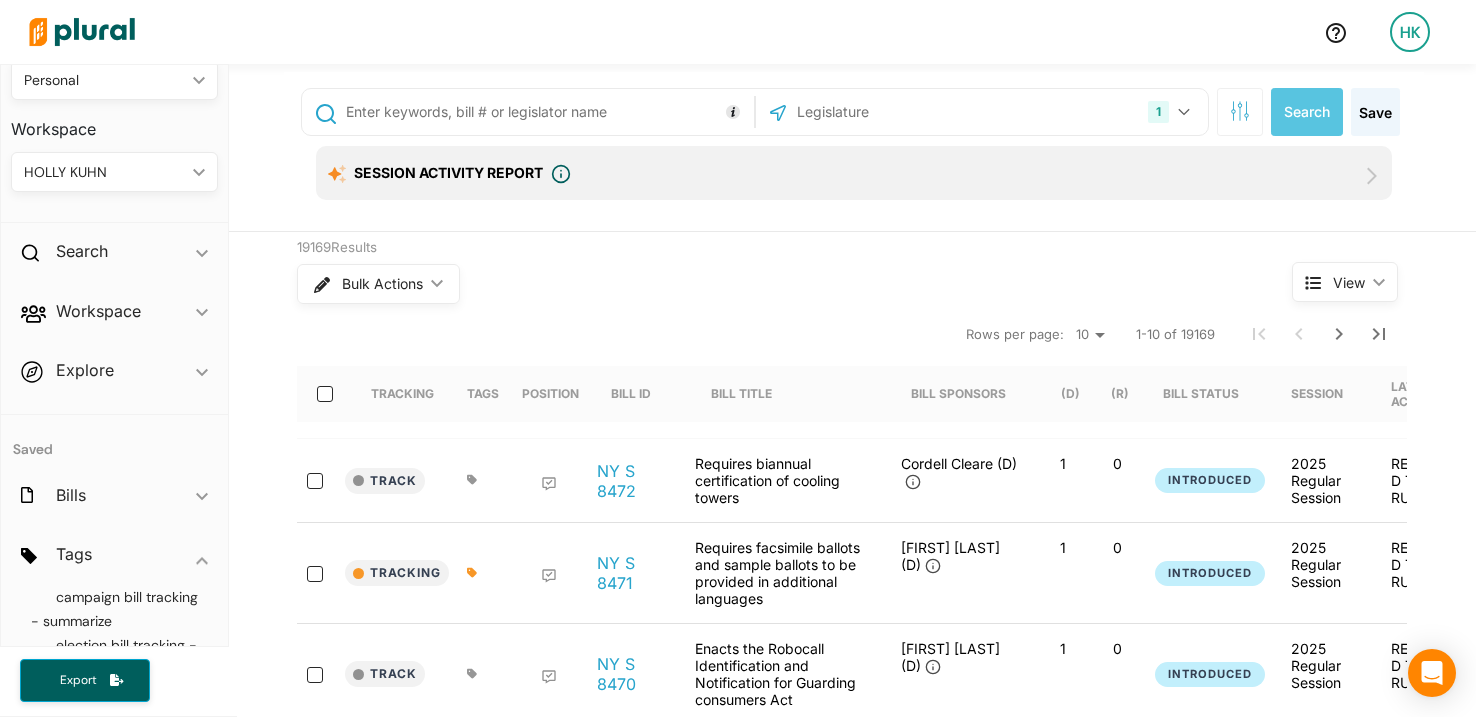 scroll, scrollTop: 60, scrollLeft: 0, axis: vertical 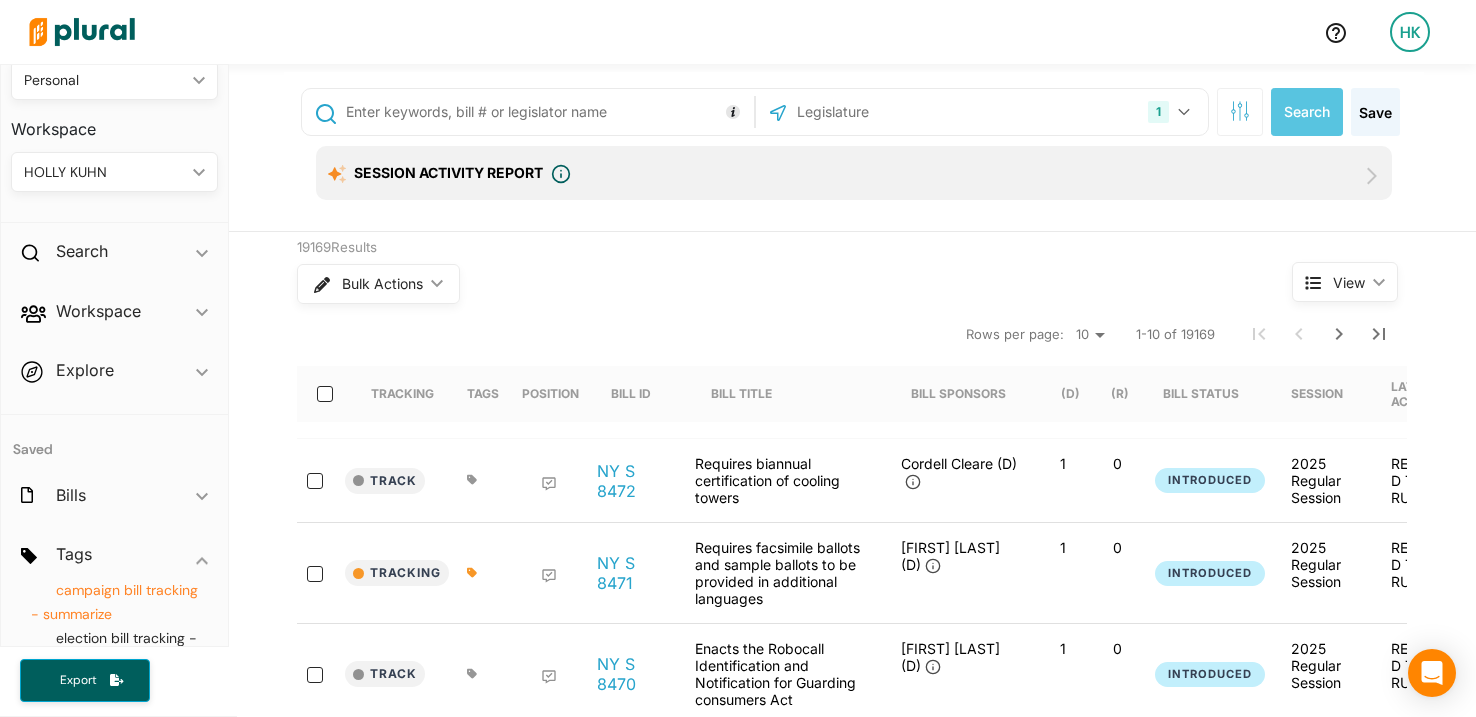click on "campaign bill tracking - summarize" at bounding box center [114, 602] 